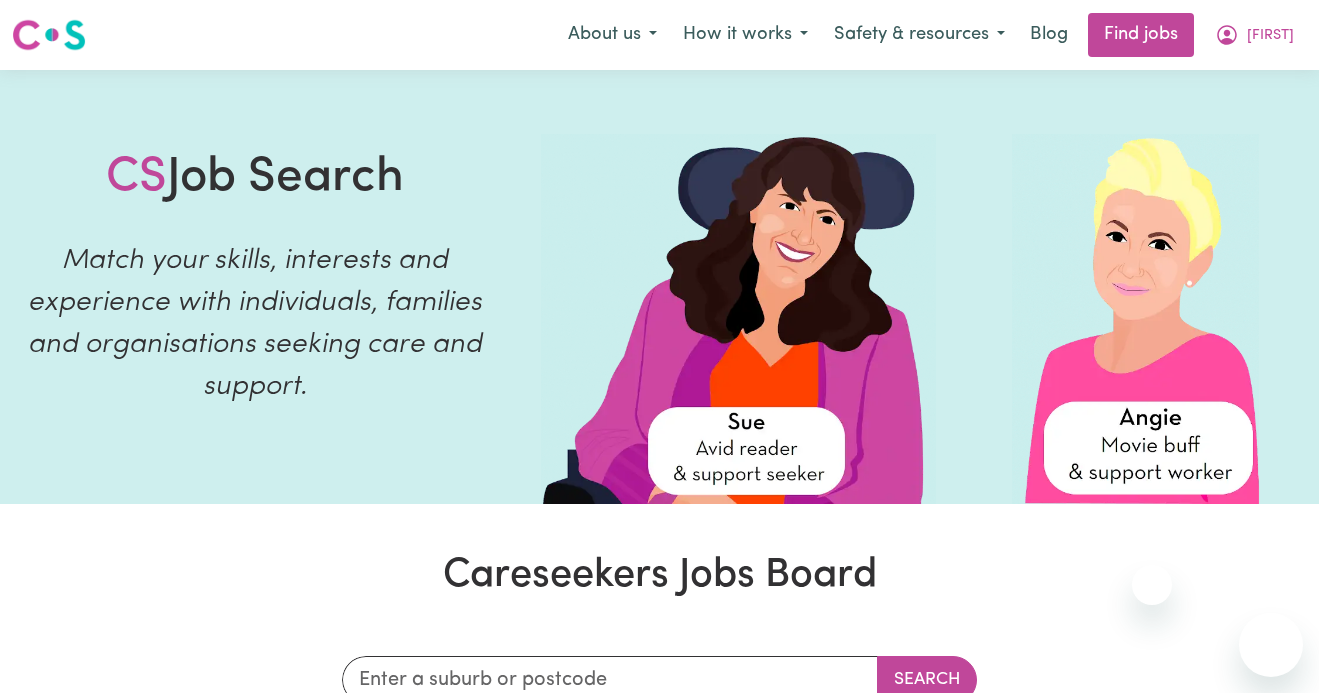 scroll, scrollTop: 0, scrollLeft: 0, axis: both 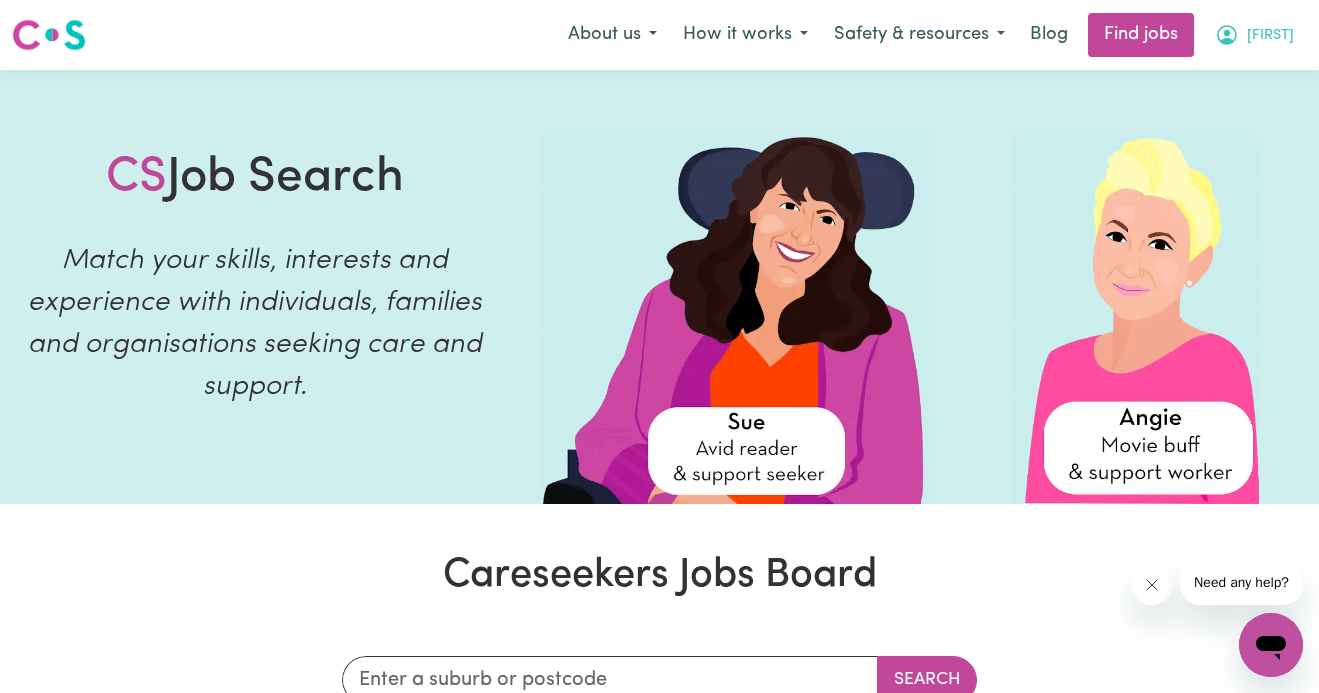 click on "[FIRST]" at bounding box center [1270, 36] 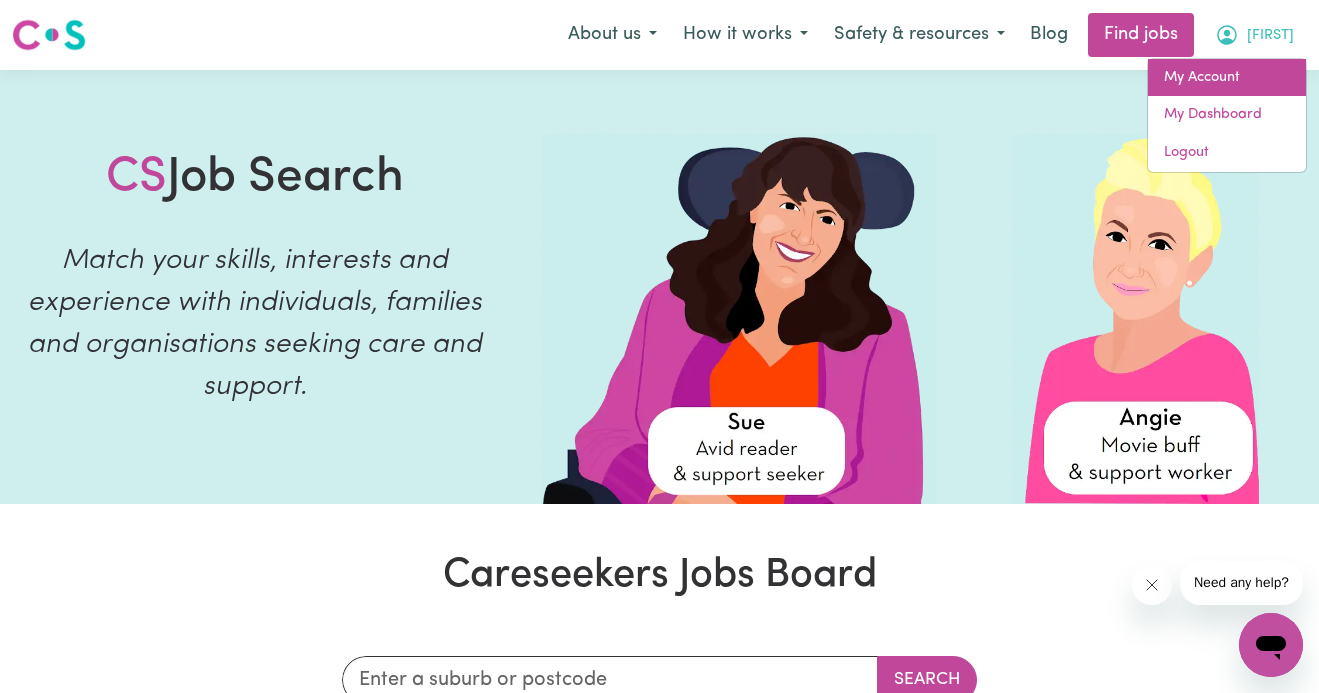 click on "My Account" at bounding box center [1227, 78] 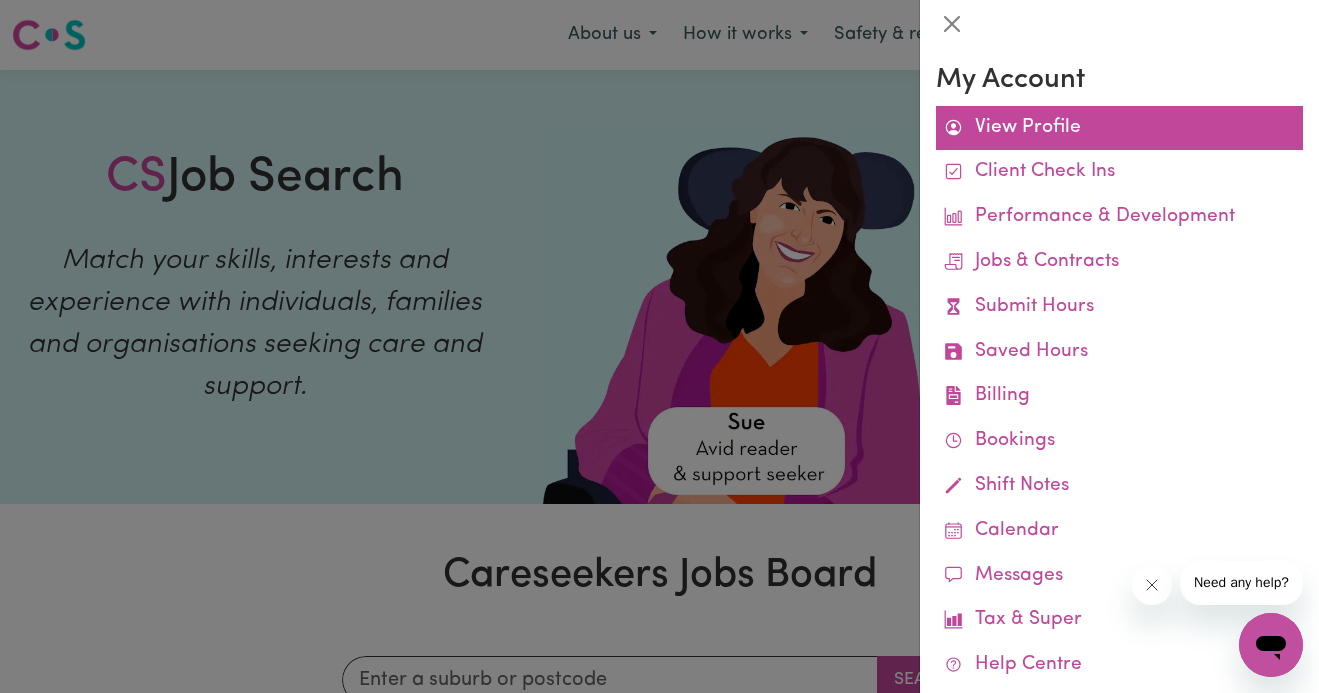 click on "View Profile" at bounding box center [1119, 128] 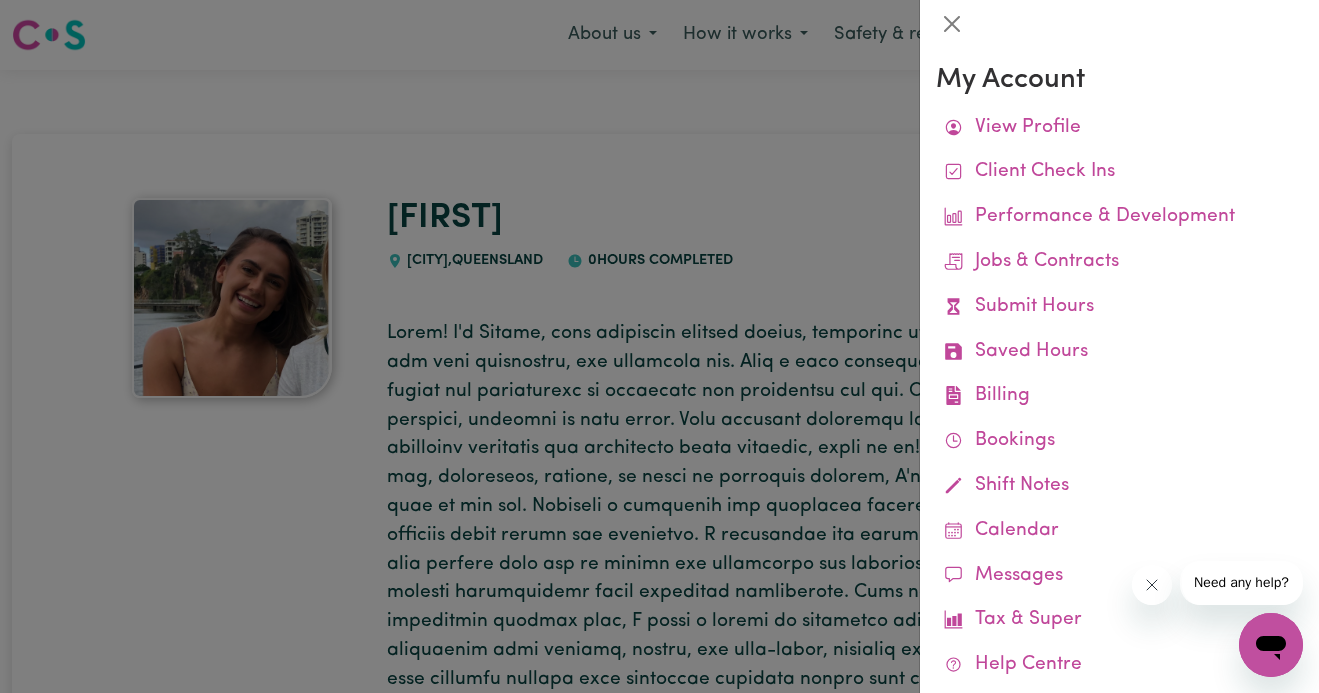click at bounding box center (659, 346) 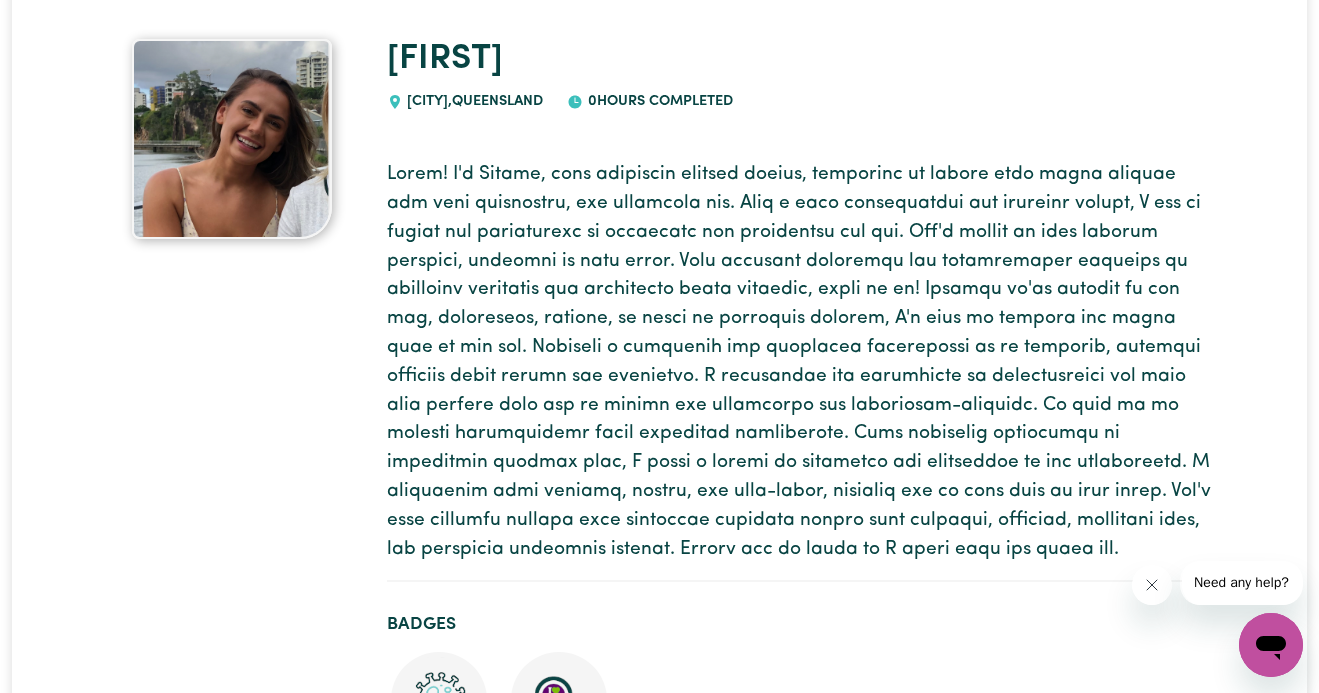 scroll, scrollTop: 0, scrollLeft: 0, axis: both 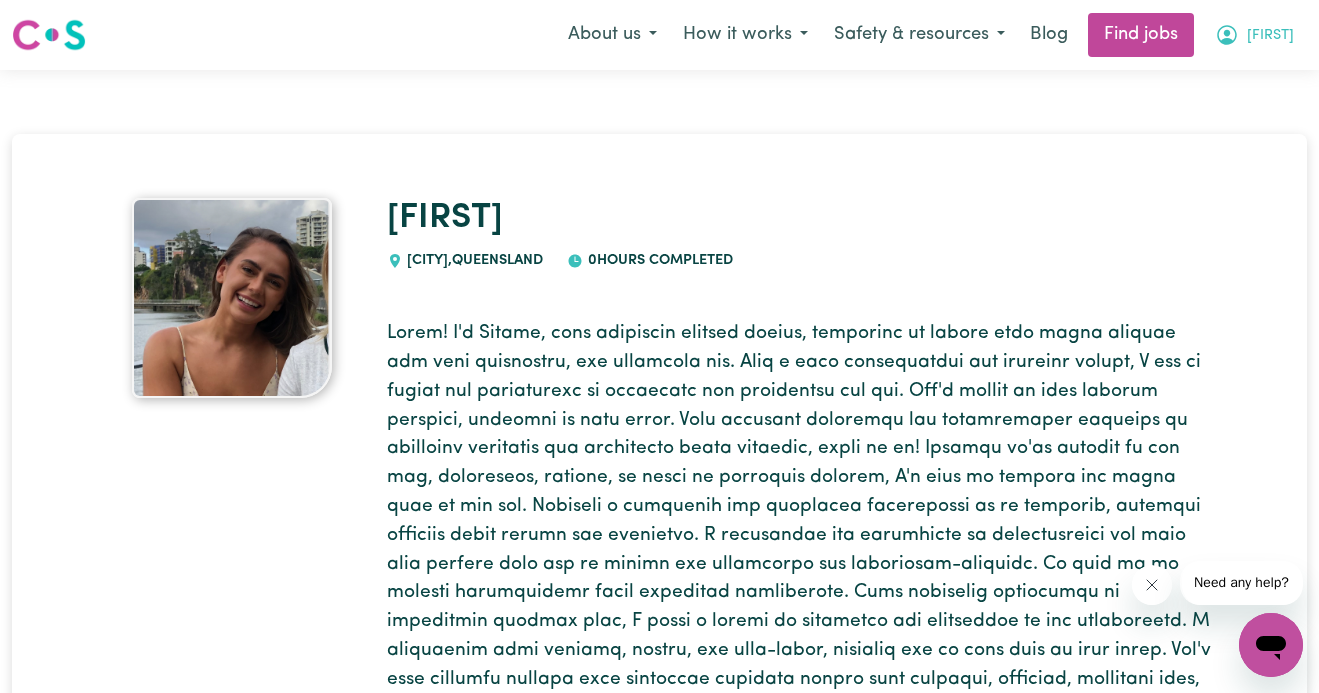 click 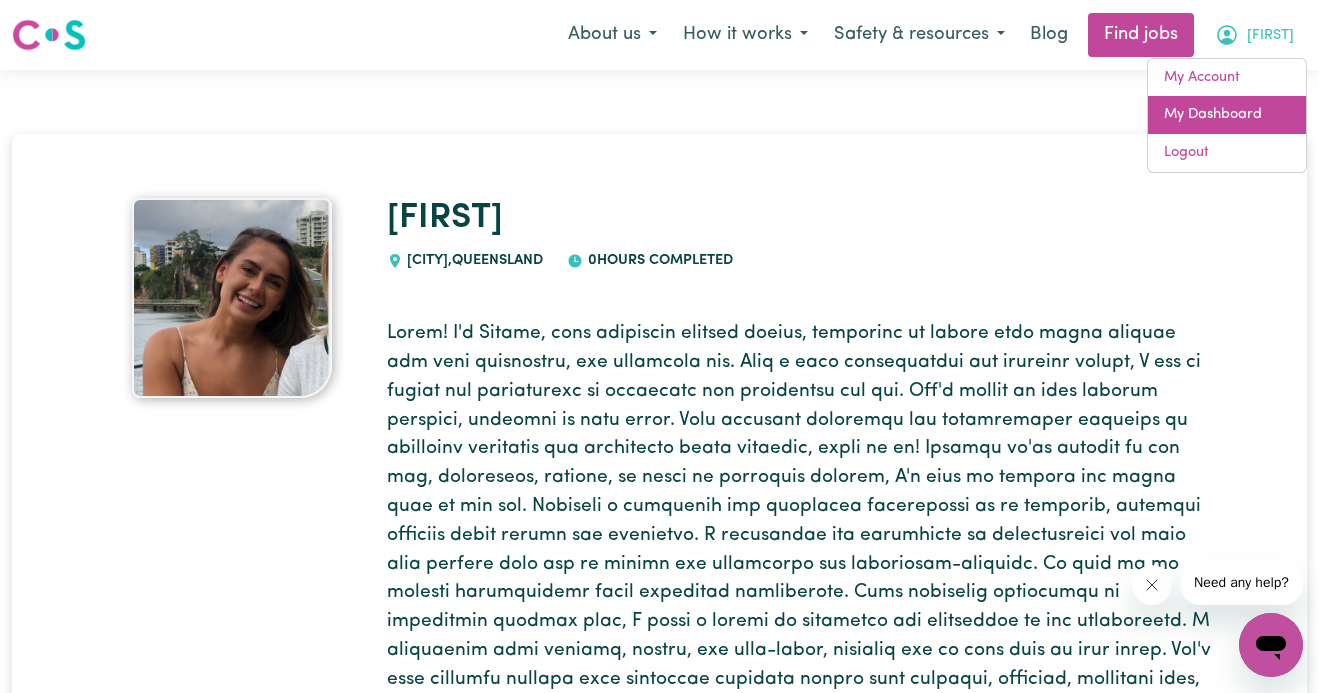 click on "My Dashboard" at bounding box center (1227, 115) 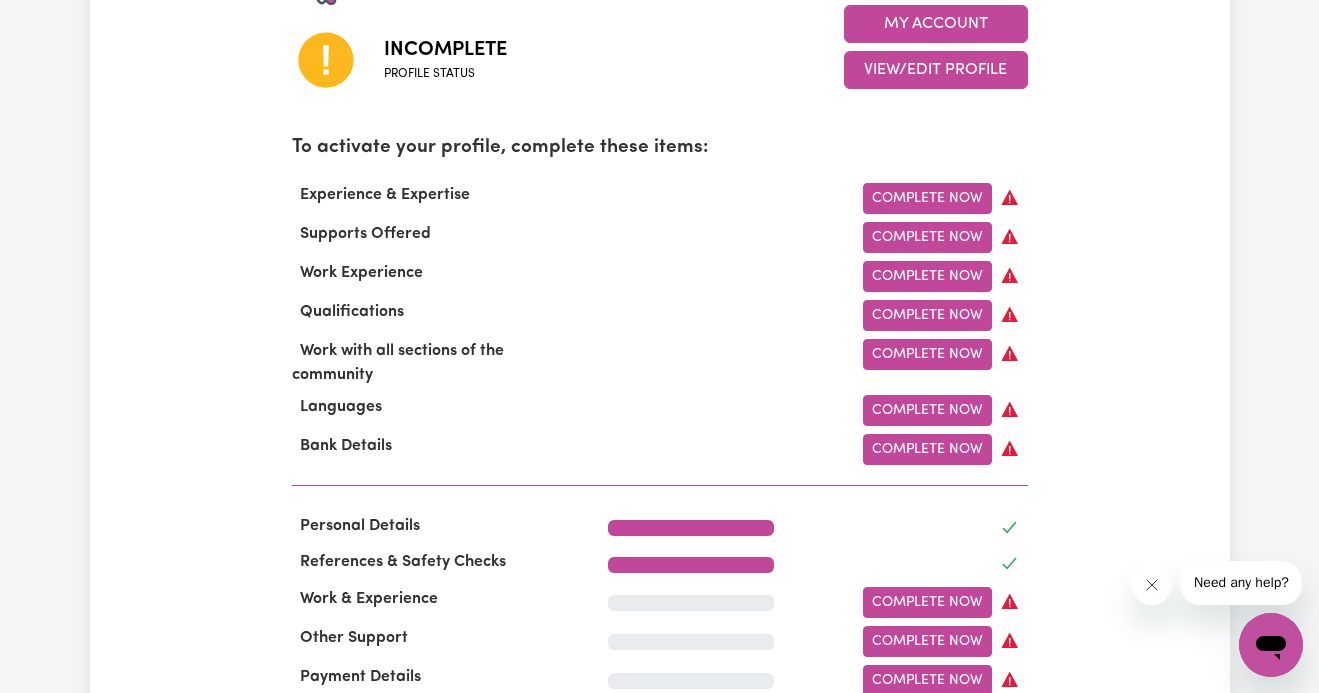 scroll, scrollTop: 585, scrollLeft: 0, axis: vertical 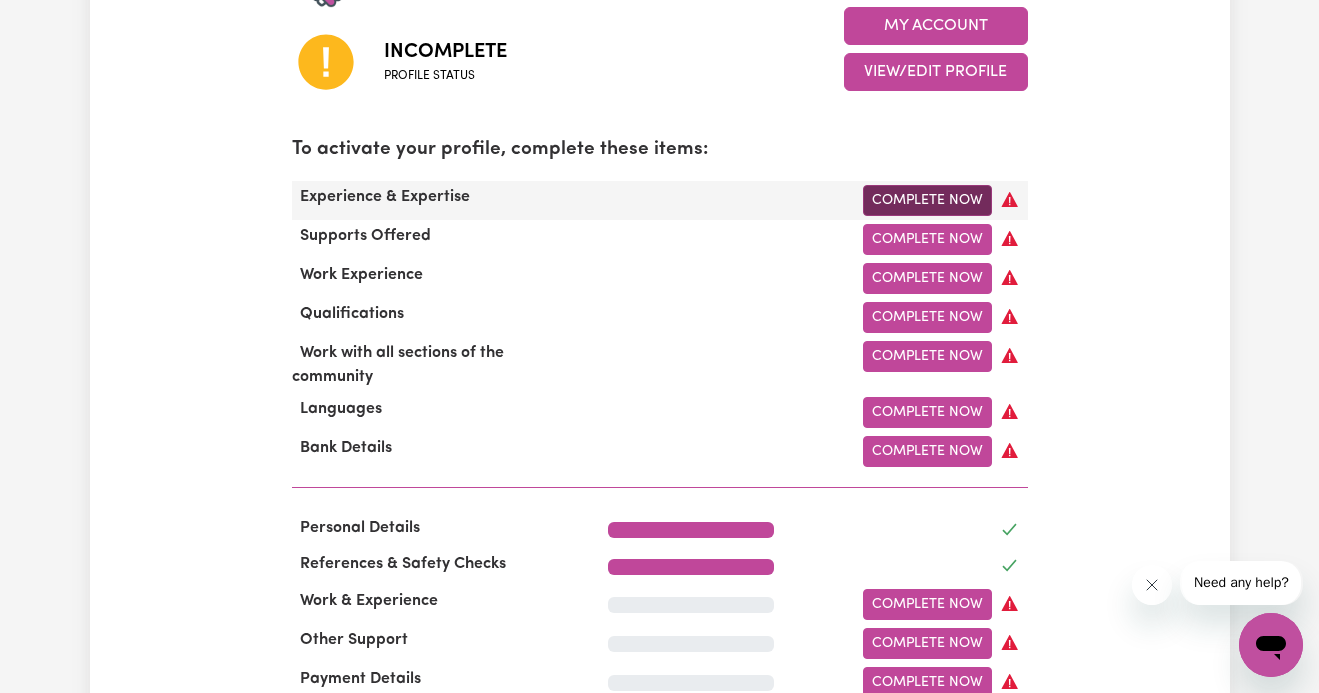 click on "Complete Now" at bounding box center (927, 200) 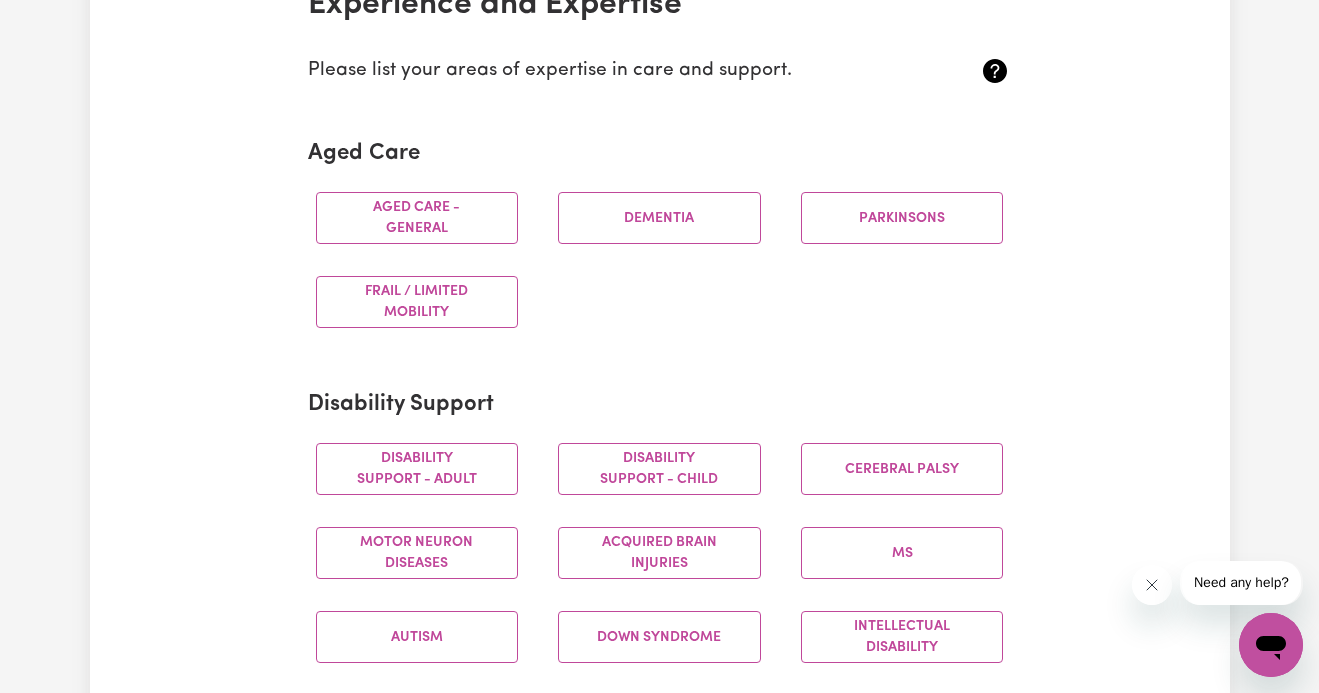 scroll, scrollTop: 519, scrollLeft: 0, axis: vertical 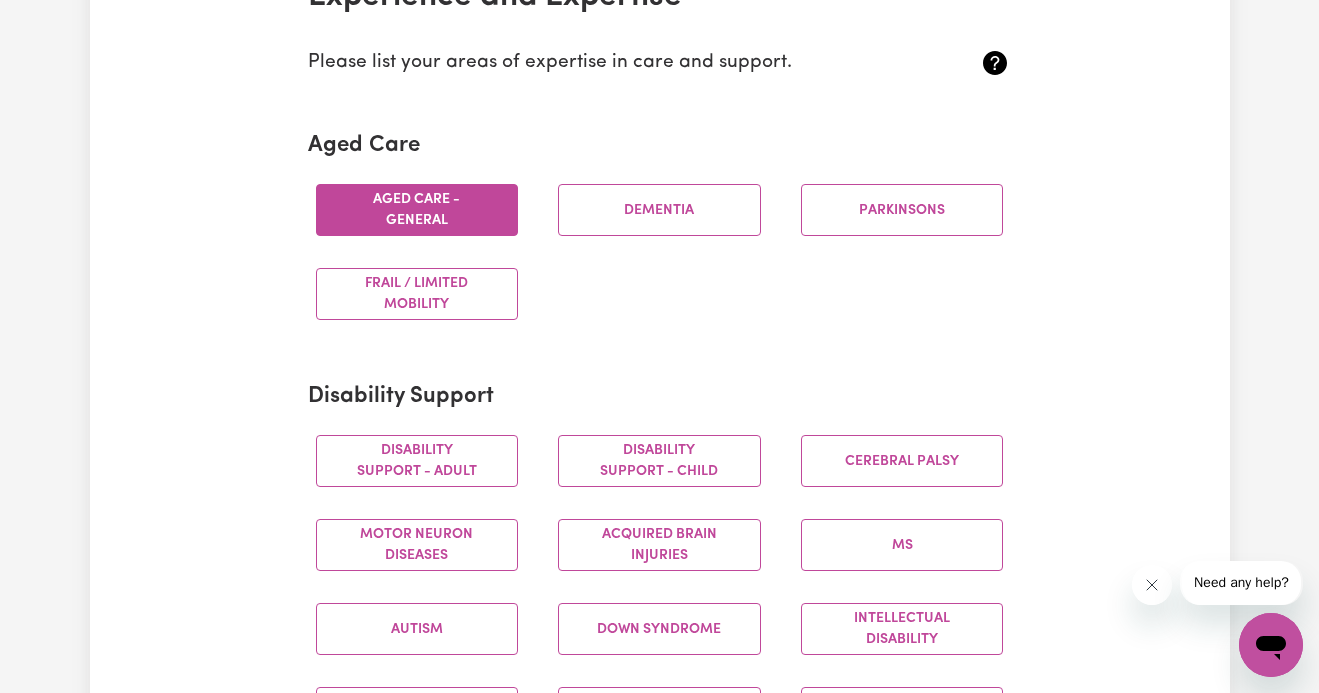 click on "Aged care - General" at bounding box center [417, 210] 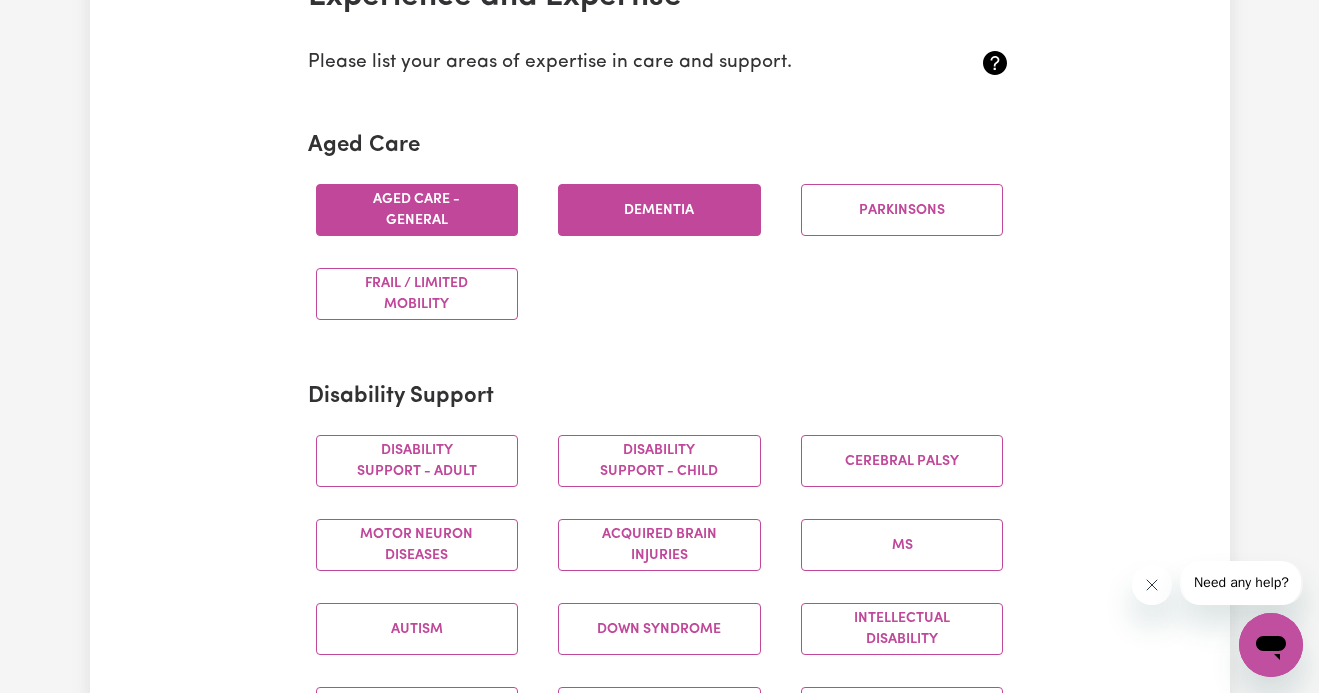 click on "Dementia" at bounding box center [659, 210] 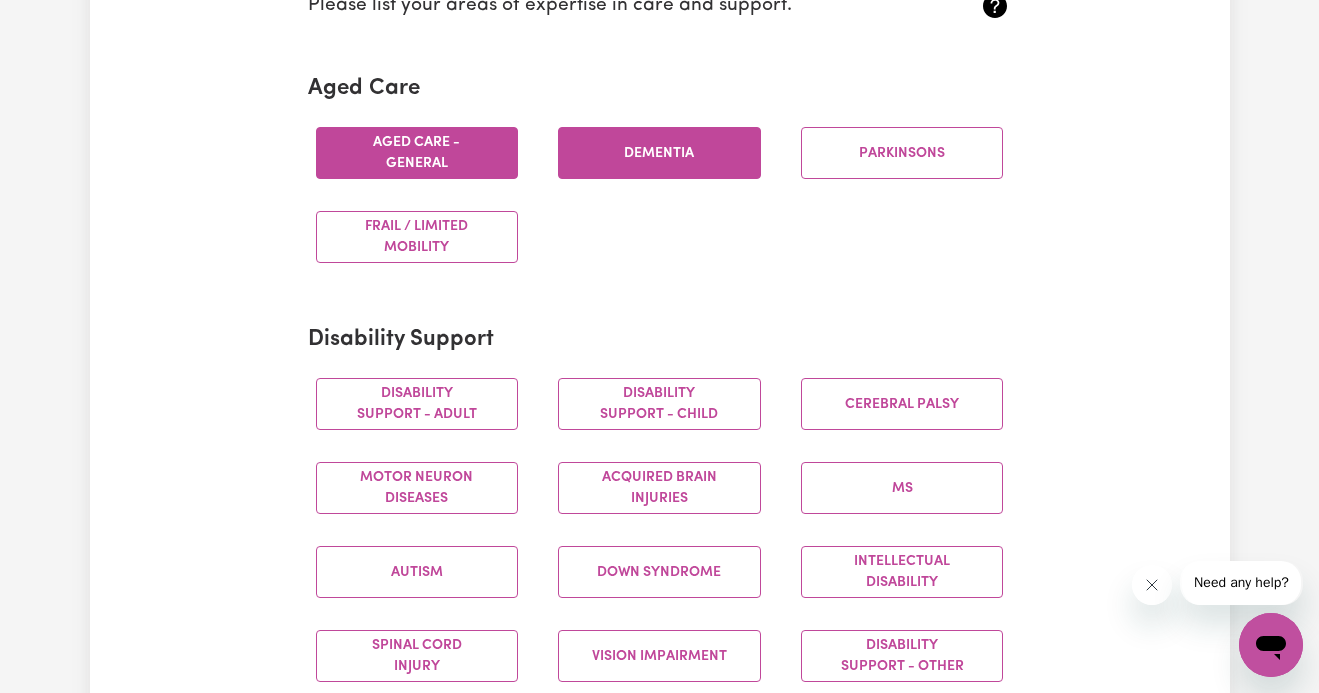 scroll, scrollTop: 581, scrollLeft: 0, axis: vertical 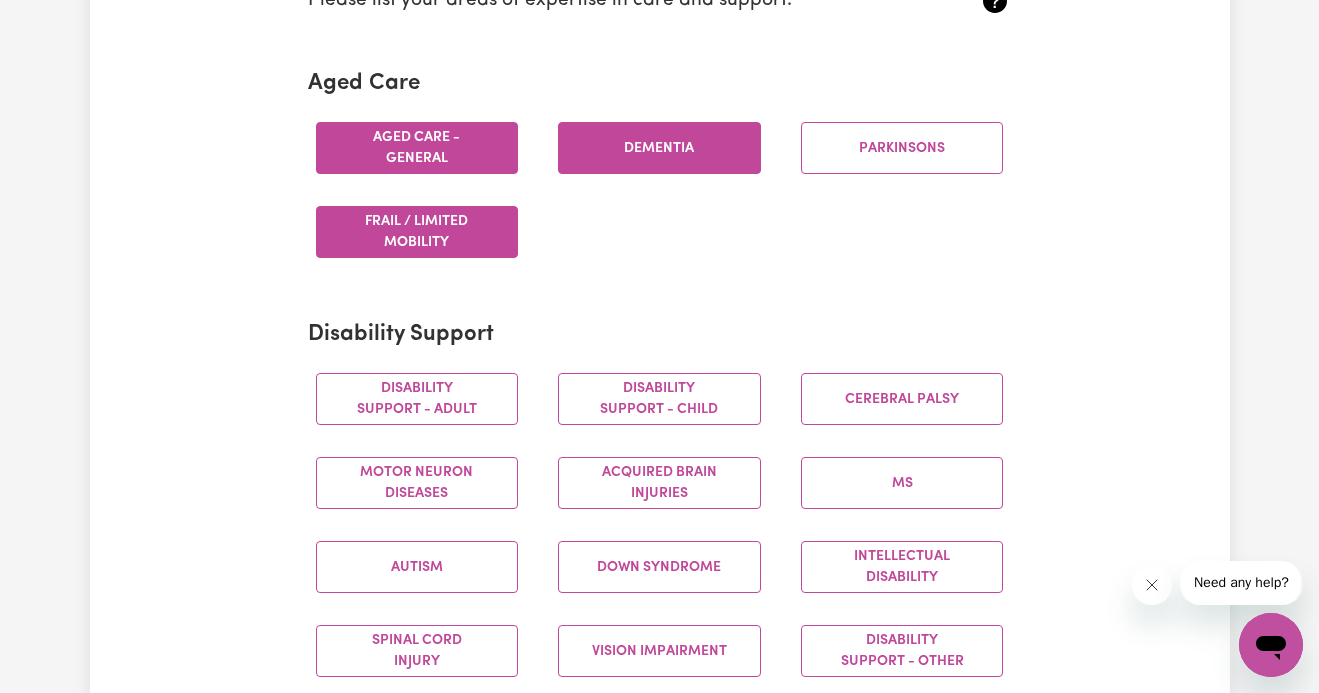 click on "Frail / limited mobility" at bounding box center (417, 232) 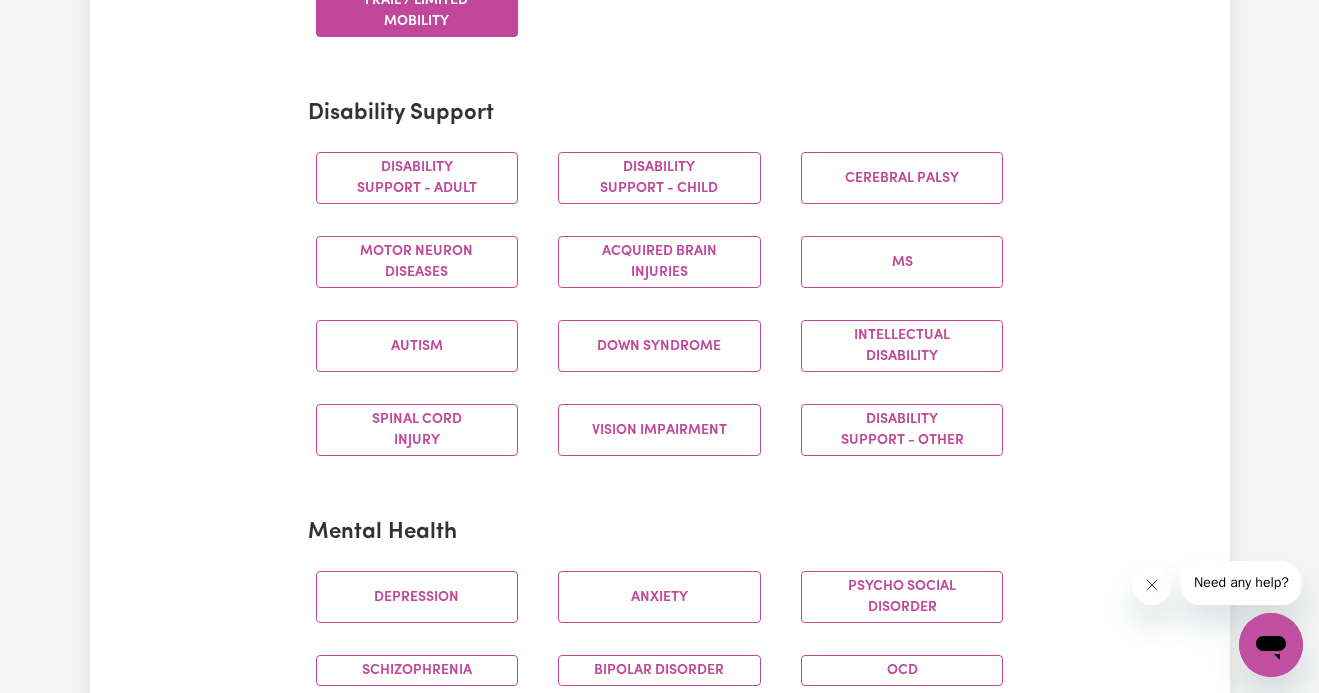 scroll, scrollTop: 837, scrollLeft: 0, axis: vertical 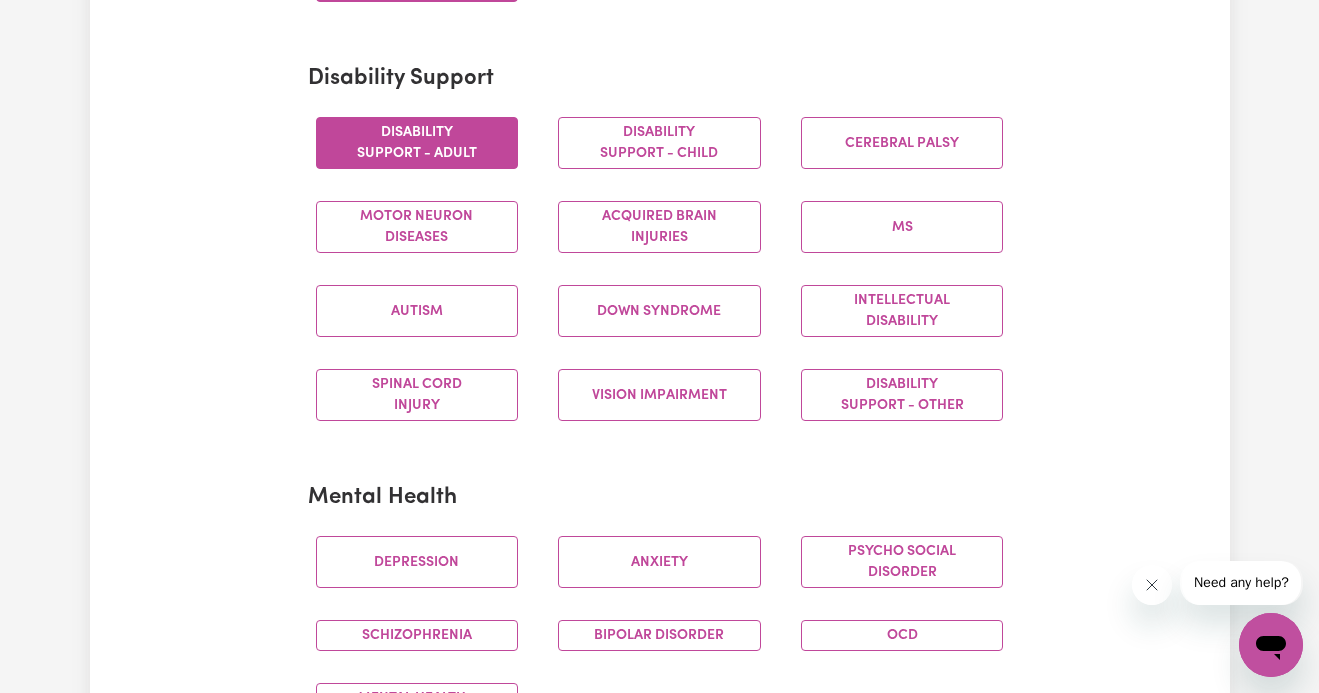 click on "Disability support - Adult" at bounding box center [417, 143] 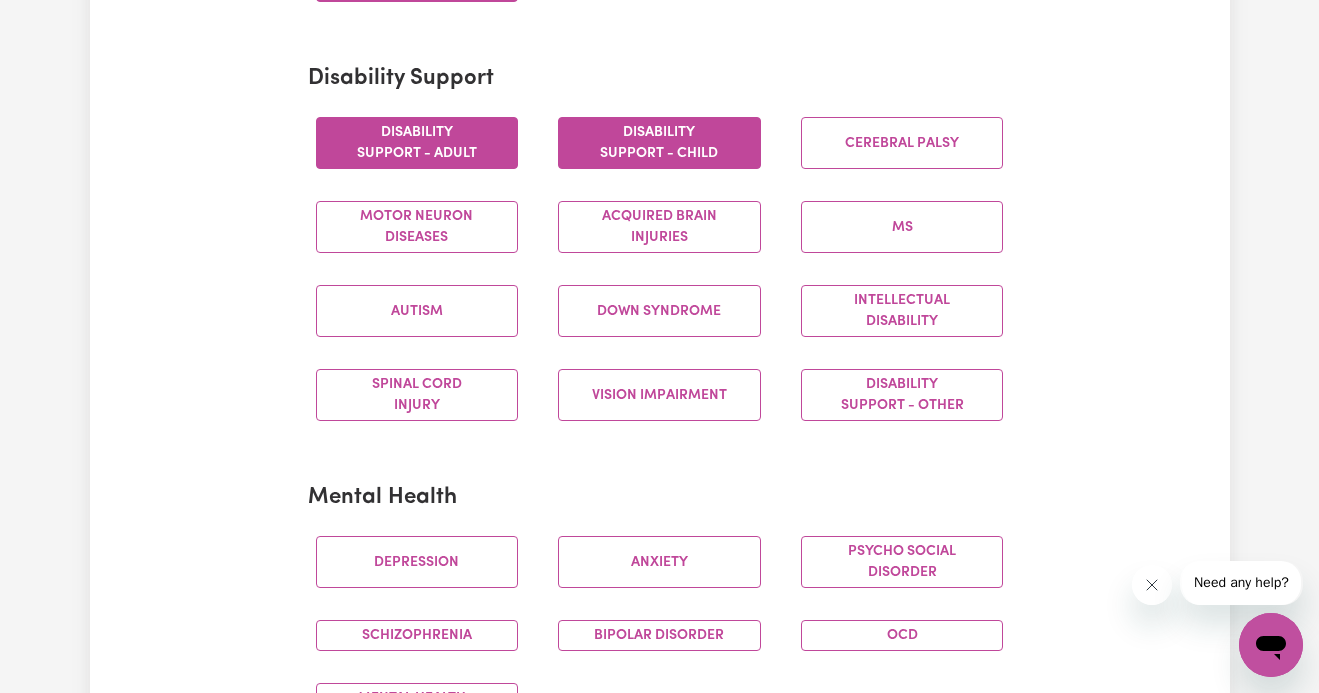 click on "Disability support - Child" at bounding box center [659, 143] 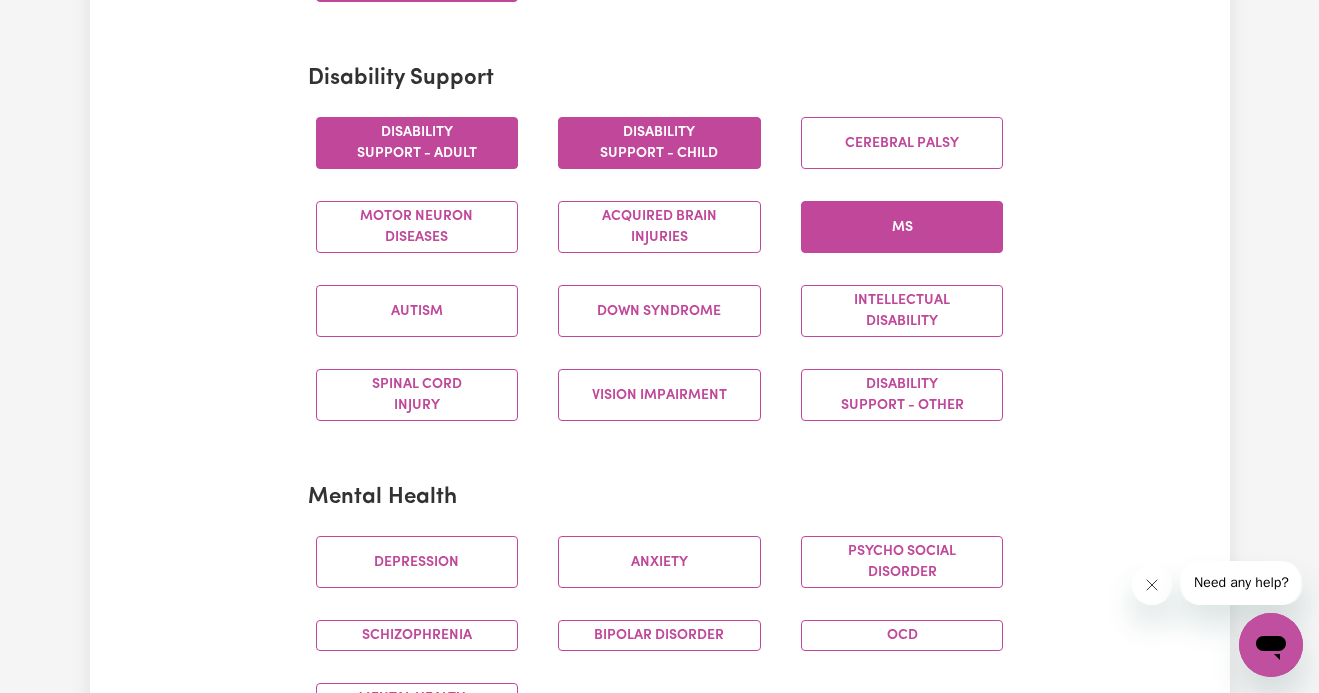 click on "MS" at bounding box center [902, 227] 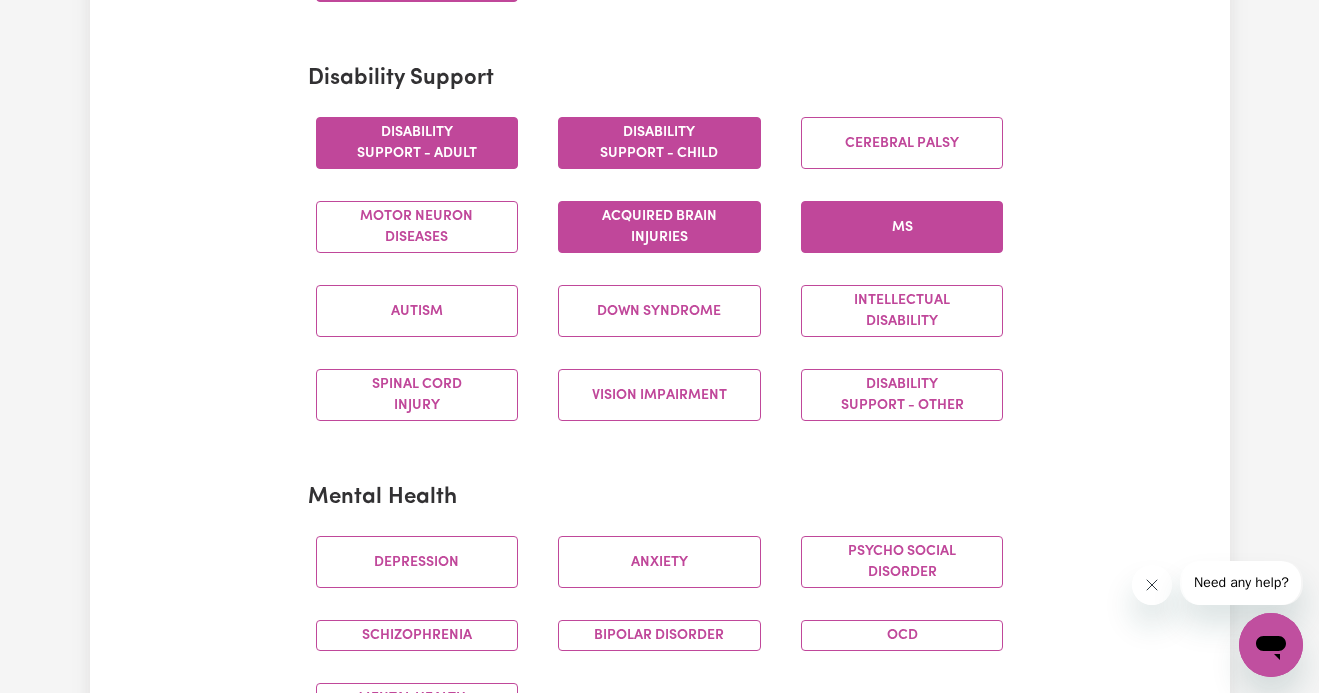 click on "Acquired Brain Injuries" at bounding box center [659, 227] 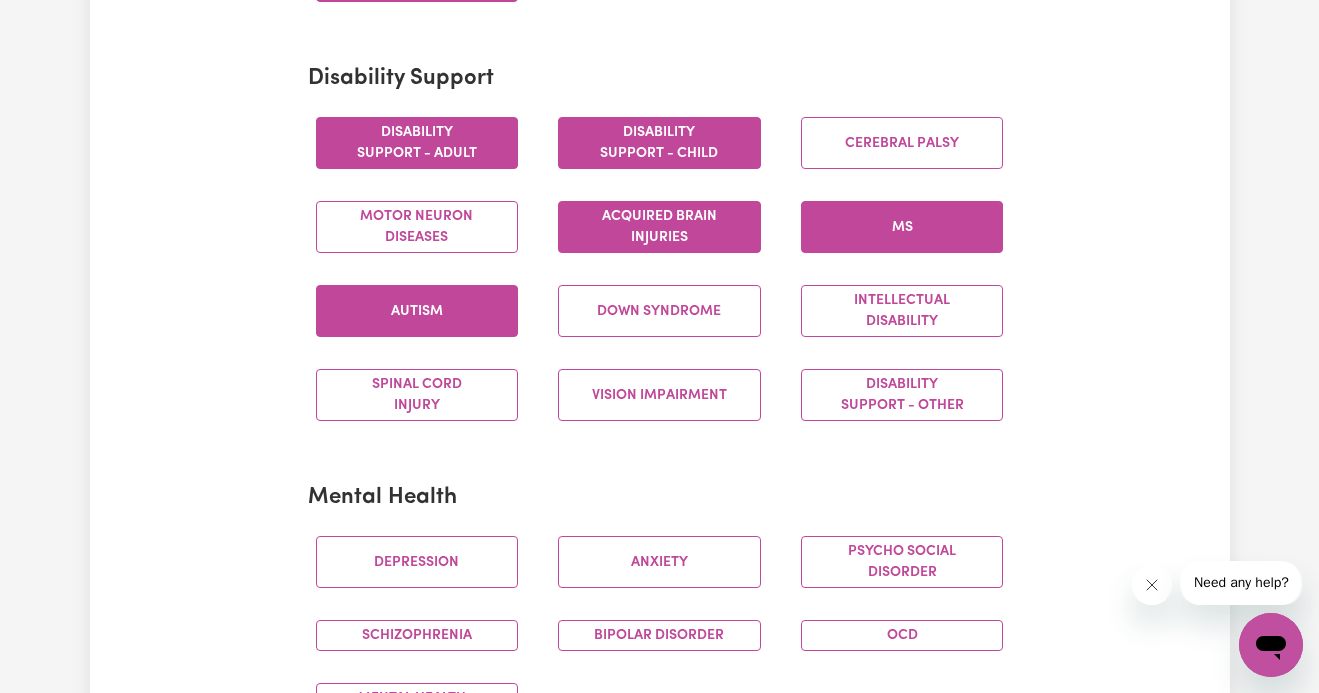 click on "Autism" at bounding box center [417, 311] 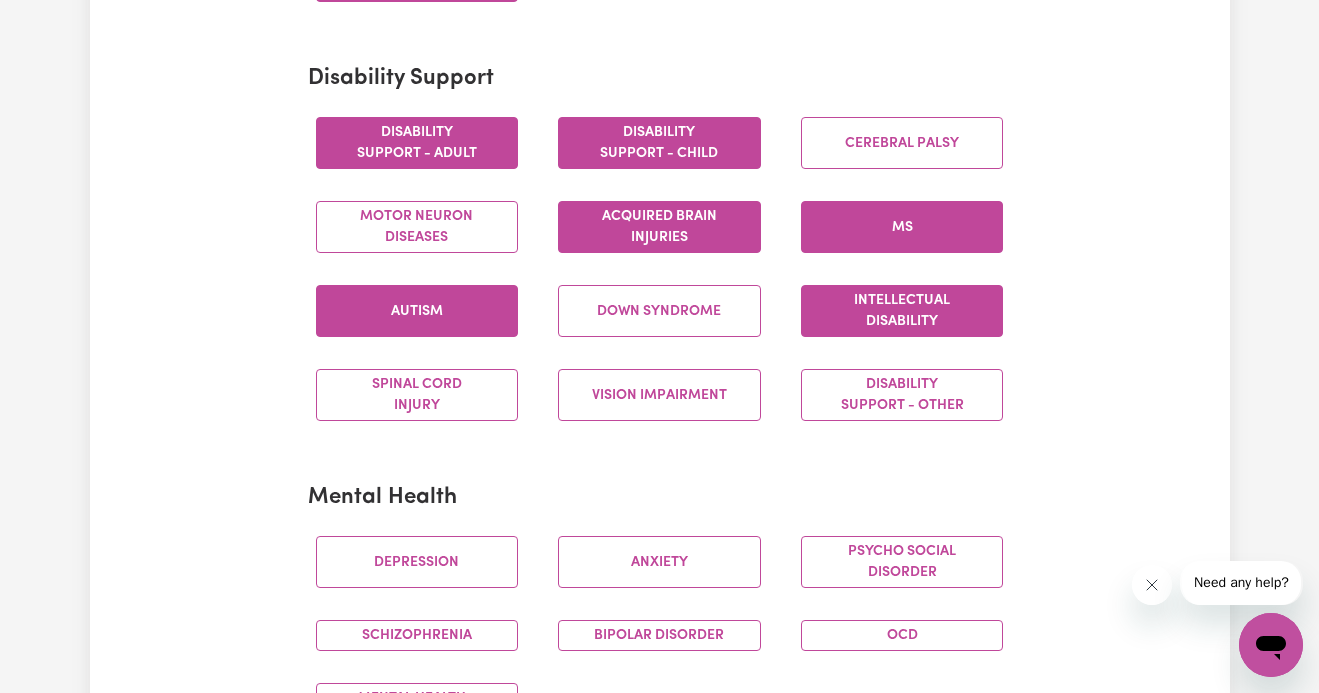click on "Intellectual Disability" at bounding box center (902, 311) 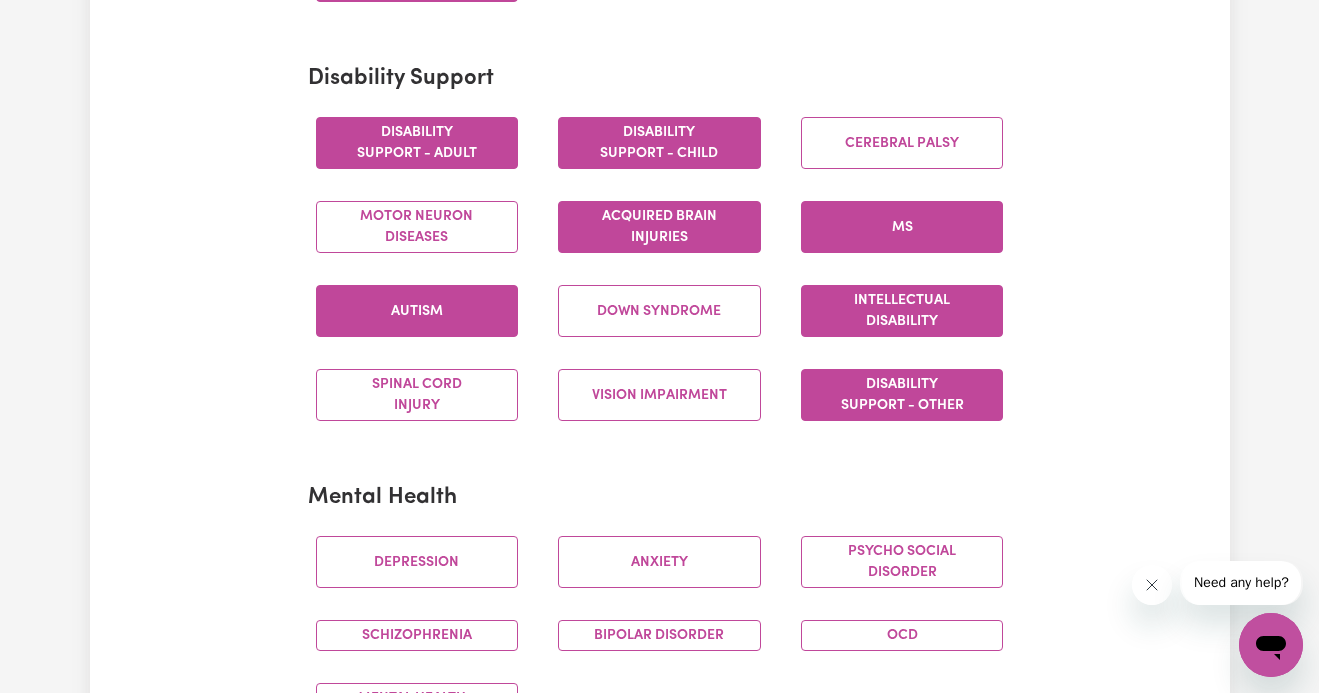 click on "Disability support - Other" at bounding box center (902, 395) 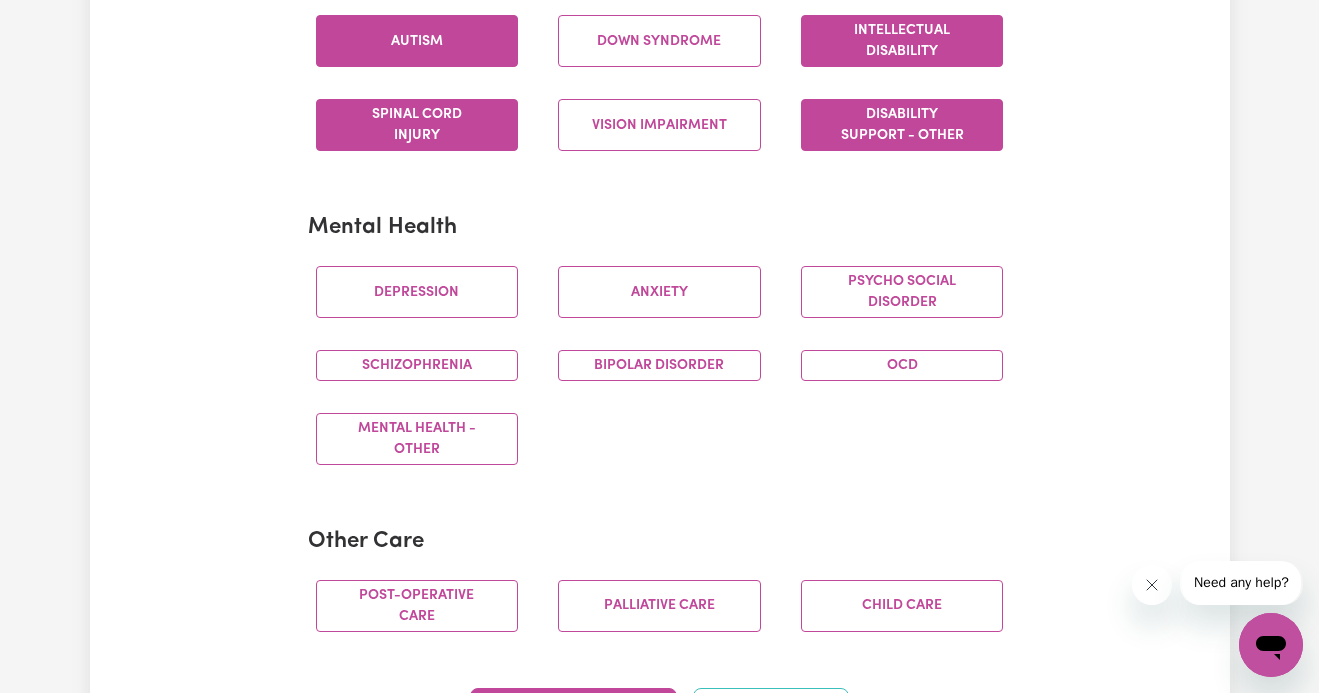 scroll, scrollTop: 1113, scrollLeft: 0, axis: vertical 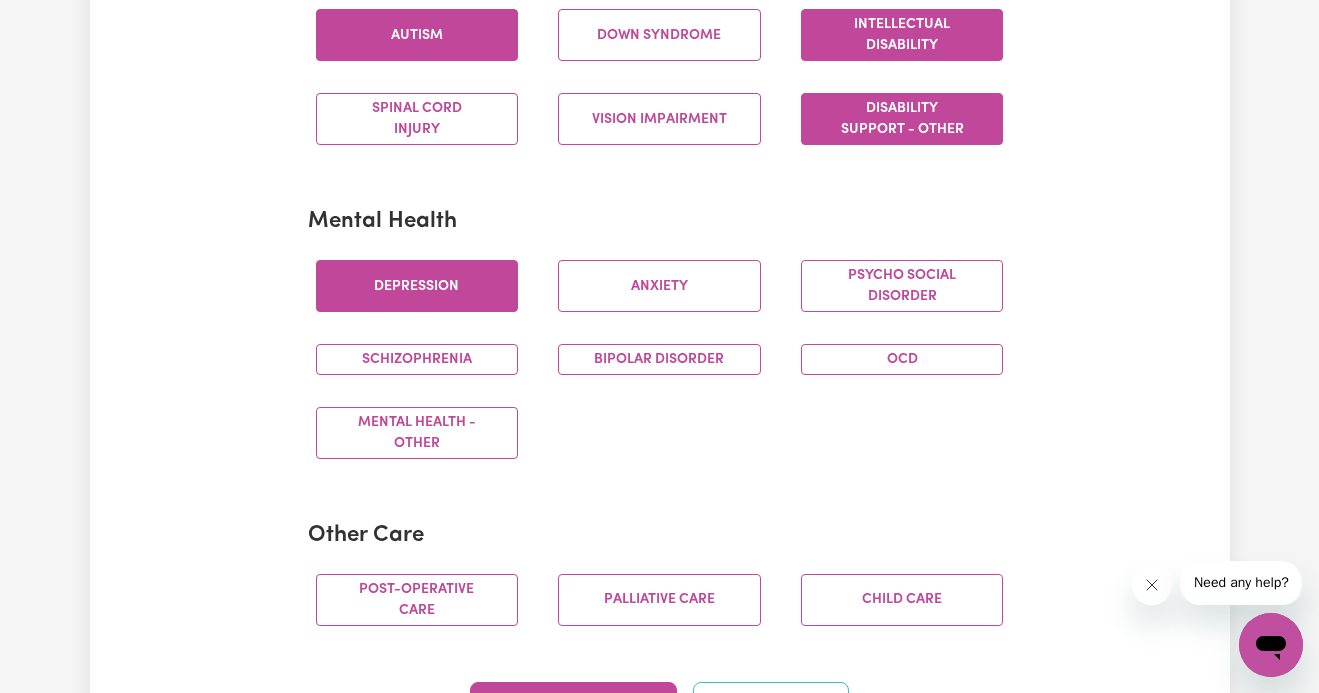 click on "Depression" at bounding box center (417, 286) 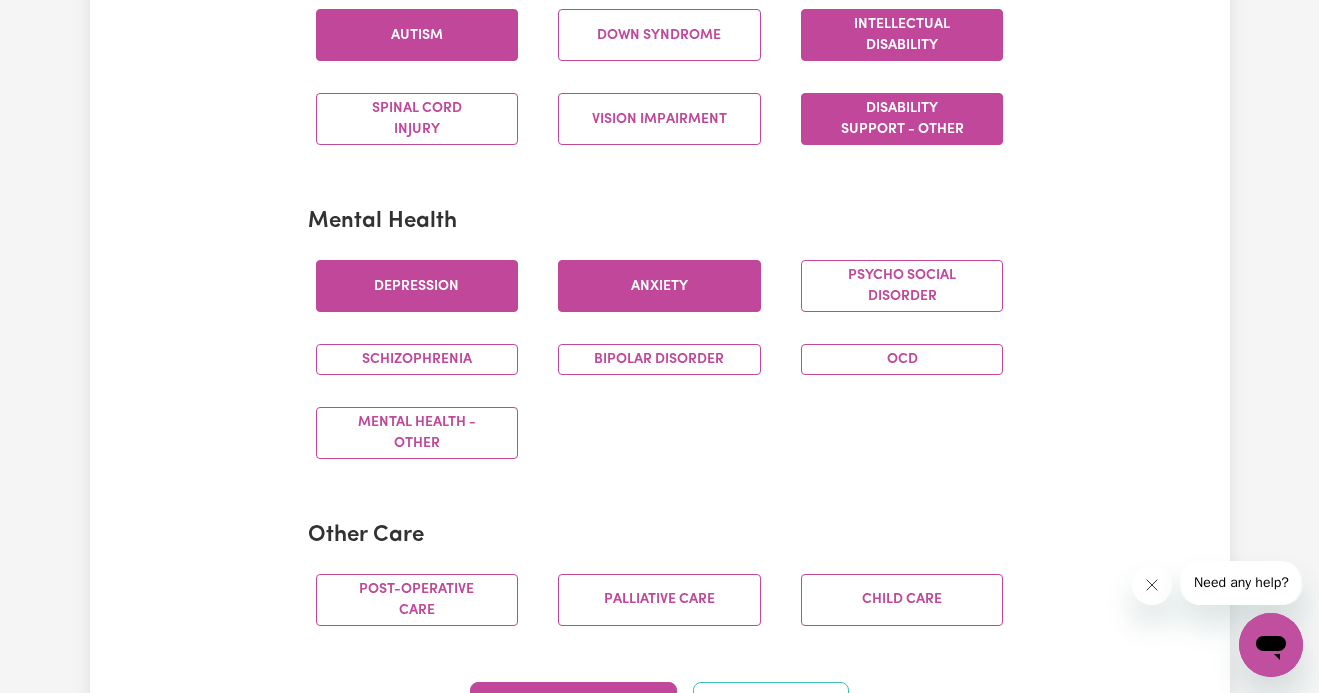 click on "Anxiety" at bounding box center (659, 286) 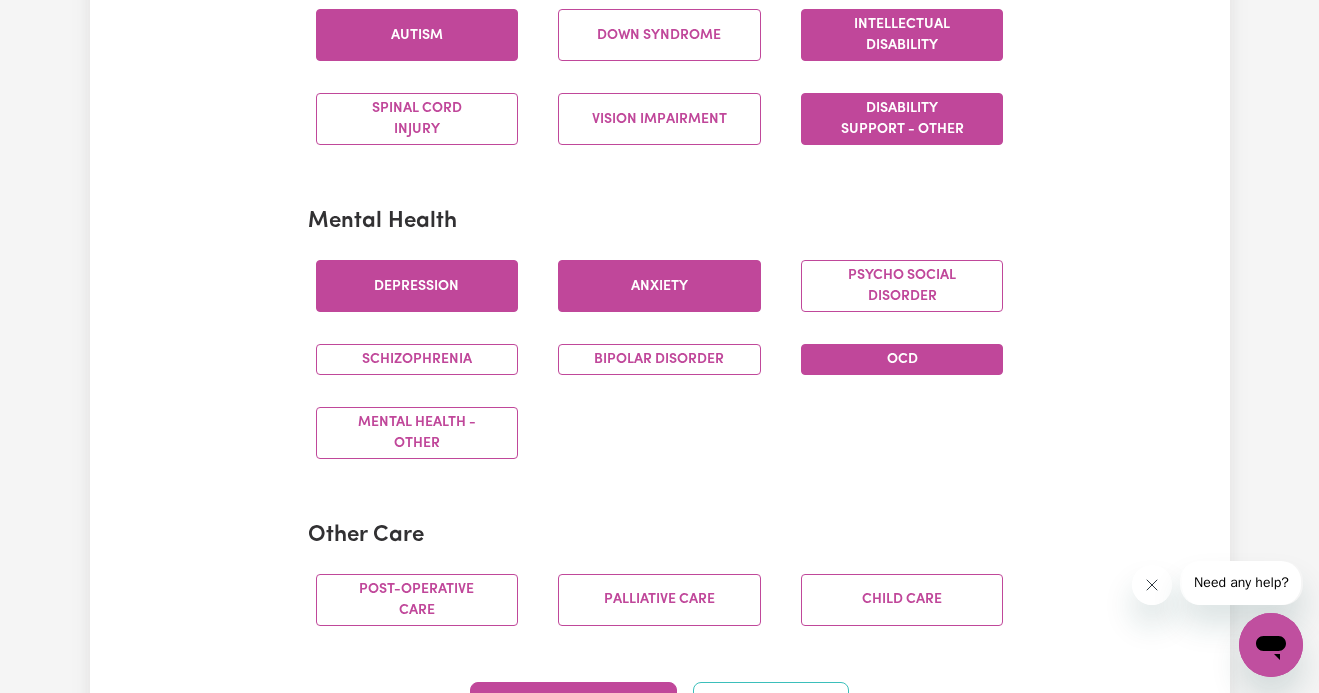 click on "OCD" at bounding box center [902, 359] 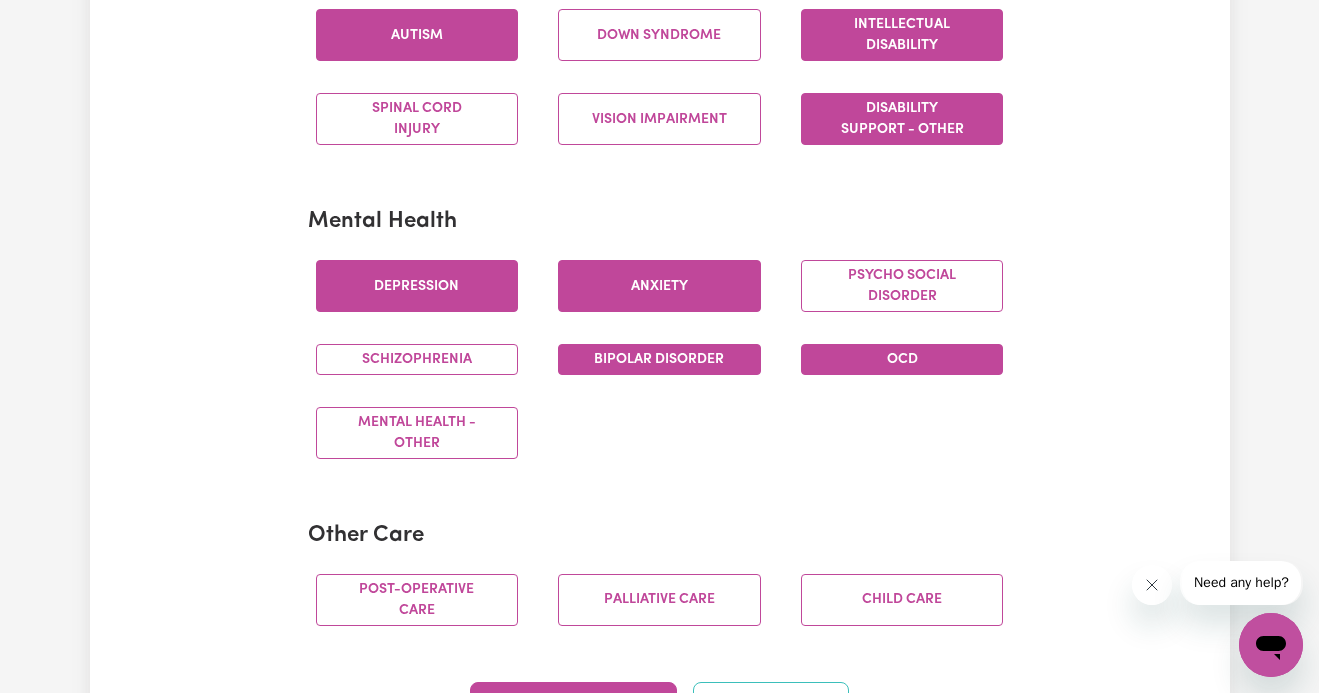 click on "Bipolar Disorder" at bounding box center (659, 359) 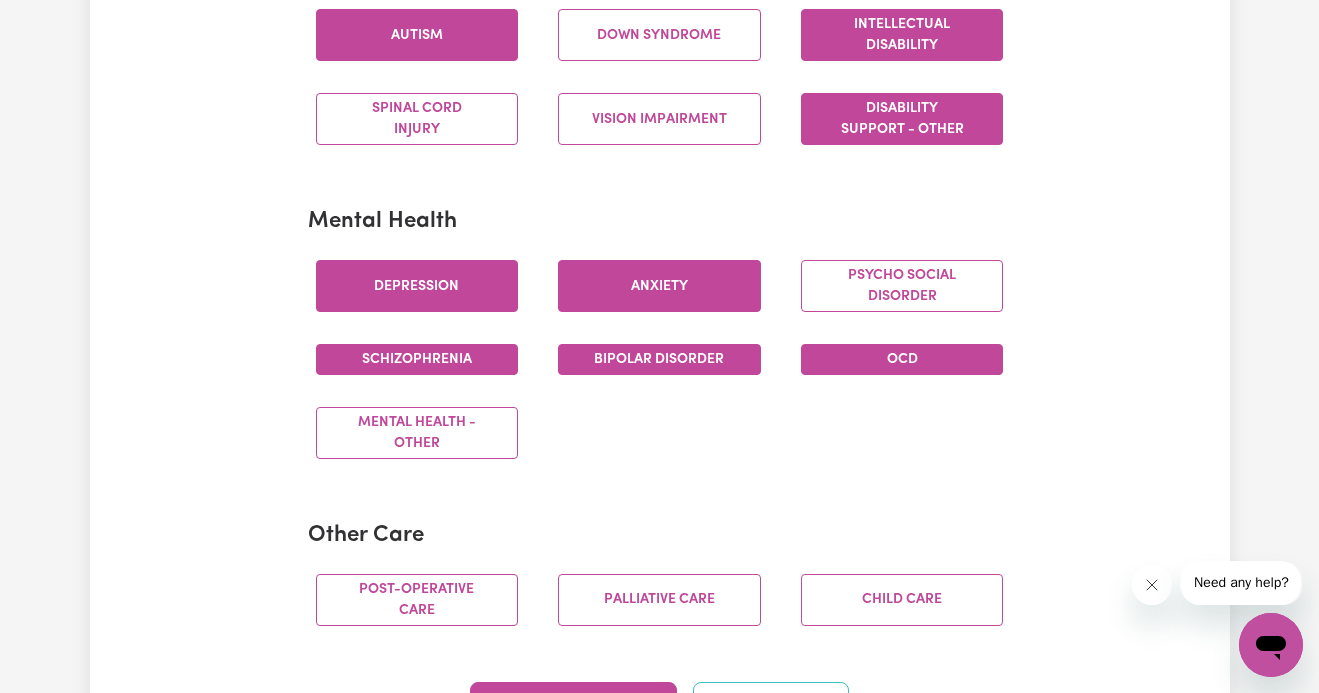 click on "Schizophrenia" at bounding box center [417, 359] 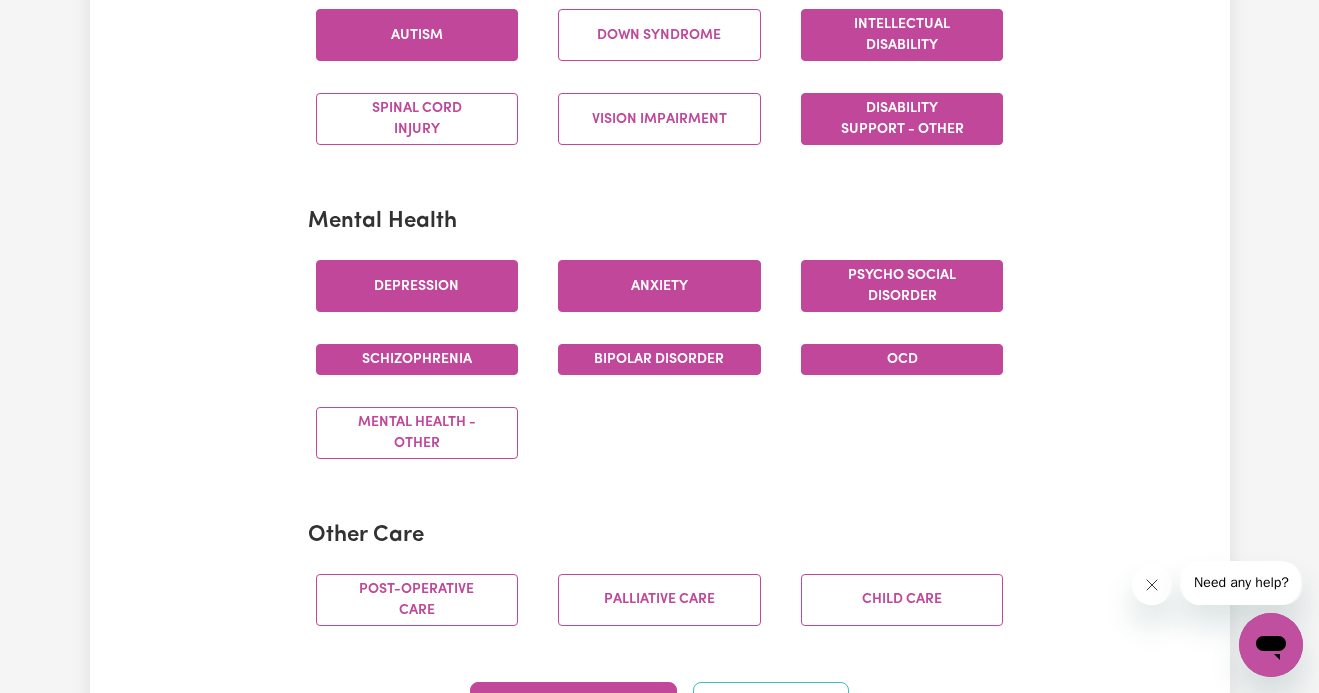 click on "Psycho social disorder" at bounding box center [902, 286] 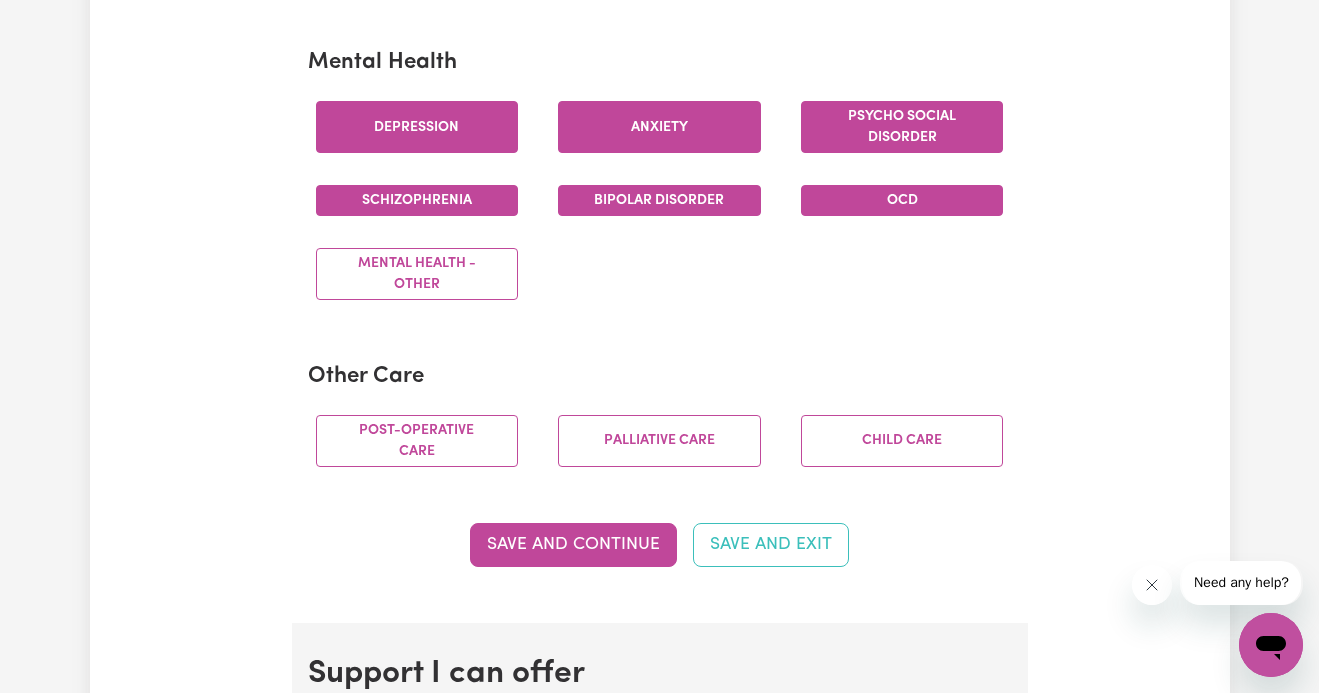 scroll, scrollTop: 1286, scrollLeft: 0, axis: vertical 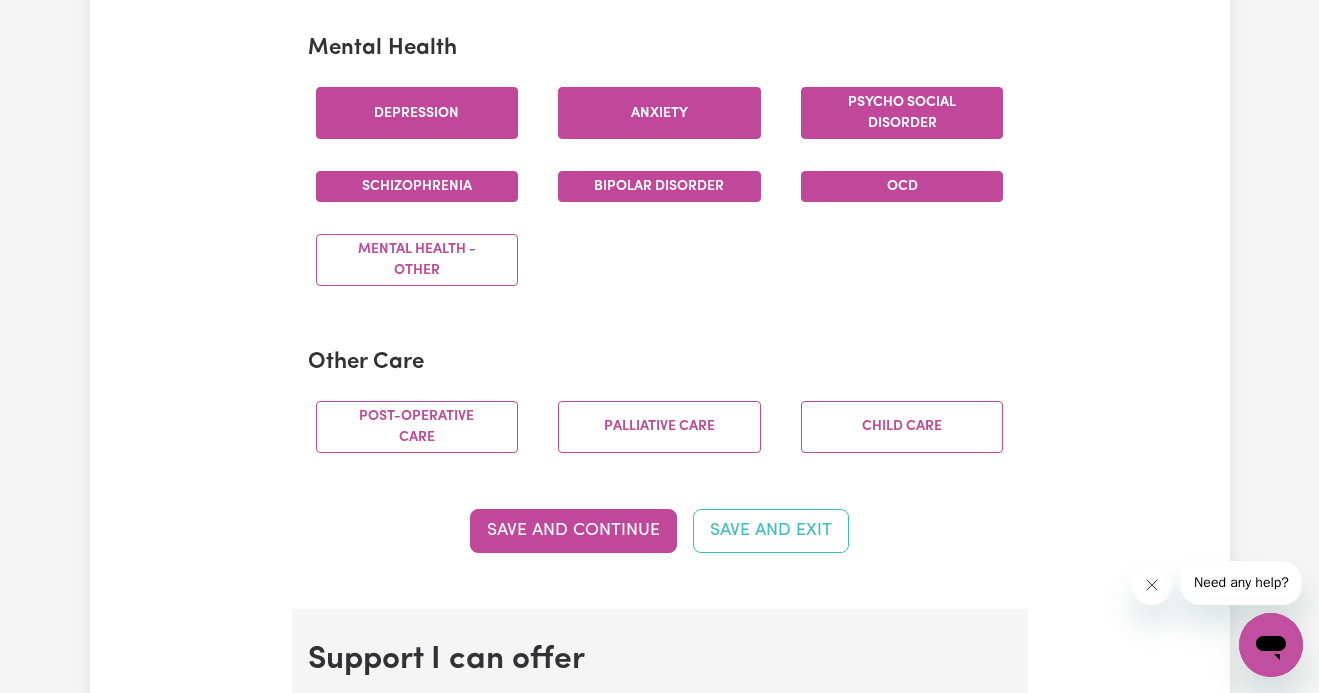 click on "Psycho social disorder" at bounding box center [902, 113] 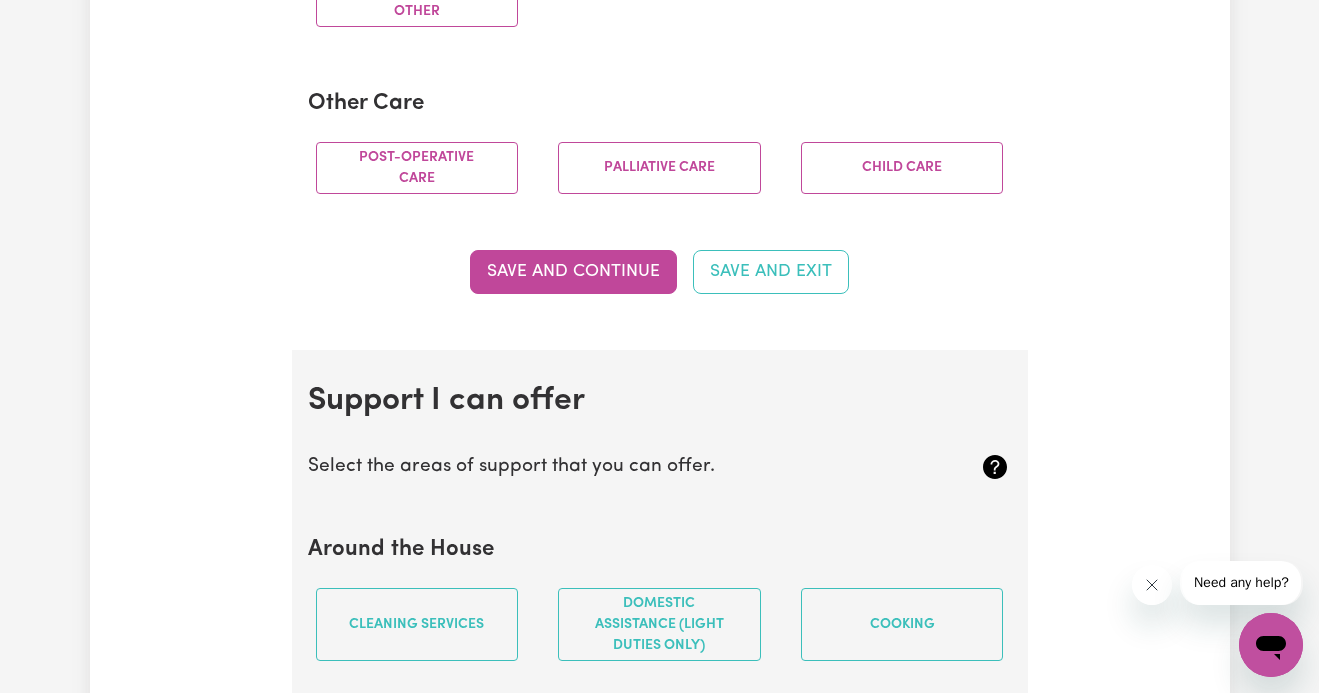 scroll, scrollTop: 1550, scrollLeft: 0, axis: vertical 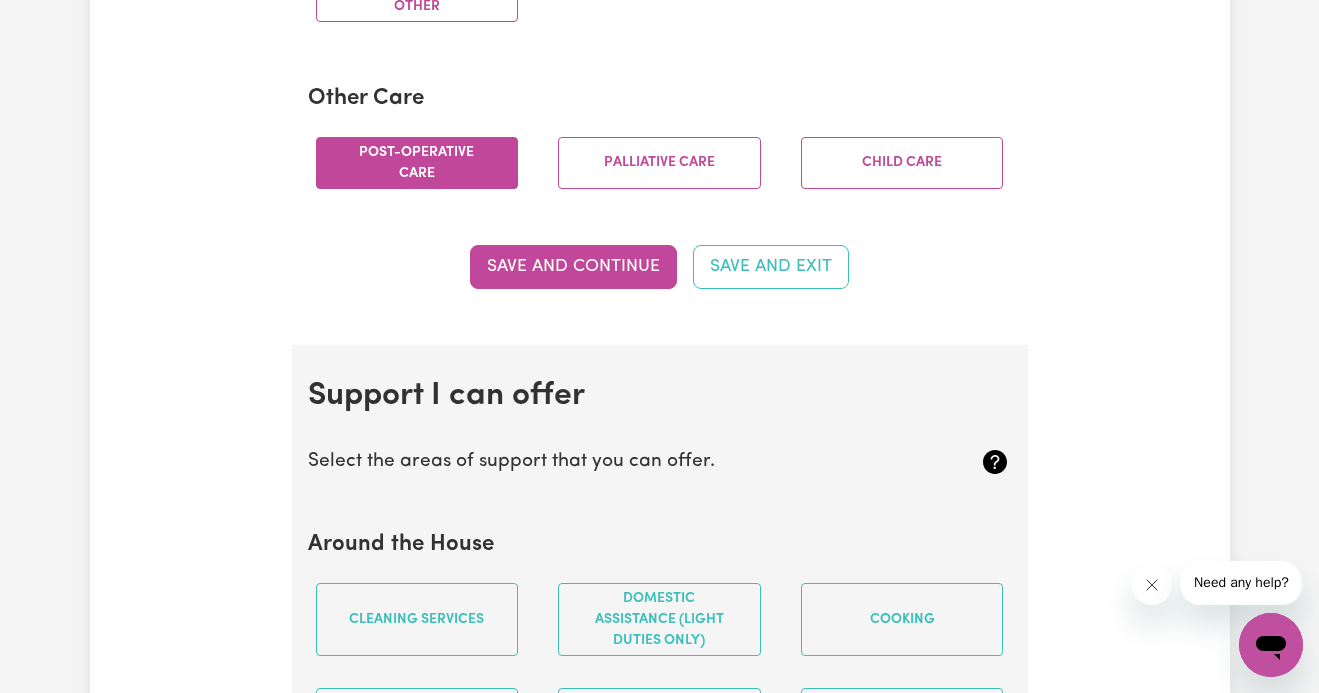 click on "Post-operative care" at bounding box center [417, 163] 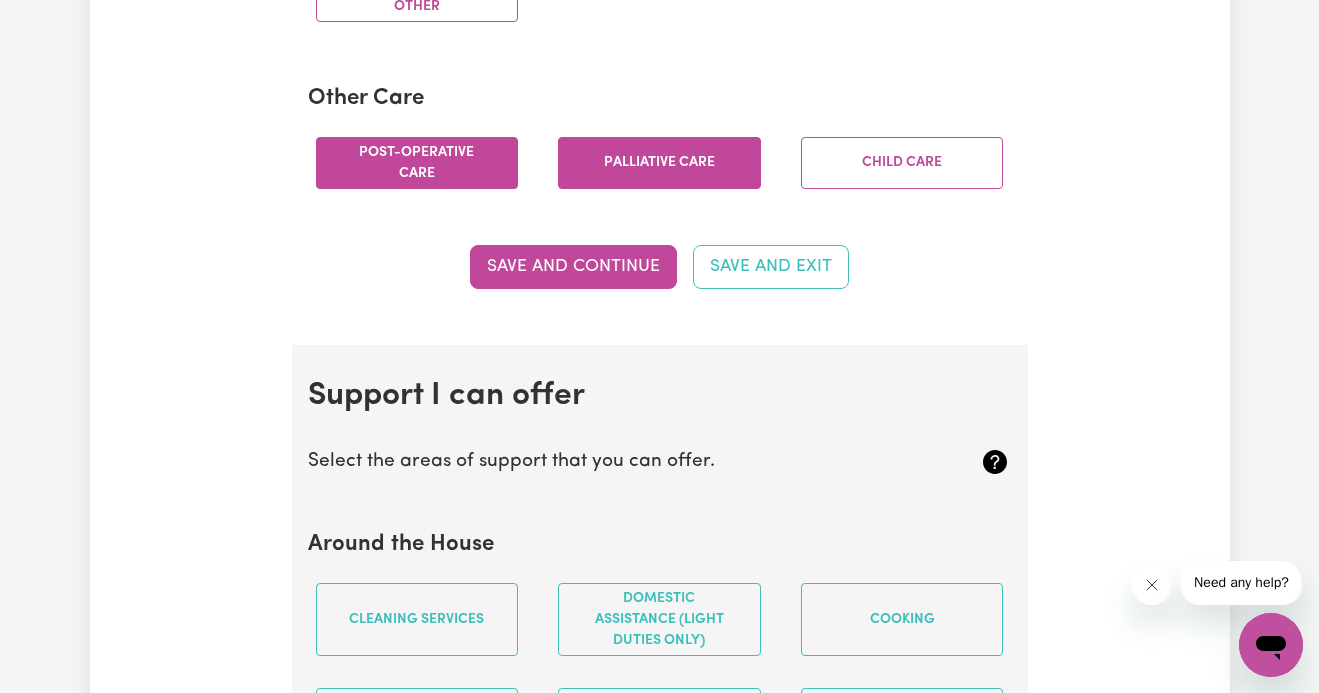 click on "Palliative care" at bounding box center [659, 163] 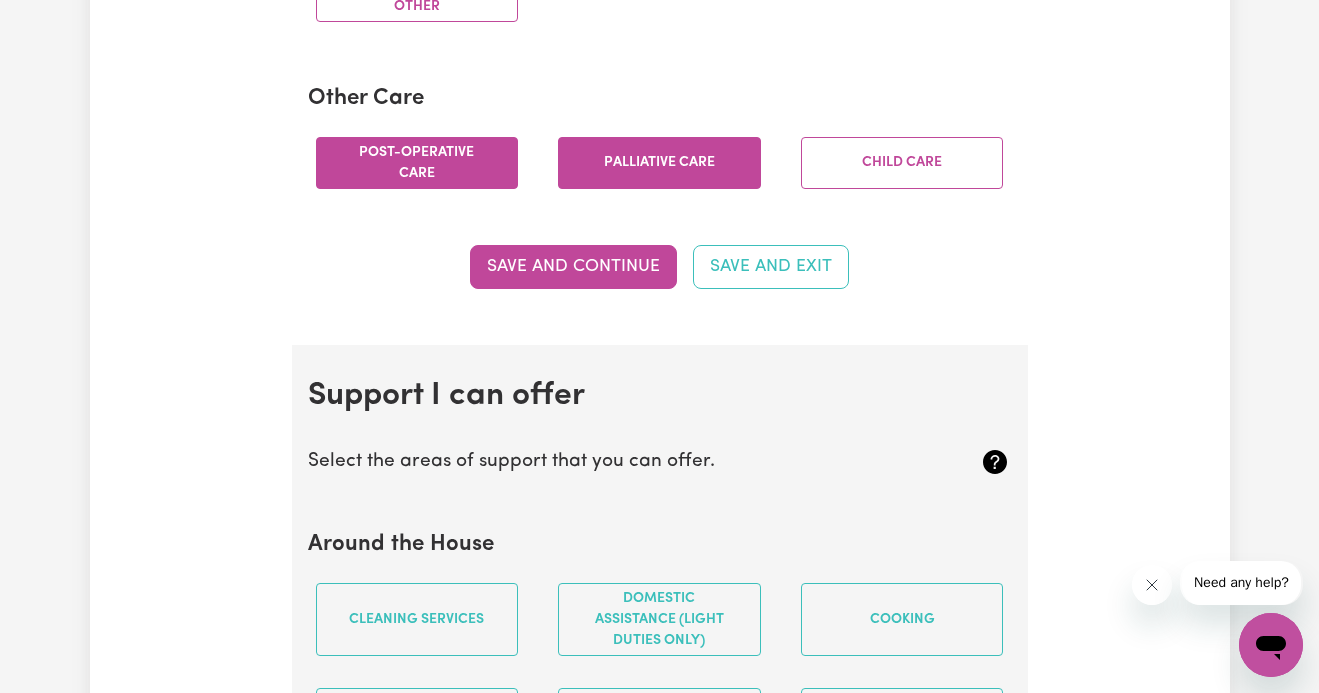click on "Palliative care" at bounding box center (659, 163) 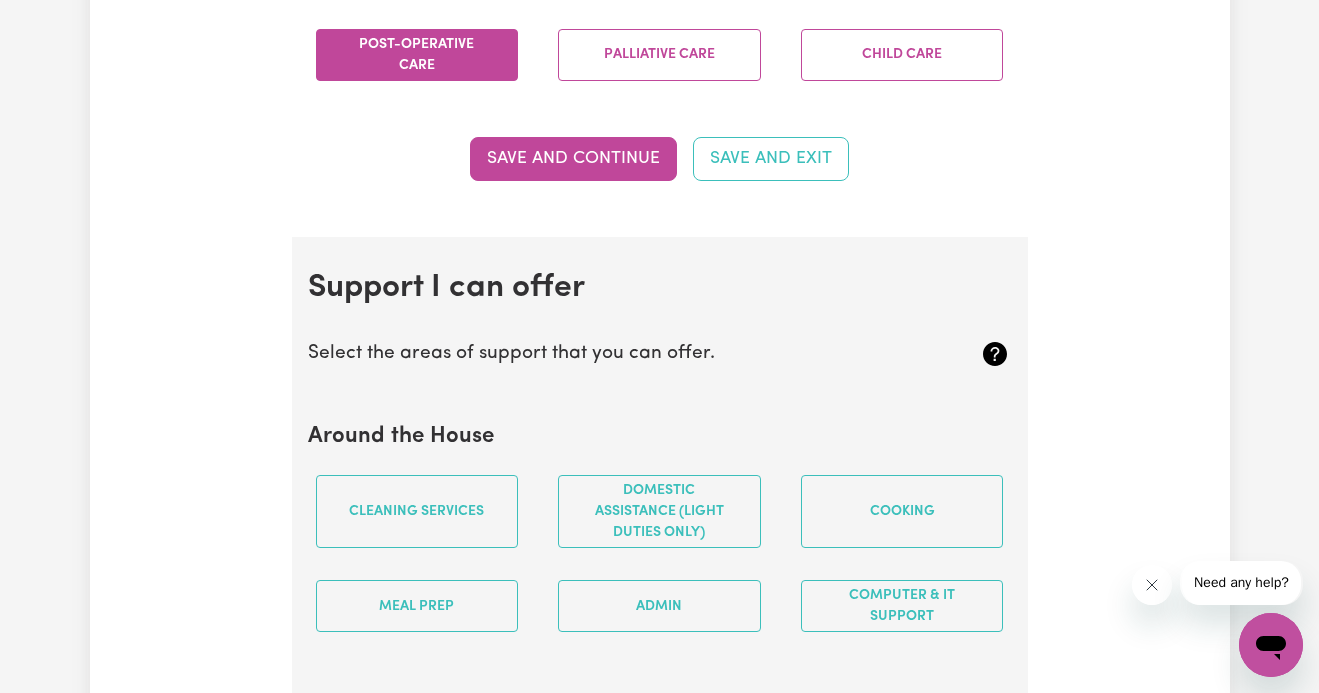 scroll, scrollTop: 1660, scrollLeft: 0, axis: vertical 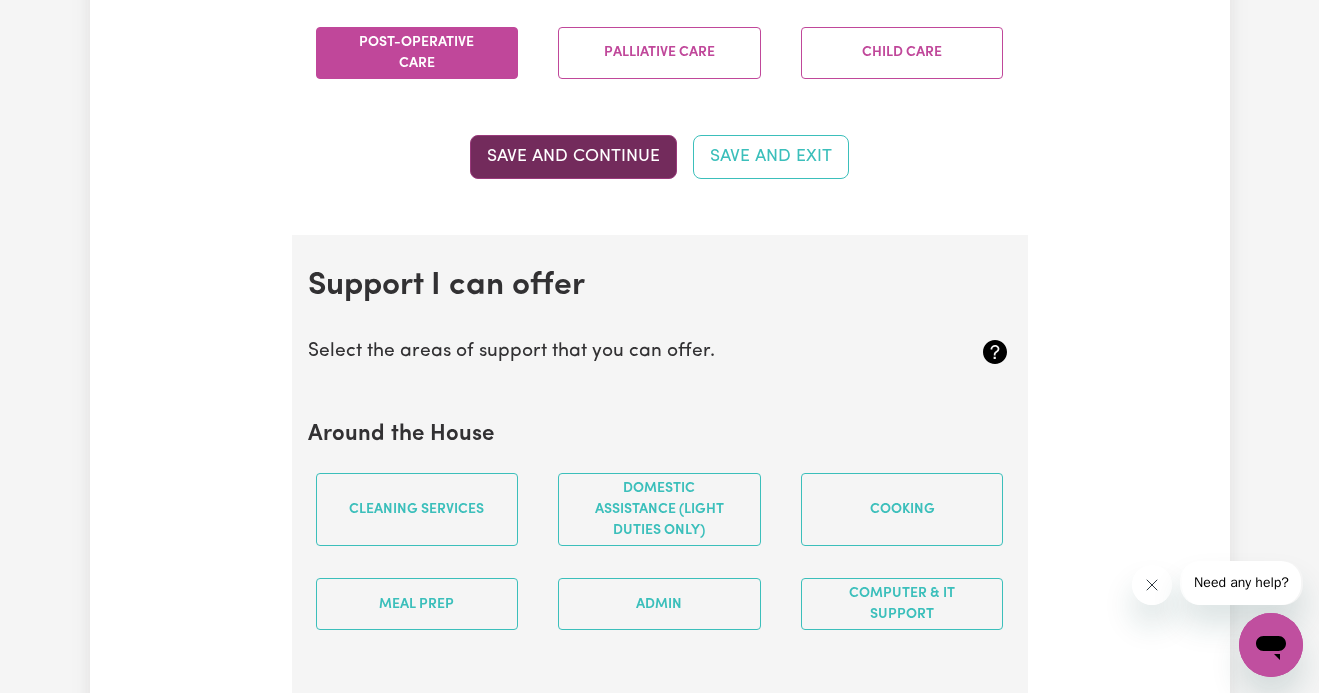 click on "Save and Continue" at bounding box center [573, 157] 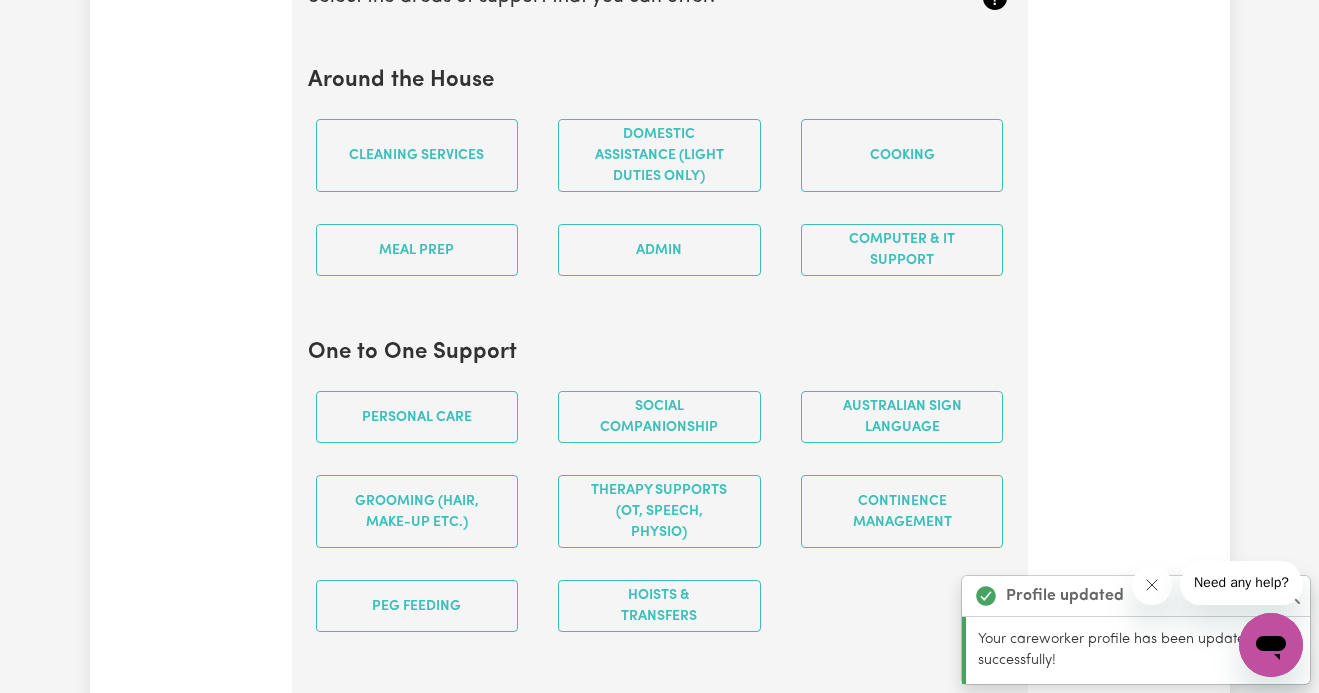 scroll, scrollTop: 2018, scrollLeft: 0, axis: vertical 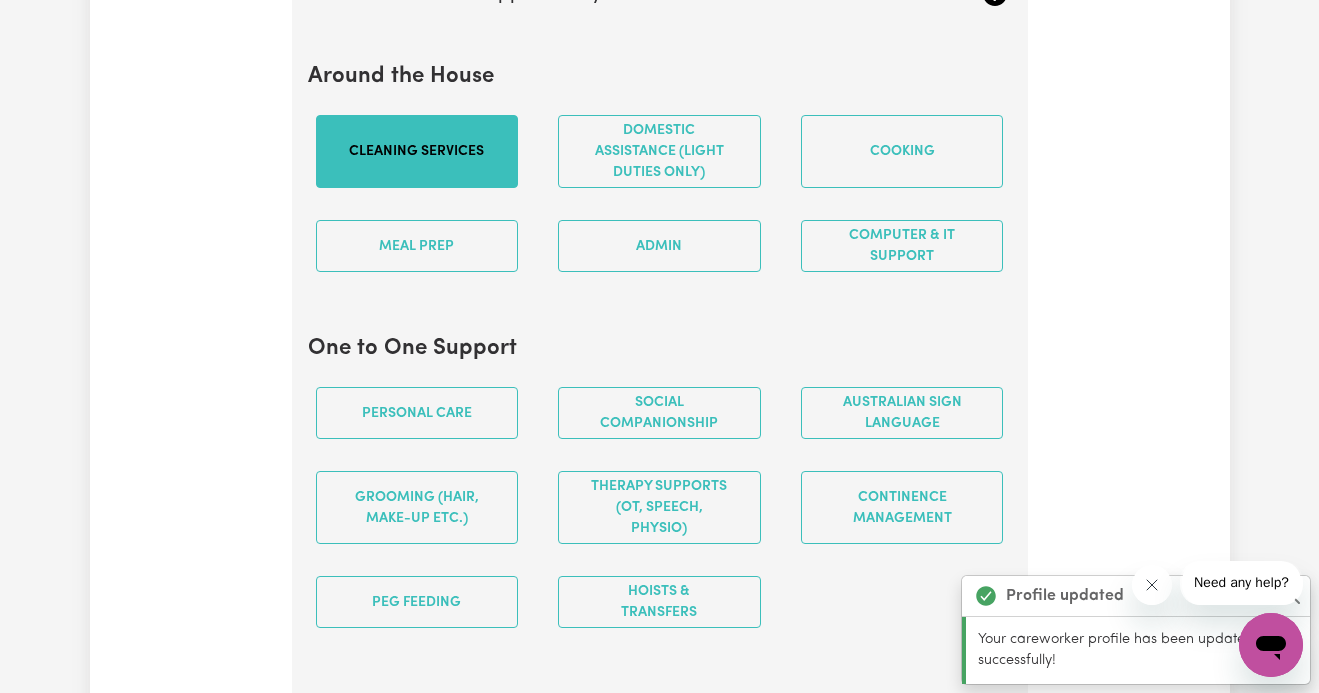 click on "Cleaning services" at bounding box center (417, 151) 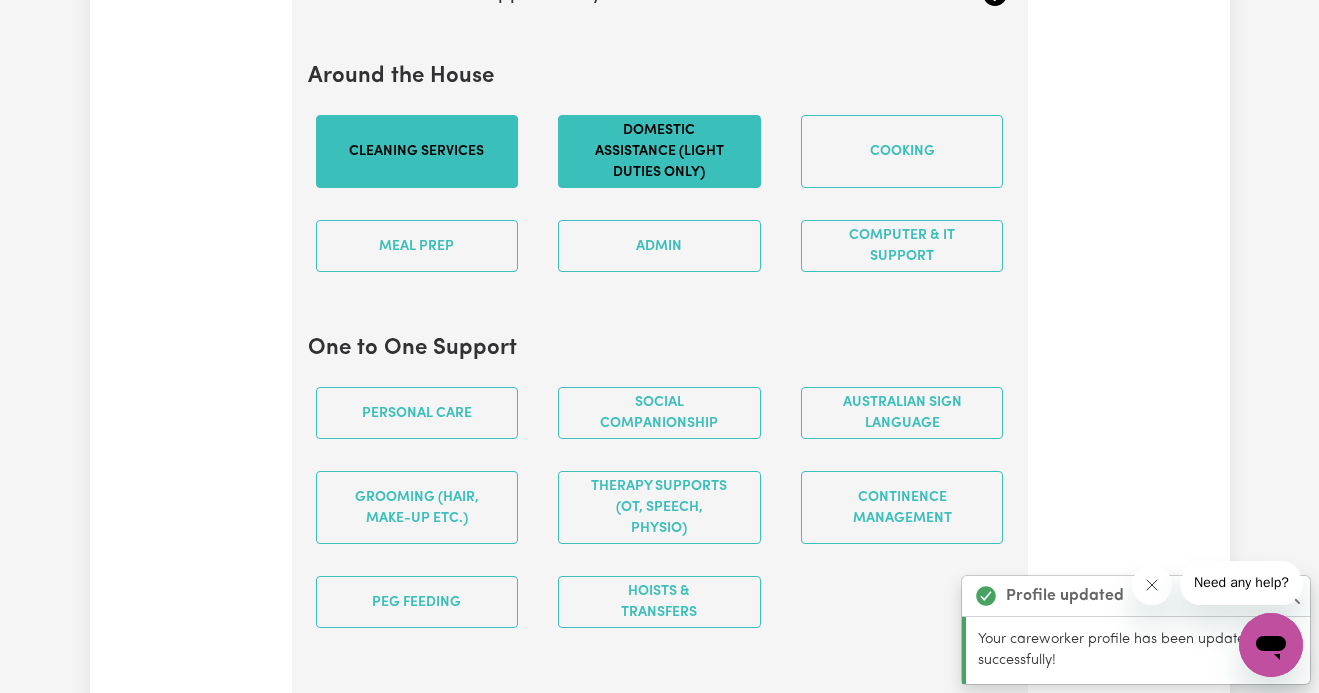 click on "Domestic assistance (light duties only)" at bounding box center [659, 151] 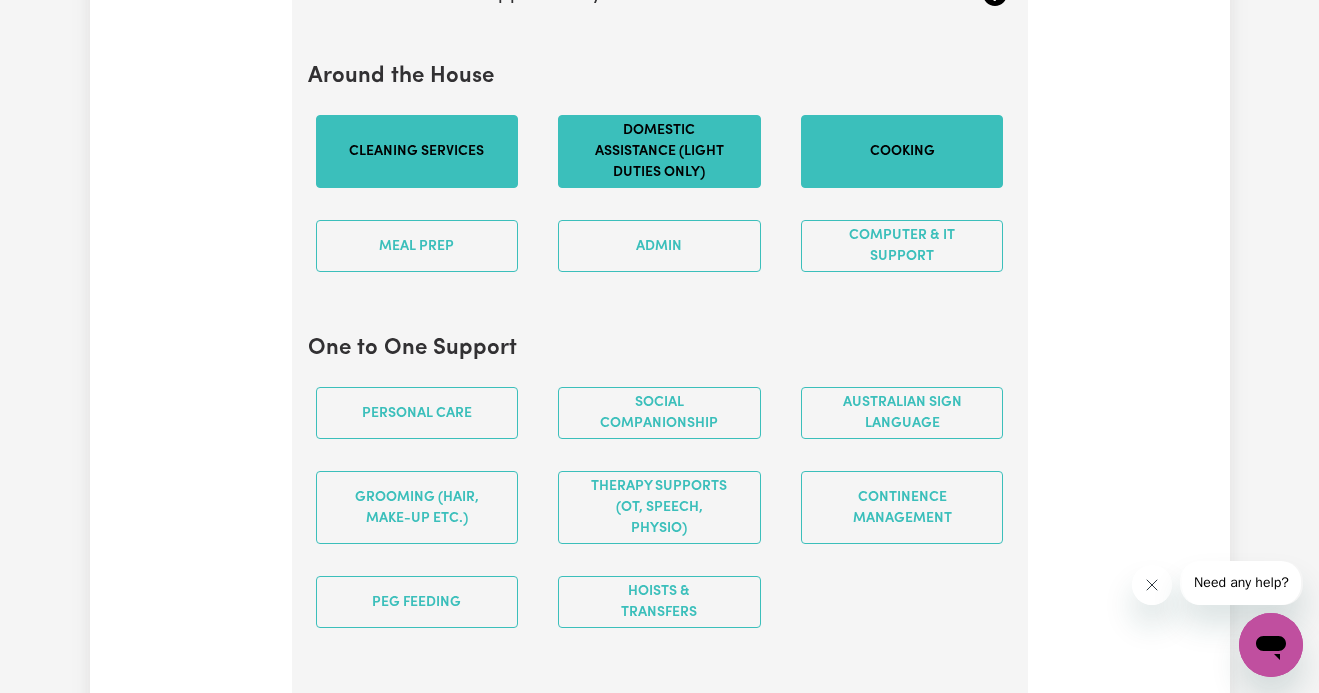click on "Cooking" at bounding box center (902, 151) 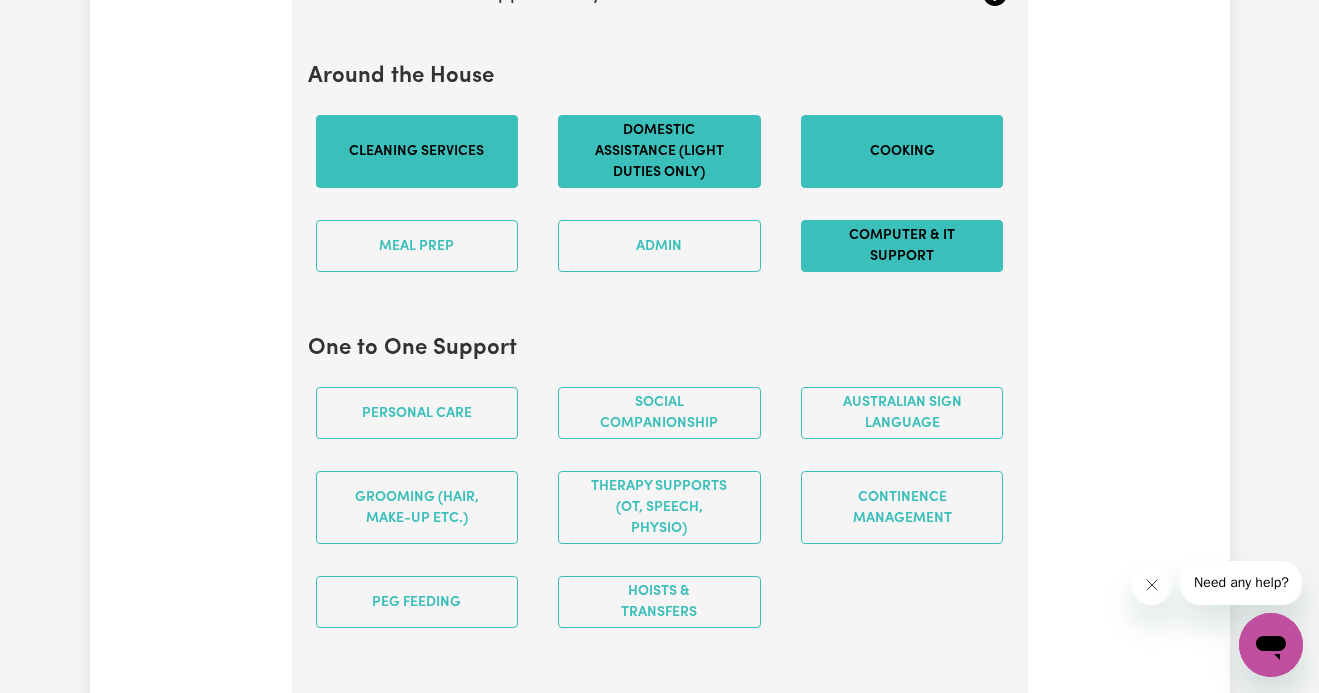 click on "Computer & IT Support" at bounding box center [902, 246] 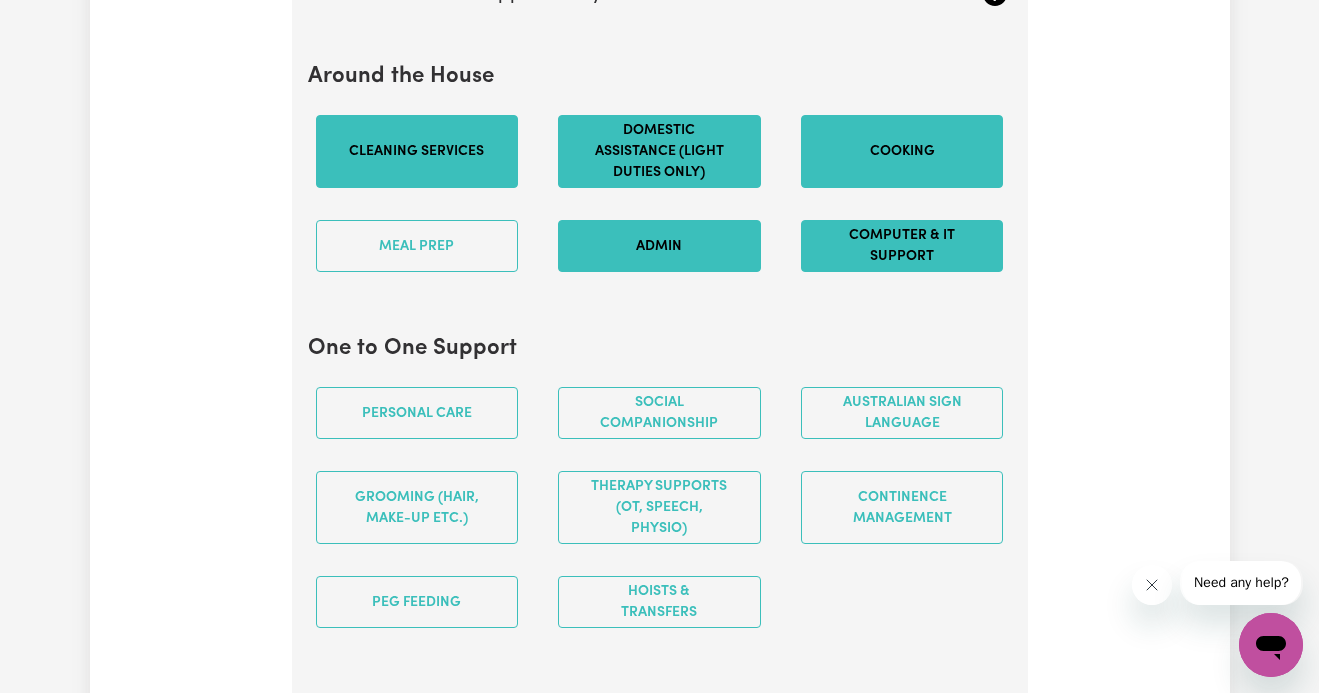 click on "Admin" at bounding box center [659, 246] 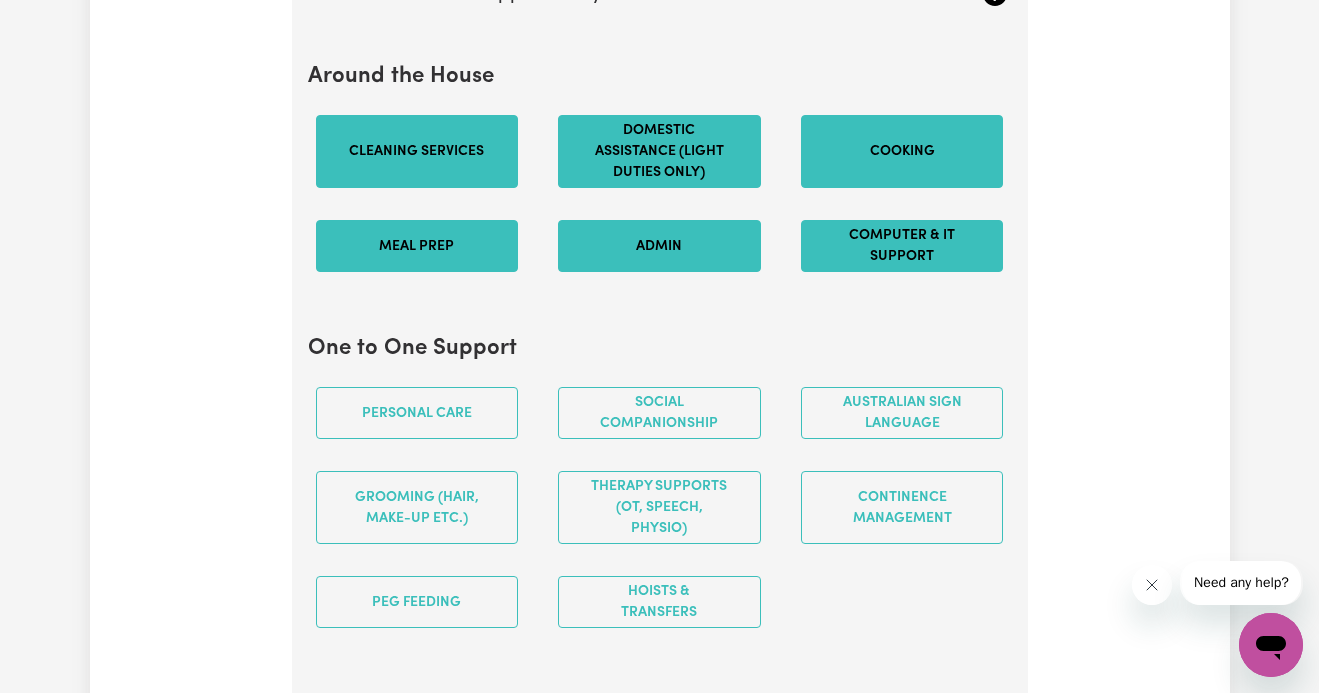 click on "Meal prep" at bounding box center [417, 246] 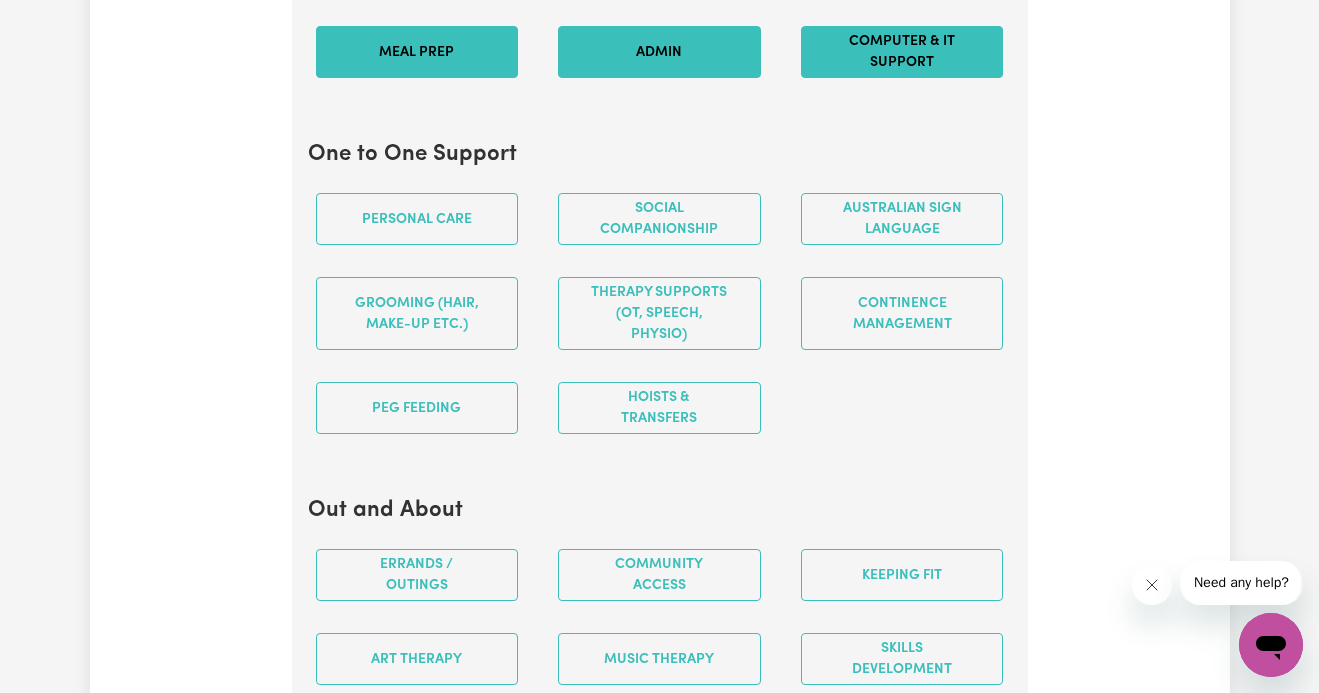 scroll, scrollTop: 2221, scrollLeft: 0, axis: vertical 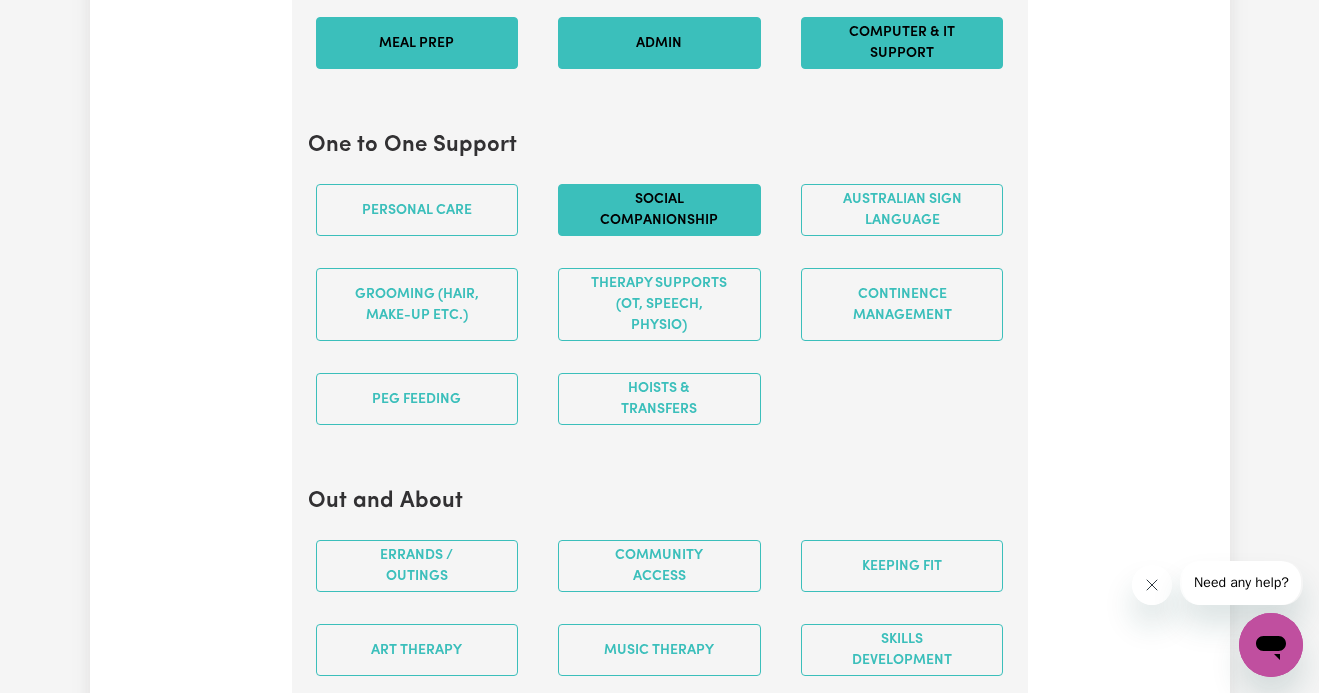 click on "Social companionship" at bounding box center (659, 210) 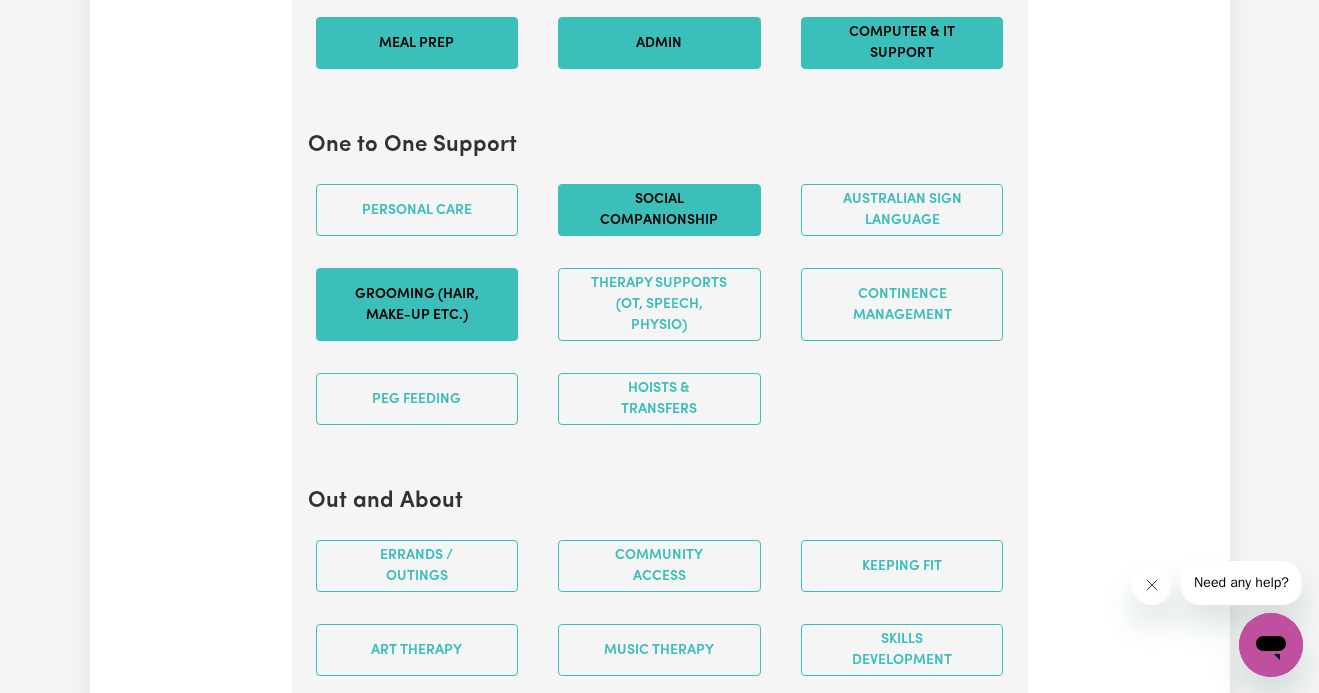 click on "Grooming (hair, make-up etc.)" at bounding box center [417, 304] 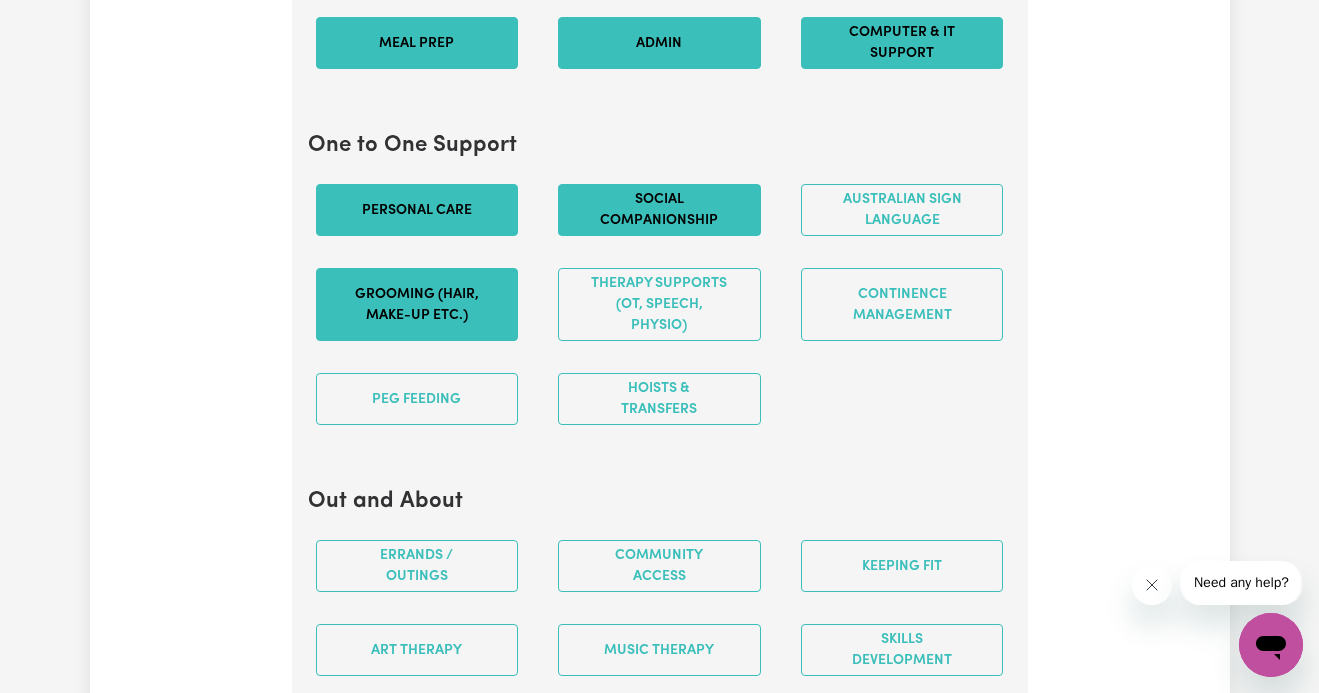click on "Personal care" at bounding box center (417, 210) 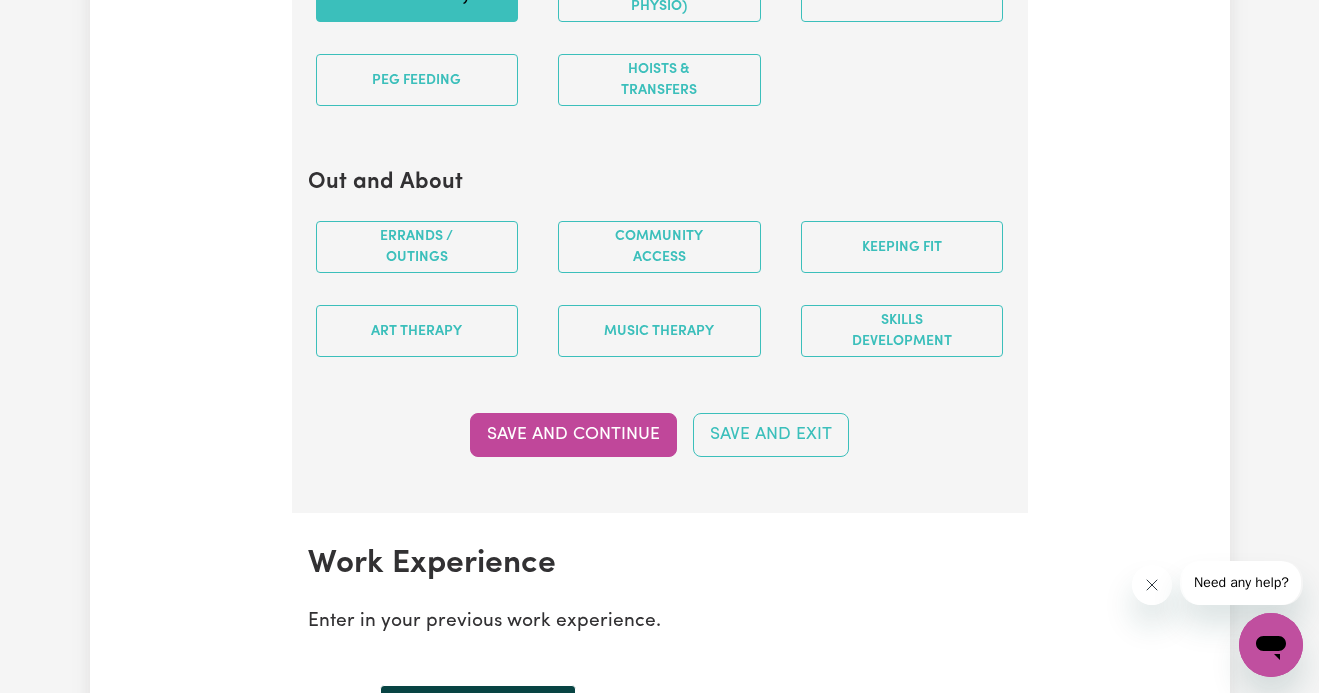 scroll, scrollTop: 2547, scrollLeft: 0, axis: vertical 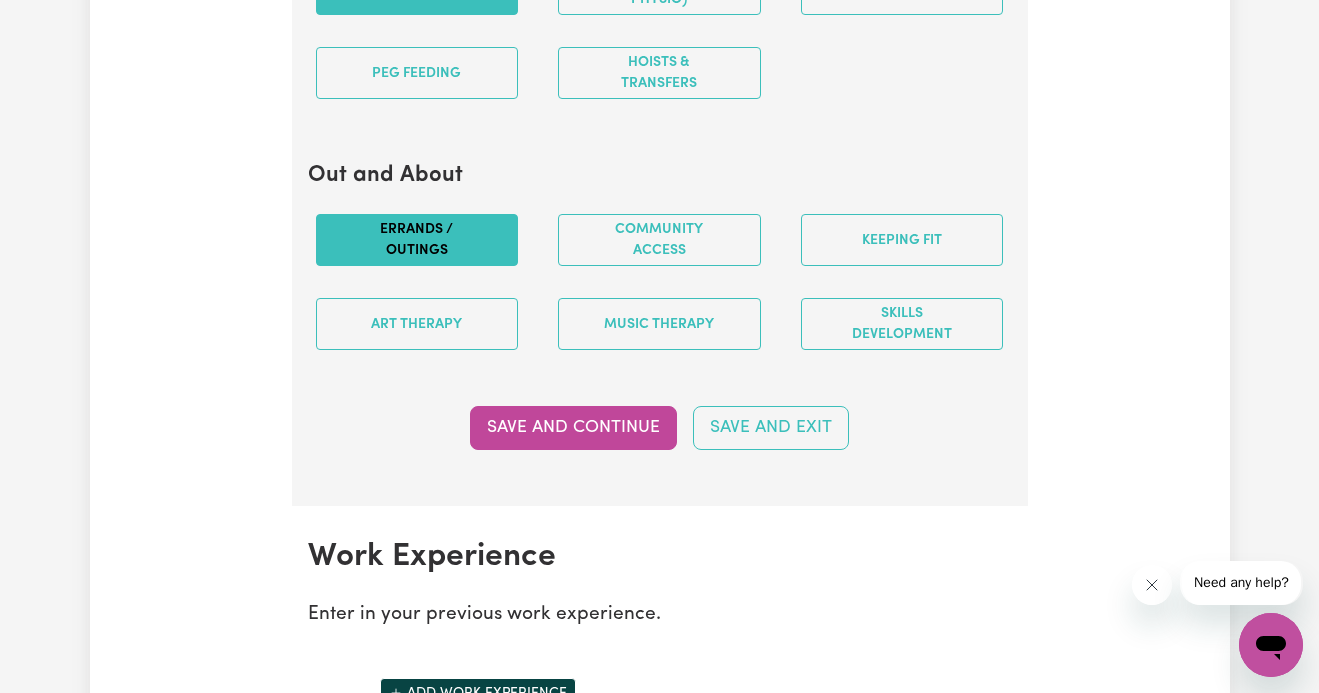 click on "Errands / Outings" at bounding box center (417, 240) 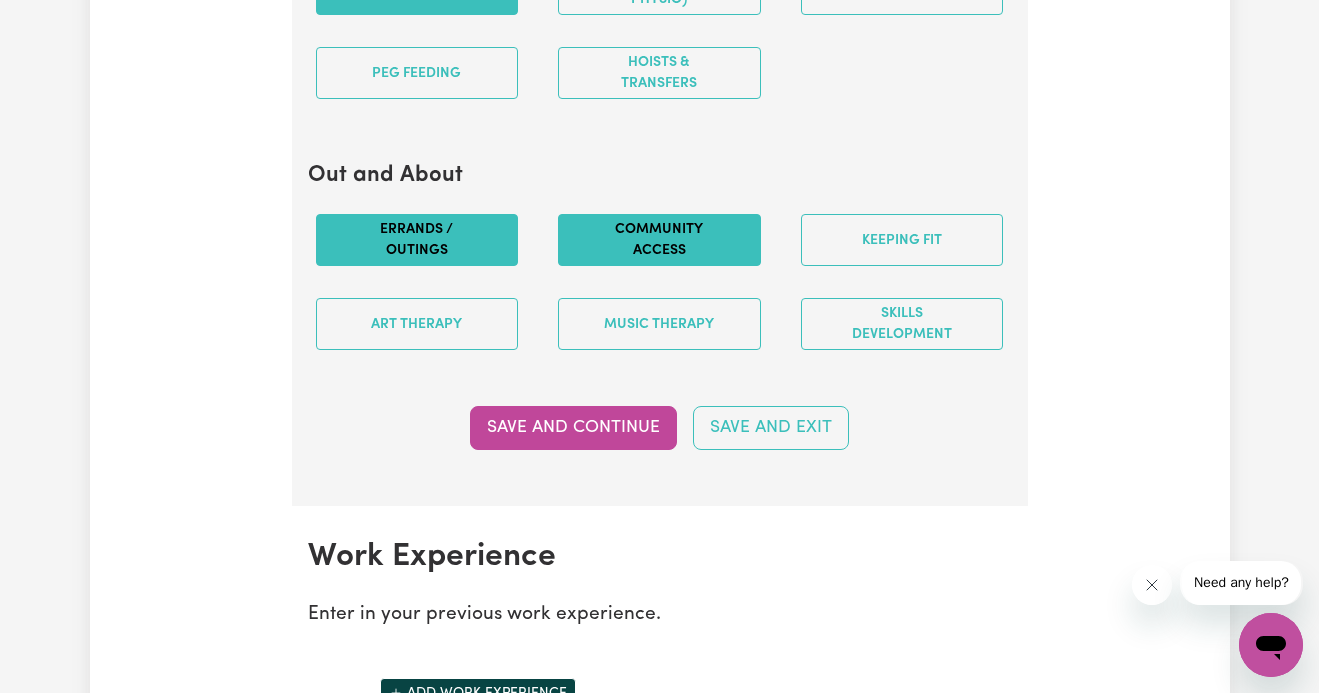 click on "Community access" at bounding box center [659, 240] 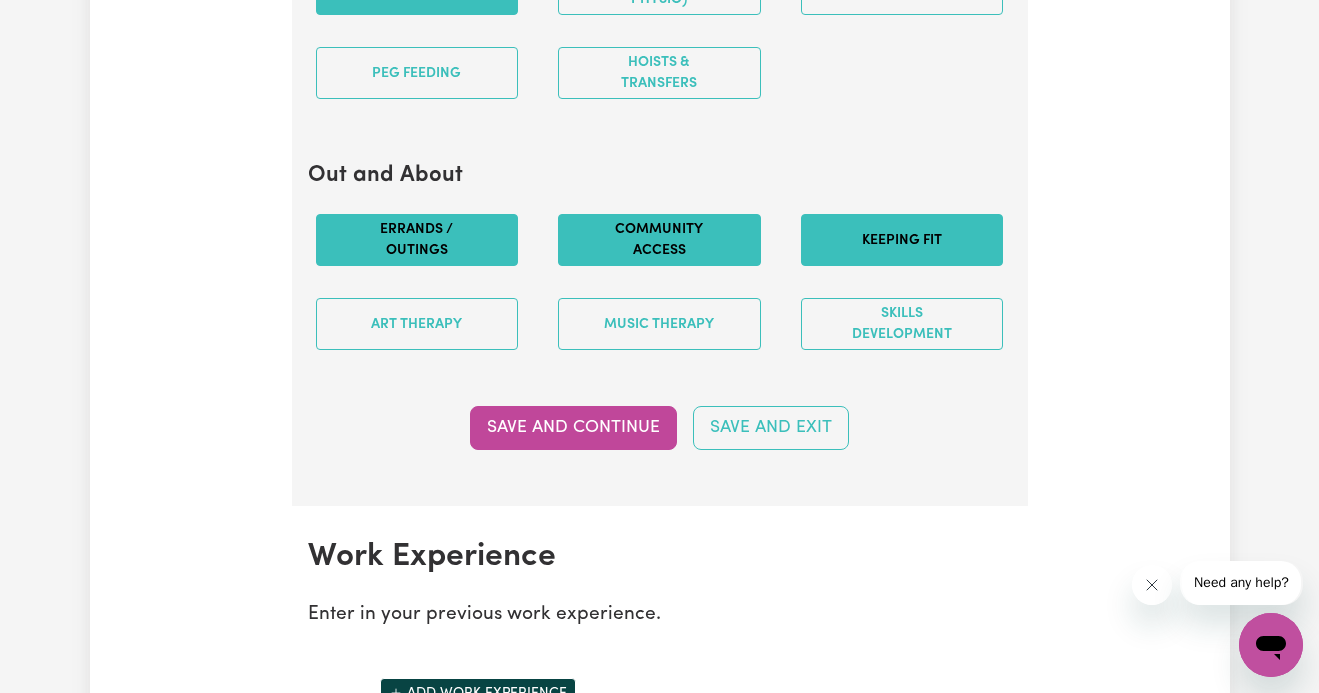 click on "Keeping fit" at bounding box center (902, 240) 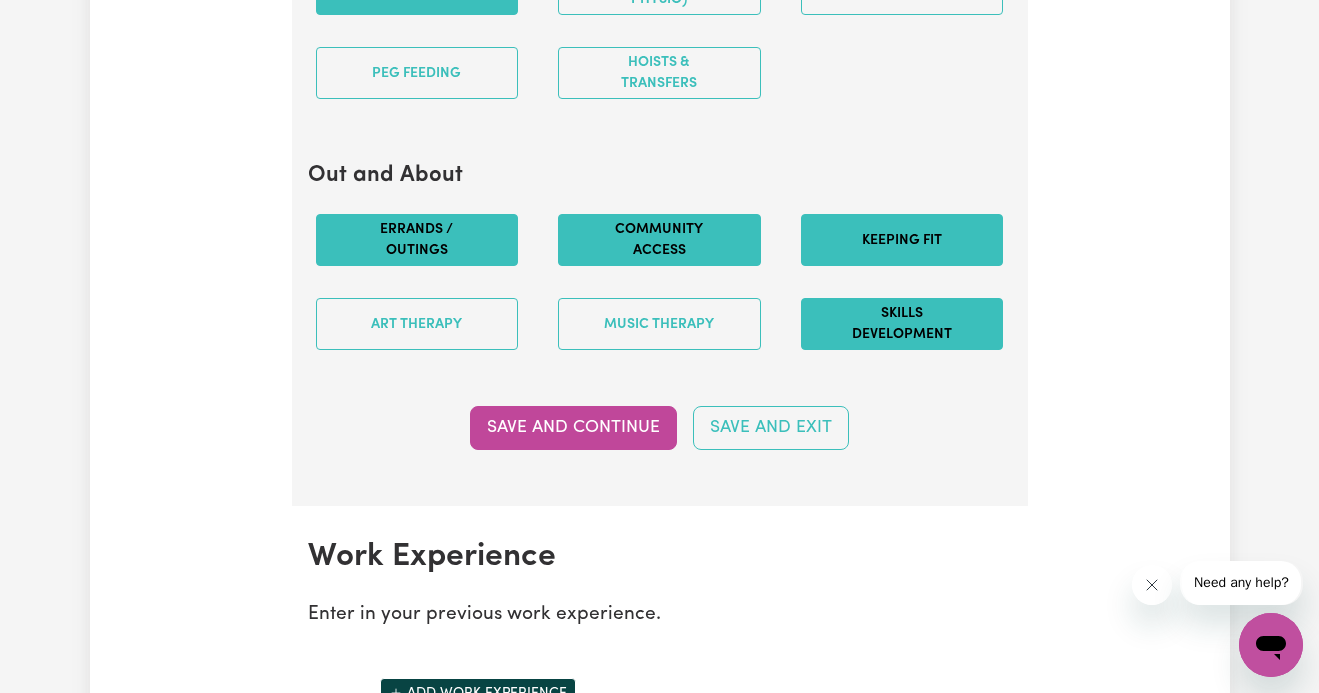 click on "Skills Development" at bounding box center (902, 324) 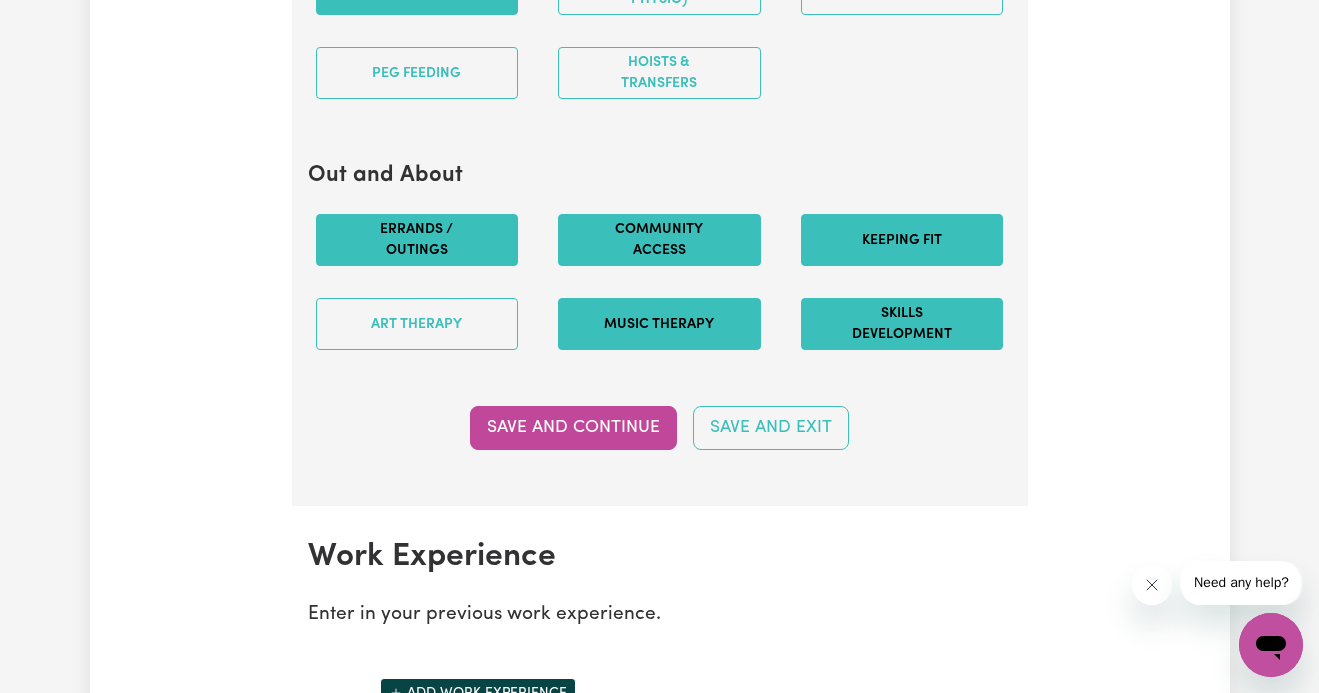 click on "Music therapy" at bounding box center [659, 324] 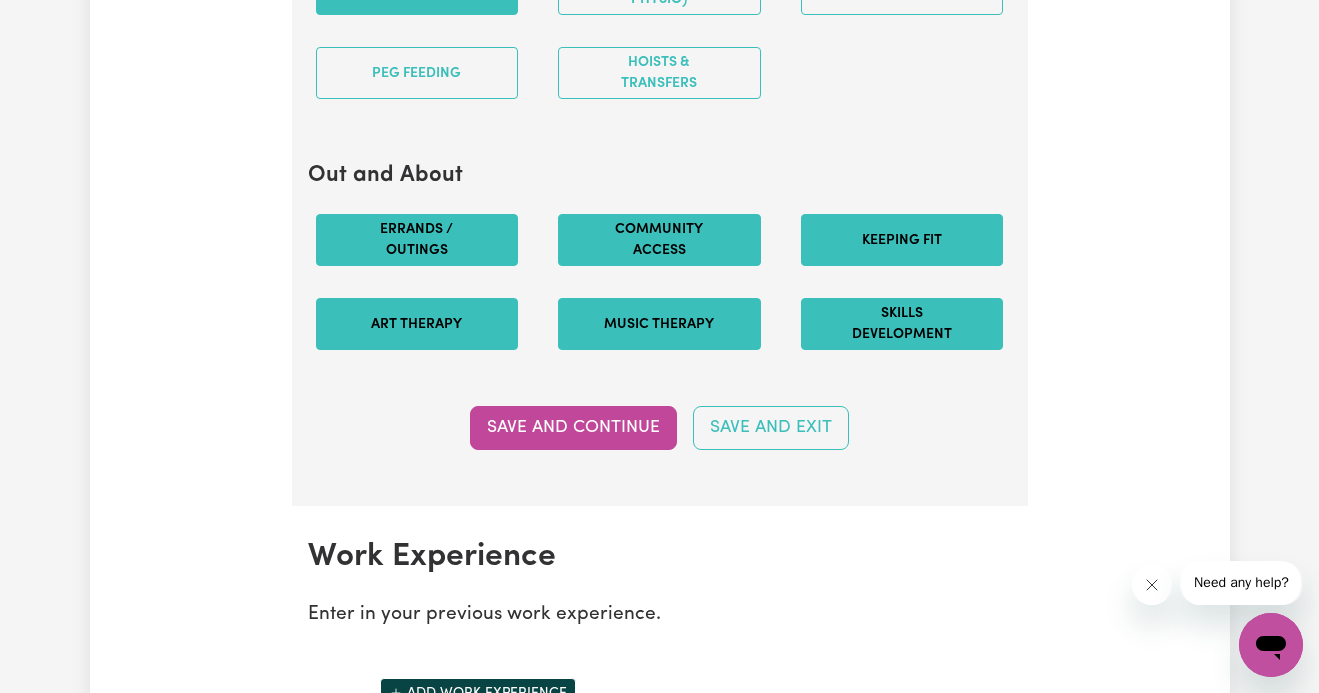 click on "Art therapy" at bounding box center [417, 324] 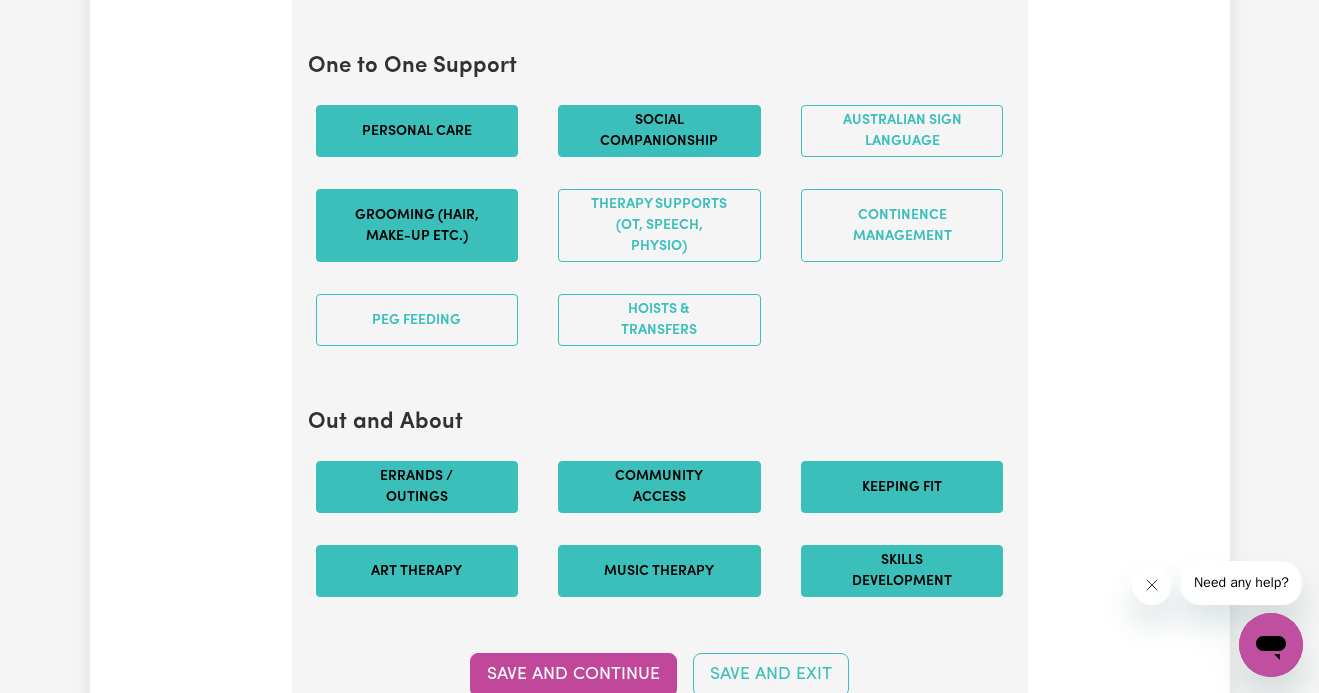 scroll, scrollTop: 2292, scrollLeft: 0, axis: vertical 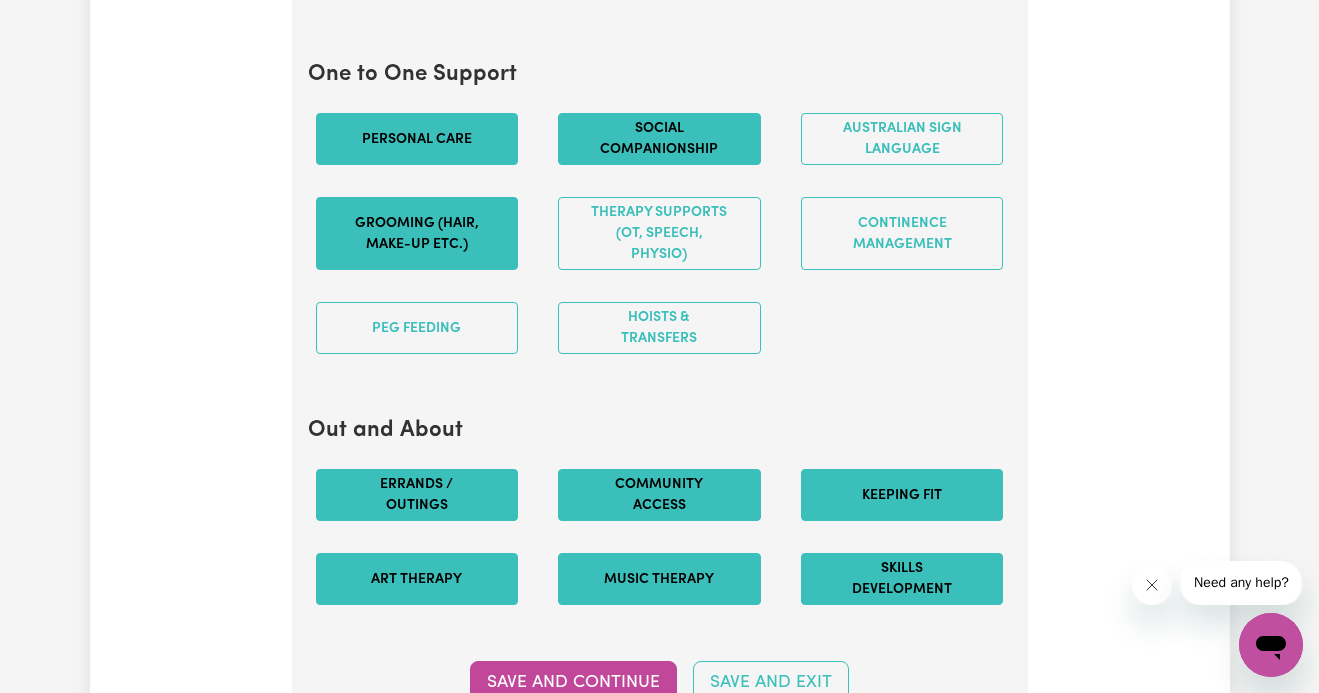 click on "Personal care" at bounding box center (417, 139) 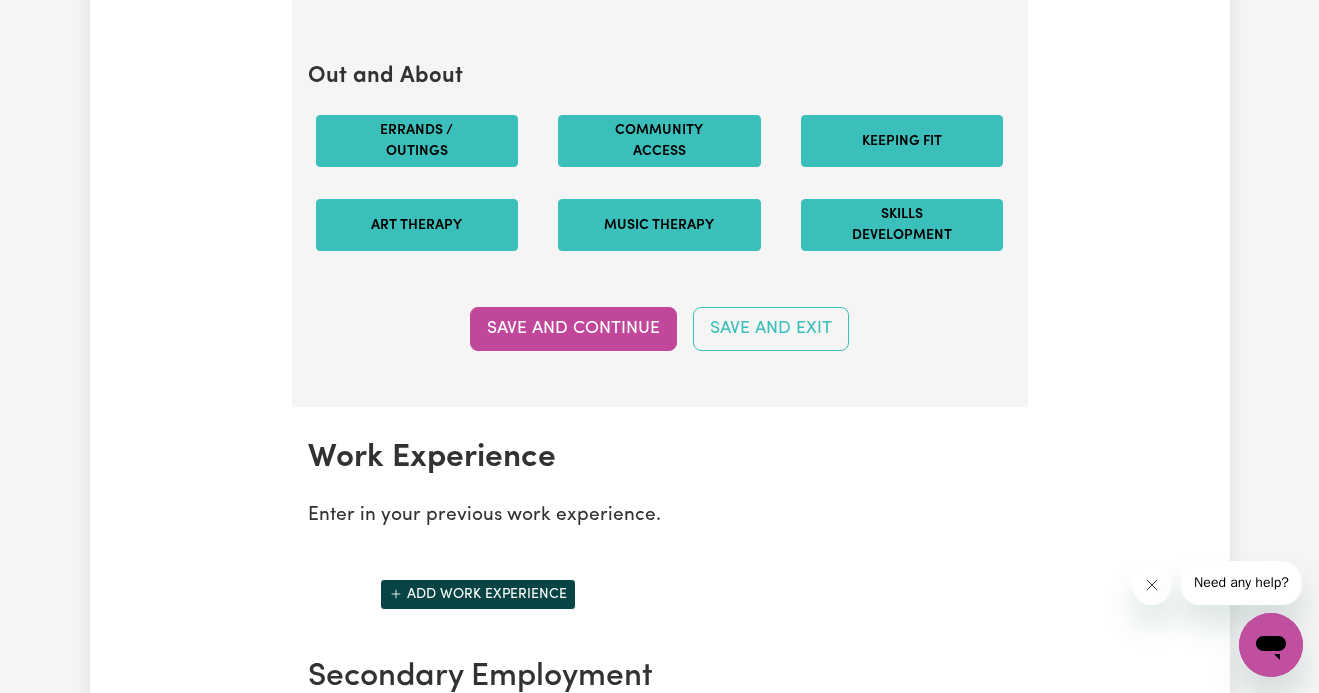 scroll, scrollTop: 2650, scrollLeft: 0, axis: vertical 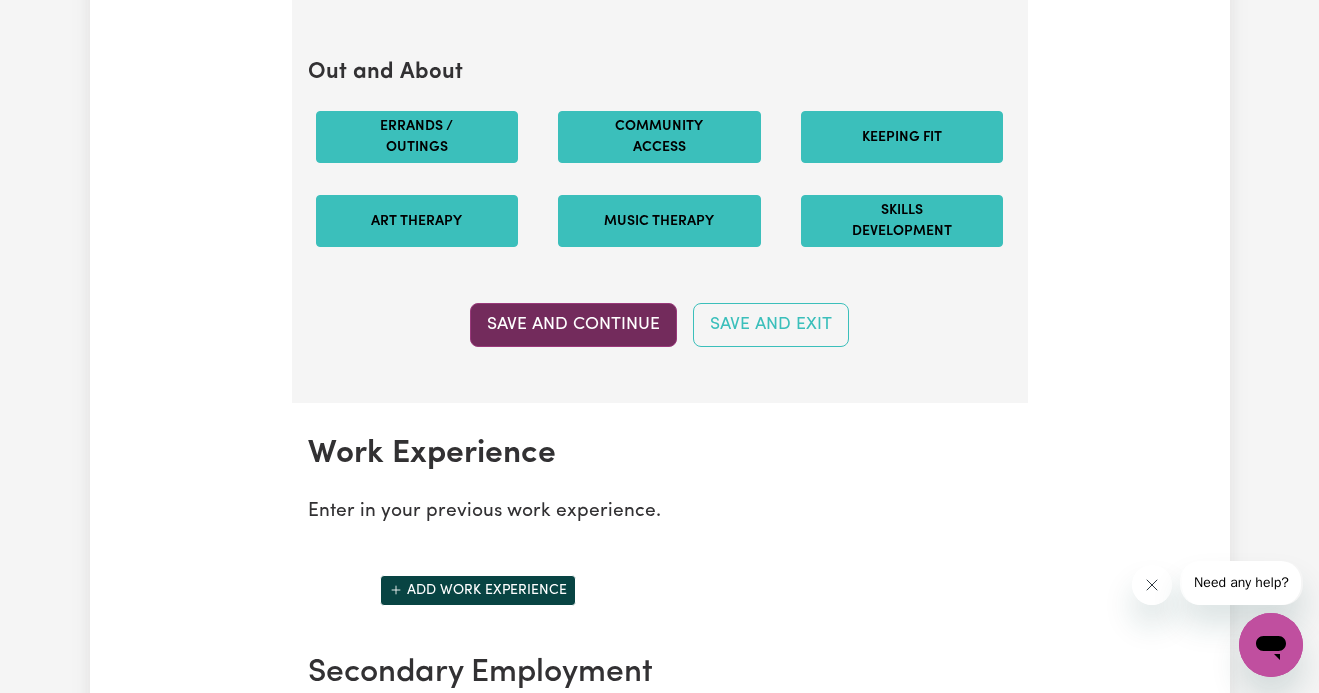 click on "Save and Continue" at bounding box center [573, 325] 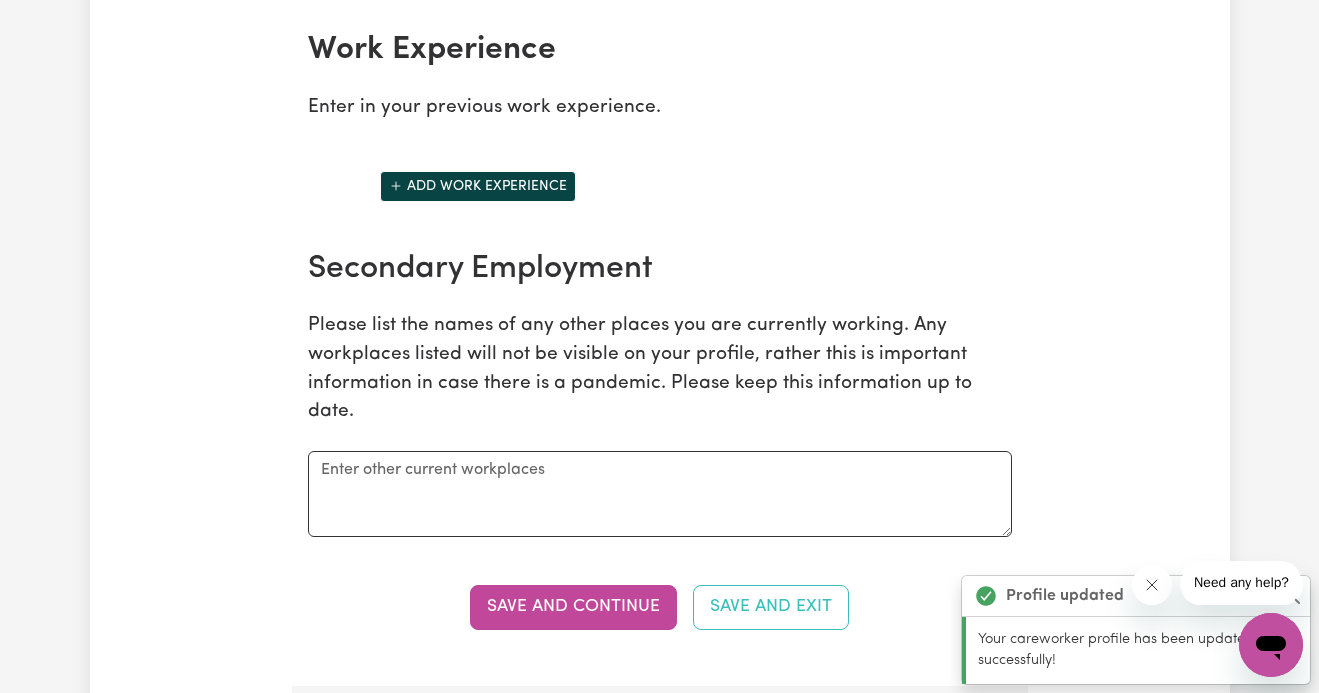 scroll, scrollTop: 3059, scrollLeft: 0, axis: vertical 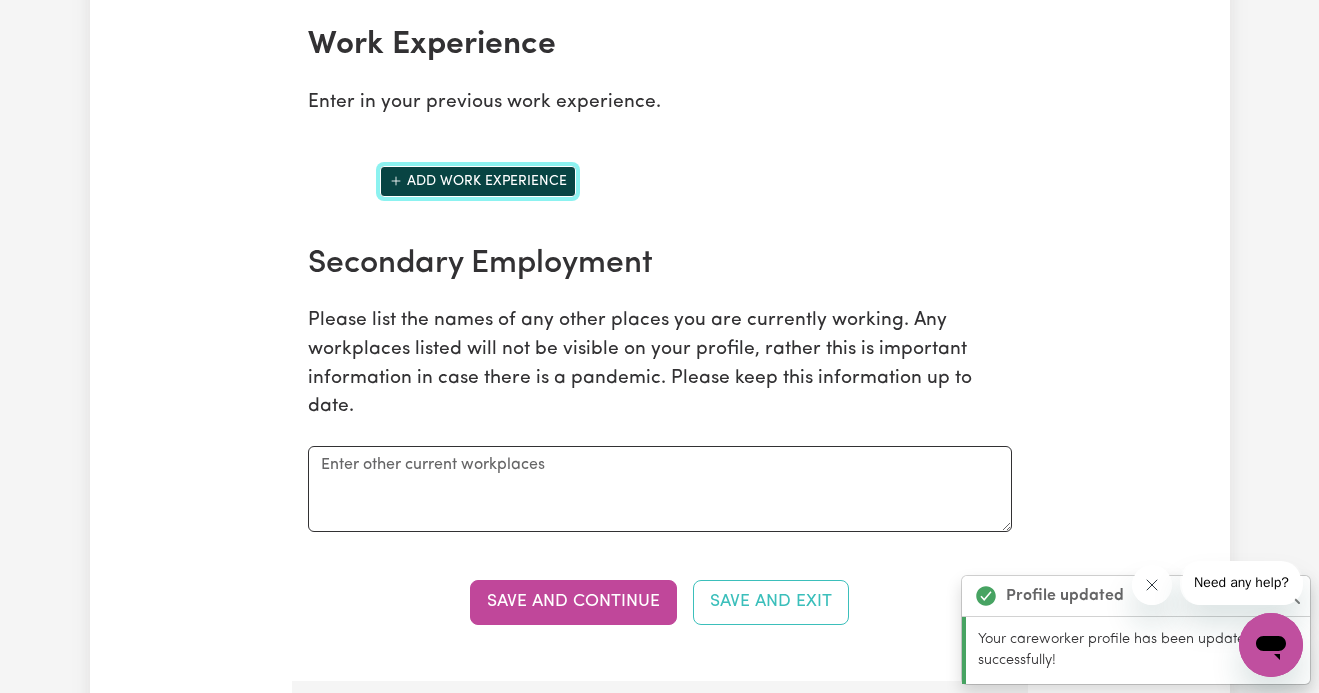 click on "Add work experience" at bounding box center [478, 181] 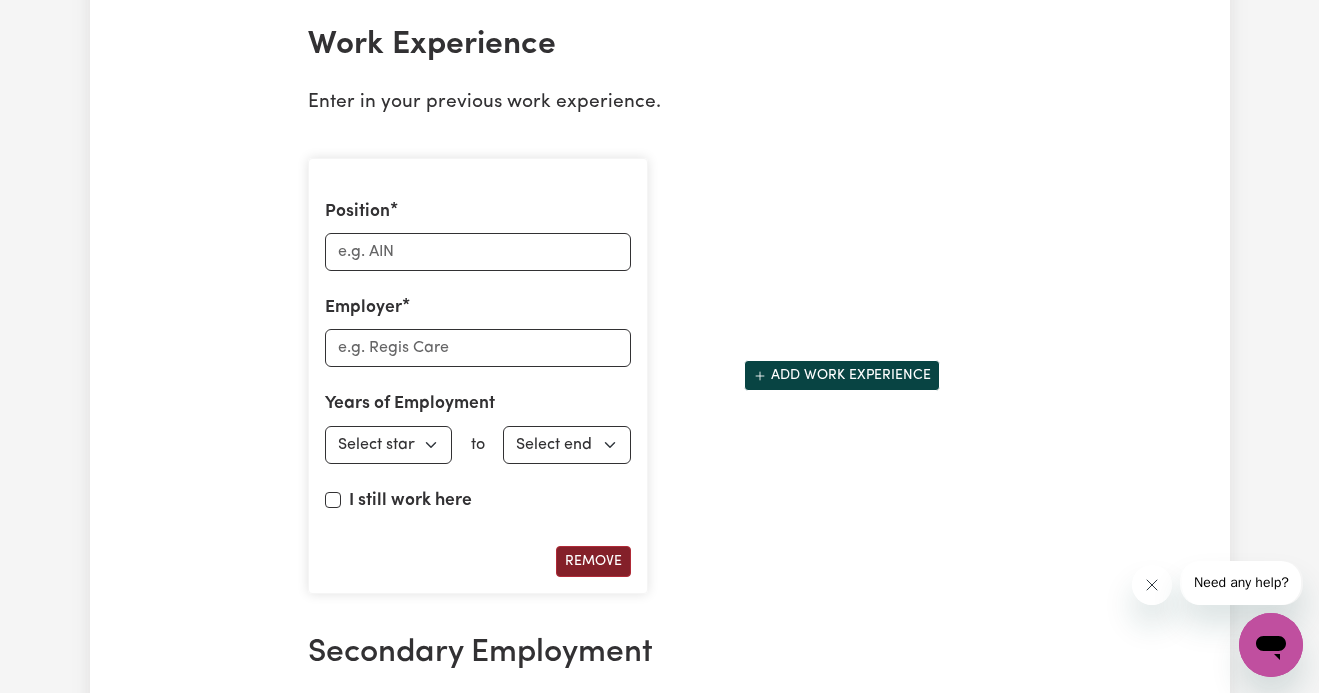 click on "Remove" at bounding box center (593, 561) 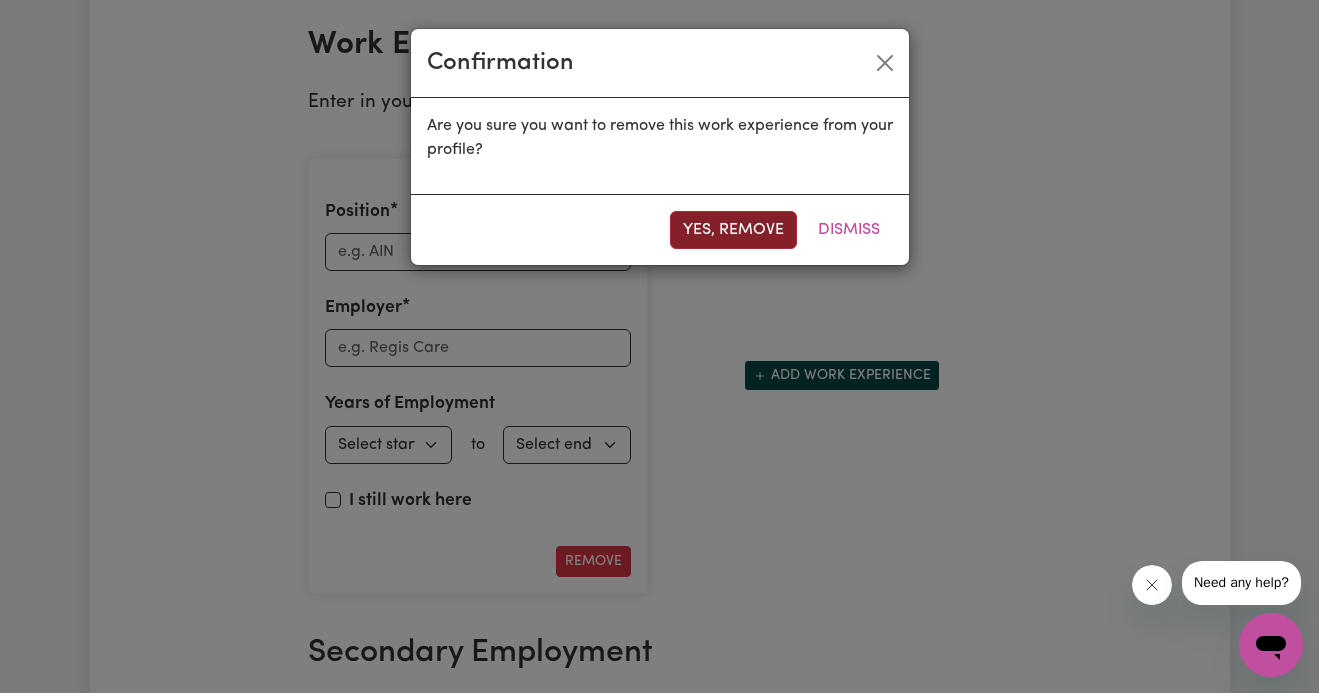 click on "Yes, remove" at bounding box center (733, 230) 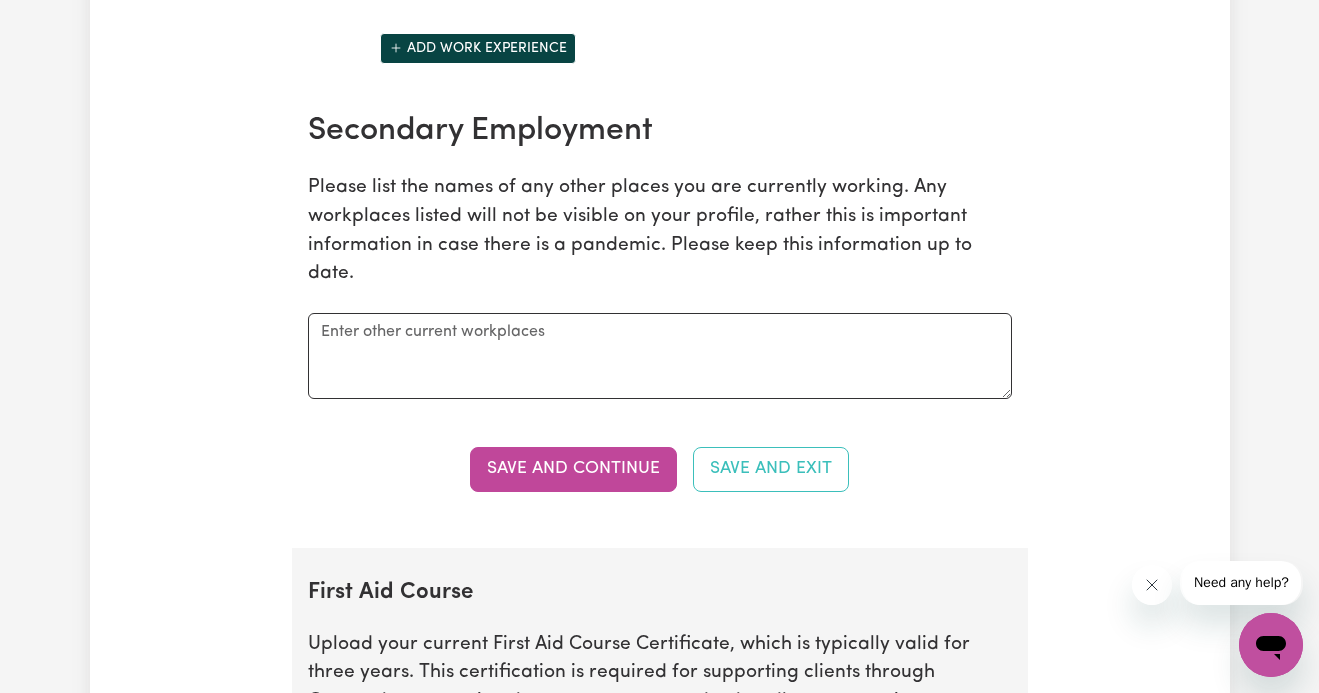scroll, scrollTop: 3239, scrollLeft: 0, axis: vertical 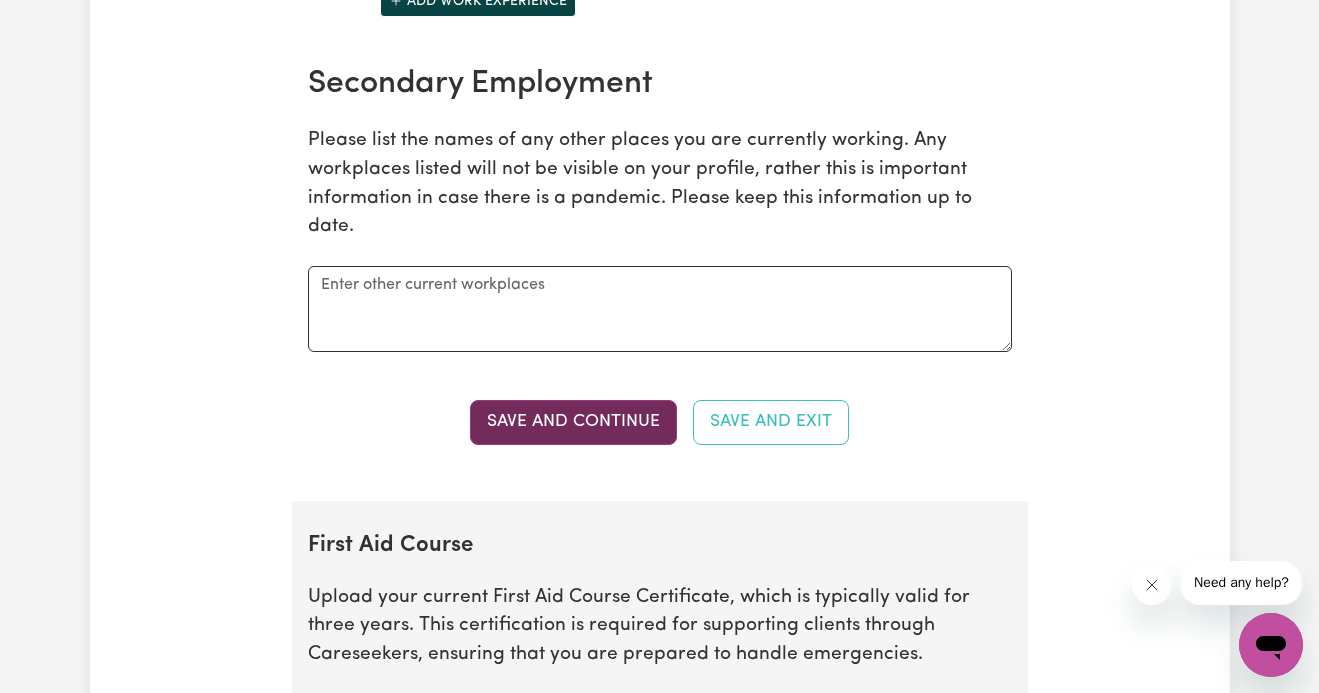 click on "Save and Continue" at bounding box center [573, 422] 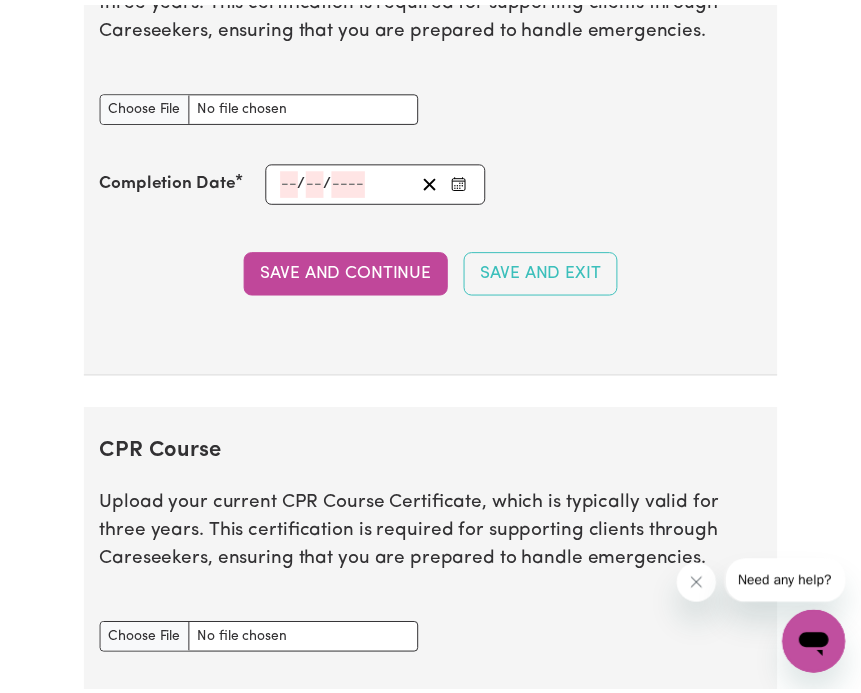 scroll, scrollTop: 3885, scrollLeft: 0, axis: vertical 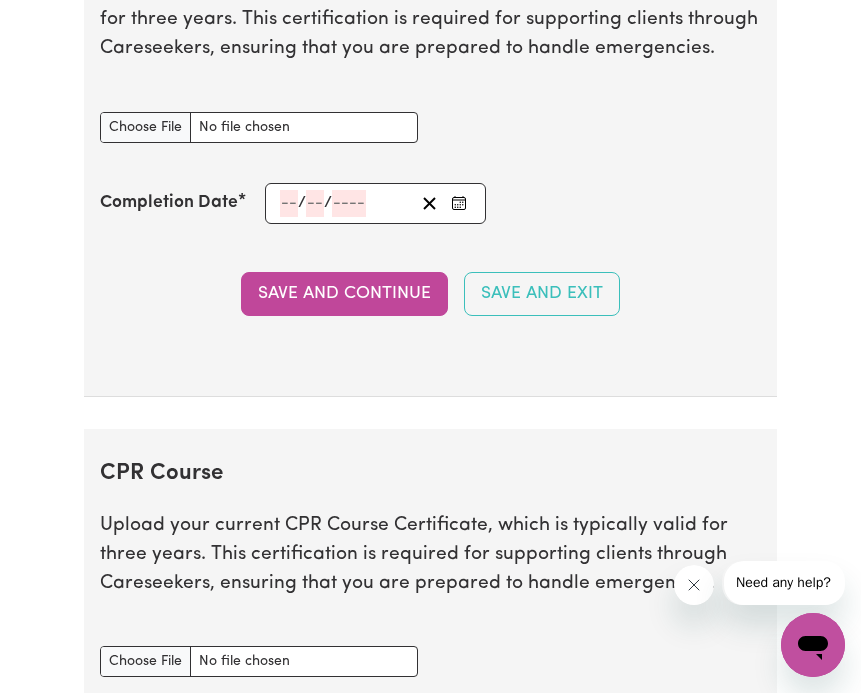 click on "First Aid Course Upload your current First Aid Course Certificate, which is typically valid for three years. This certification is required for supporting clients through Careseekers, ensuring that you are prepared to handle emergencies. First Aid Course document Completion Date / / Save and Continue Save and Exit" at bounding box center (431, 145) 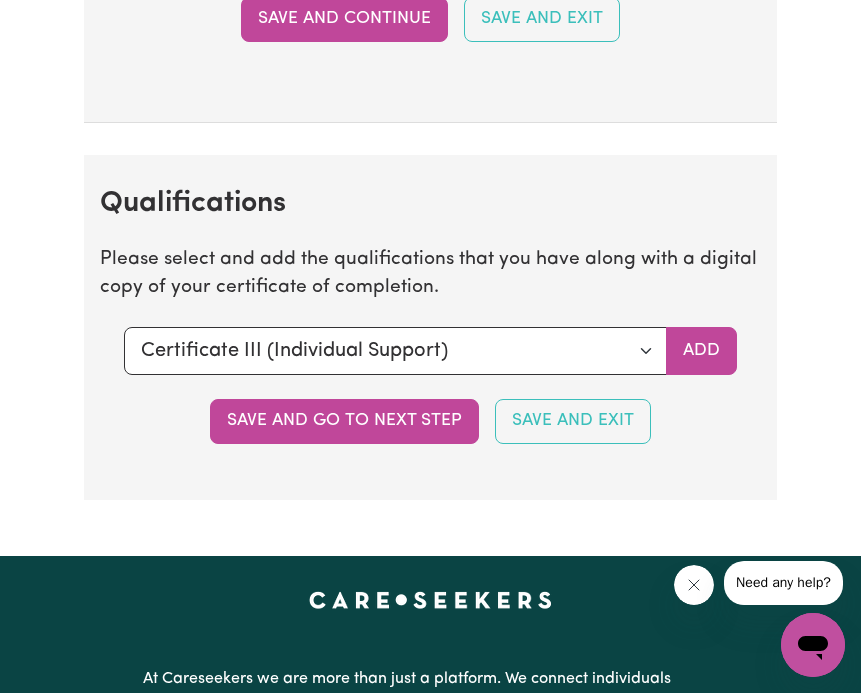 scroll, scrollTop: 4703, scrollLeft: 0, axis: vertical 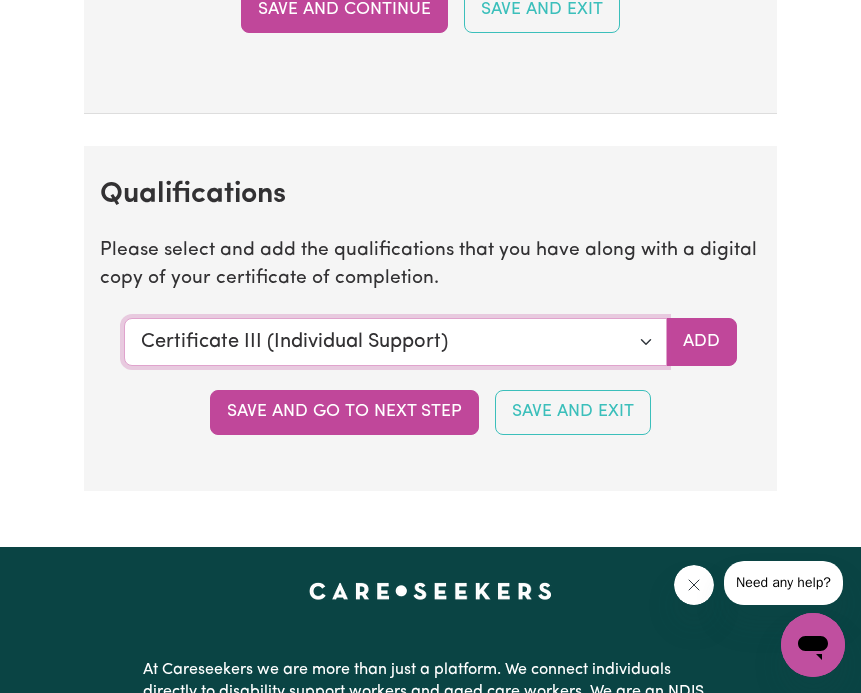 click on "Select a qualification to add... Certificate III (Individual Support) Certificate III in Community Services [CHC32015] Certificate IV (Disability Support) Certificate IV (Ageing Support) Certificate IV in Community Services [CHC42015] Certificate IV (Mental Health) Diploma of Nursing Diploma of Nursing (EEN) Diploma of Community Services Diploma Mental Health Master of Science (Dementia Care) Assist clients with medication [HLTHPS006] CPR Course [HLTAID009-12] Course in First Aid Management of Anaphylaxis [22300VIC] Course in the Management of Asthma Risks and Emergencies in the Workplace [22556VIC] Epilepsy Management Manual Handling Medication Management Bachelor of Nursing - Australian registered nurse Bachelor of Nursing - Overseas qualification Bachelor of Nursing (Not Registered Under APHRA) Bachelor of social work Bachelor of social work - overseas qualification Bachelor of psychology Bachelor of psychology - overseas qualification Bachelor of applied science (OT, Speech, Physio)" at bounding box center (396, 342) 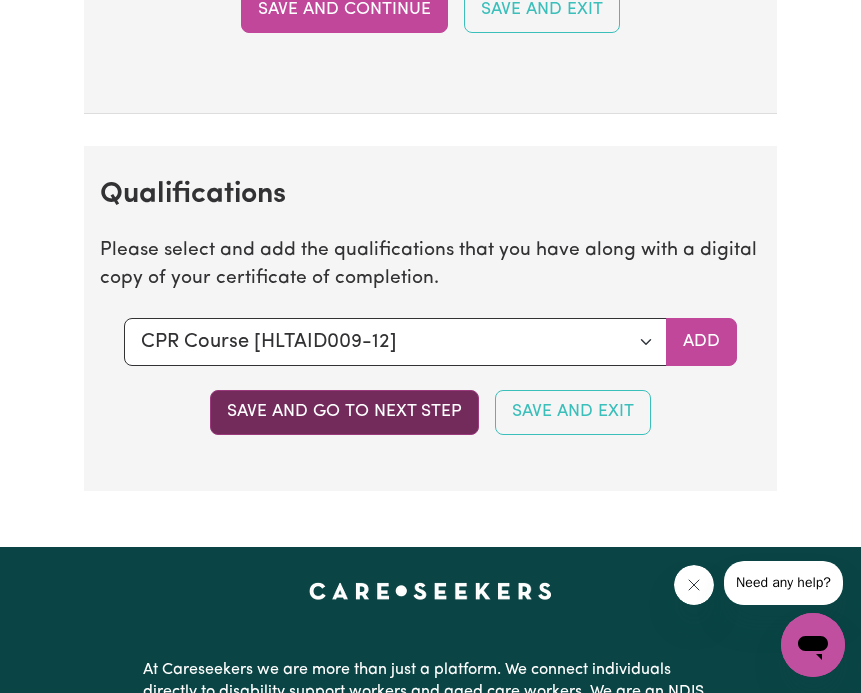 click on "Save and go to next step" at bounding box center [344, 412] 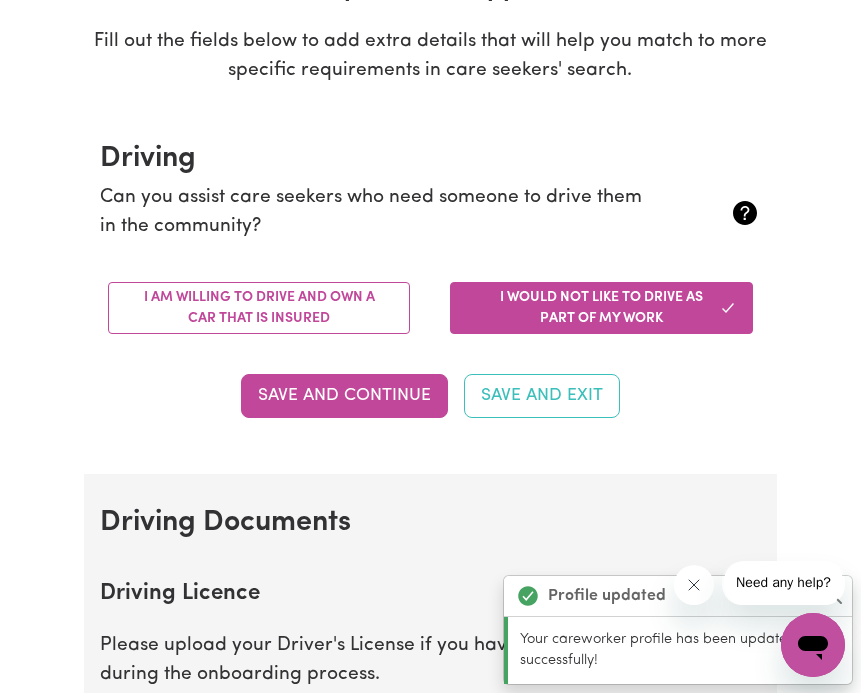 scroll, scrollTop: 360, scrollLeft: 0, axis: vertical 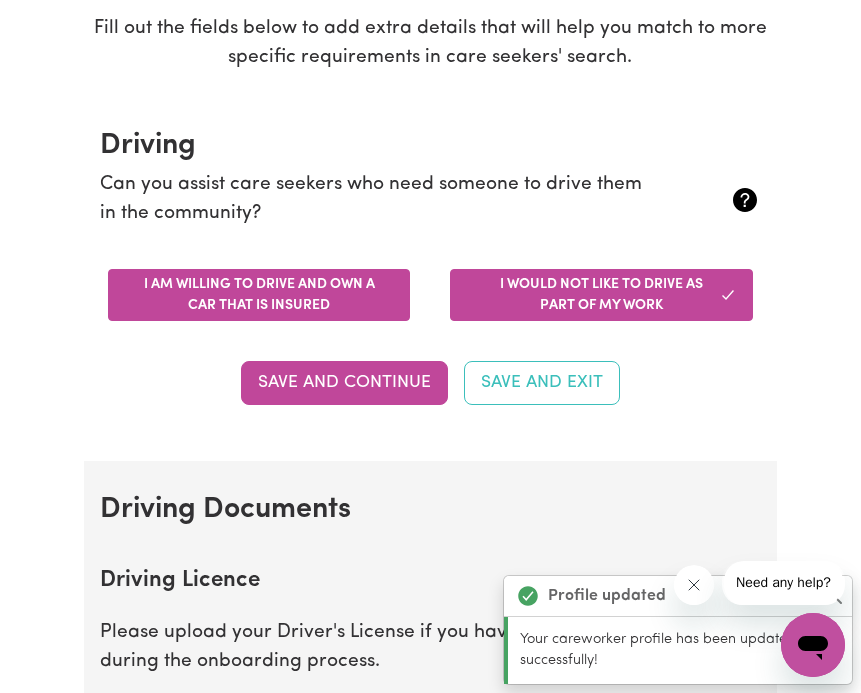 click on "I am willing to drive and own a car that is insured" at bounding box center (259, 295) 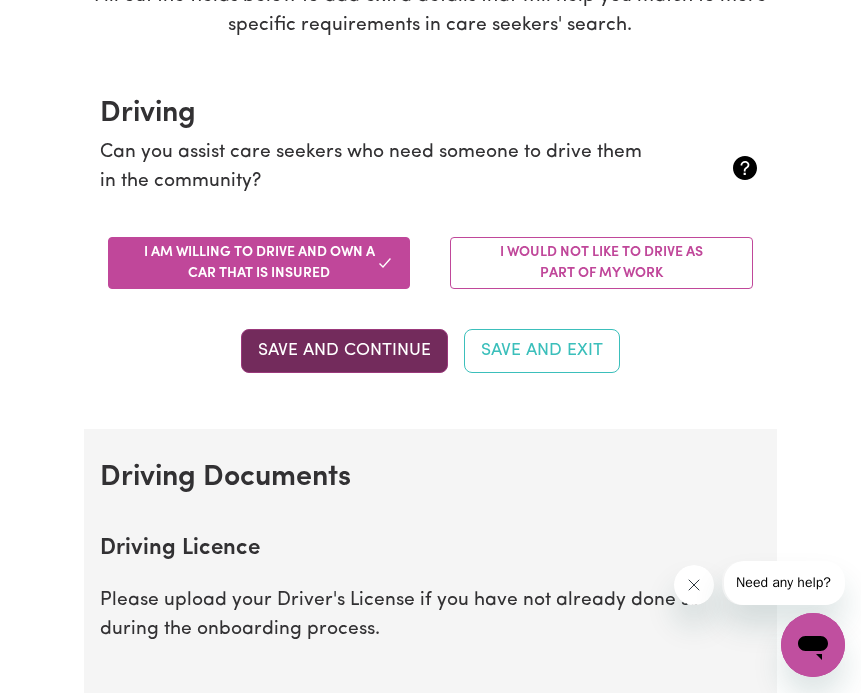 click on "Save and Continue" at bounding box center [344, 351] 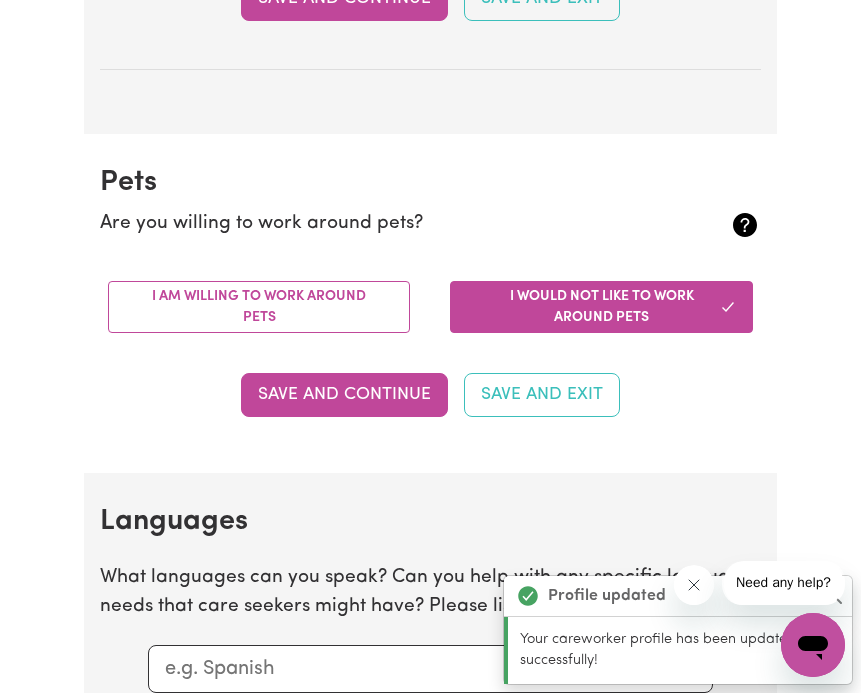 scroll, scrollTop: 1617, scrollLeft: 0, axis: vertical 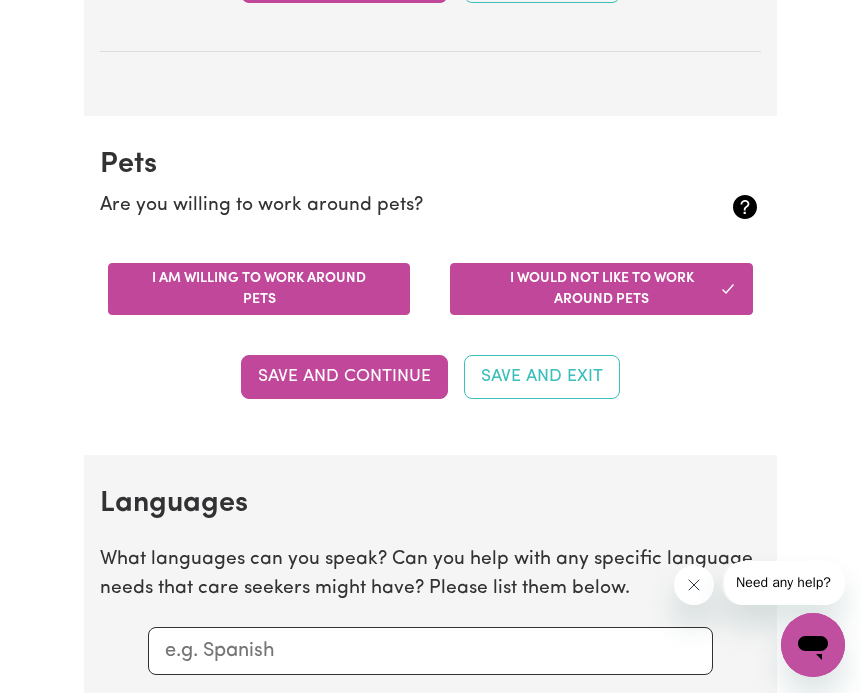 click on "I am willing to work around pets" at bounding box center [259, 289] 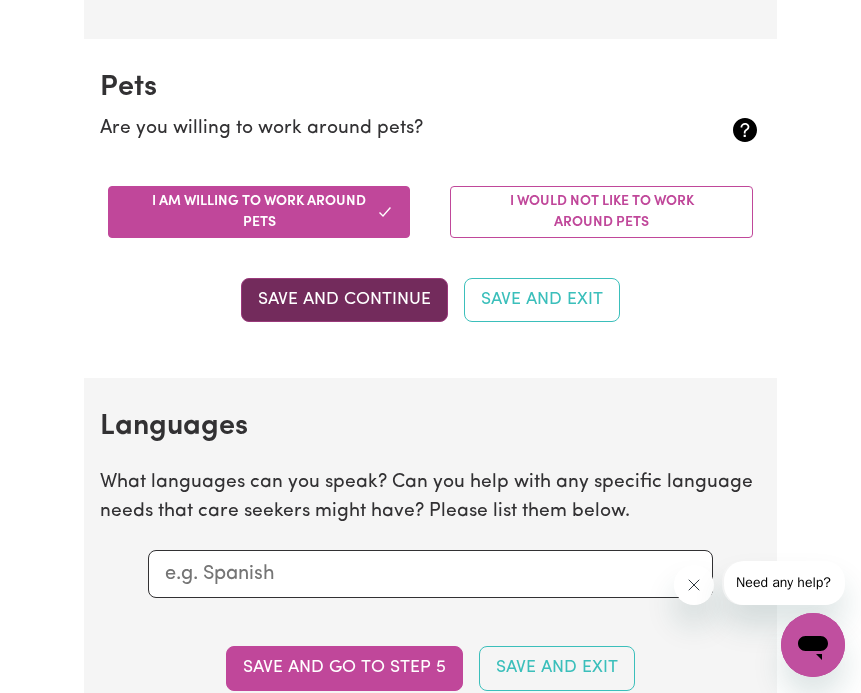 click on "Save and Continue" at bounding box center [344, 300] 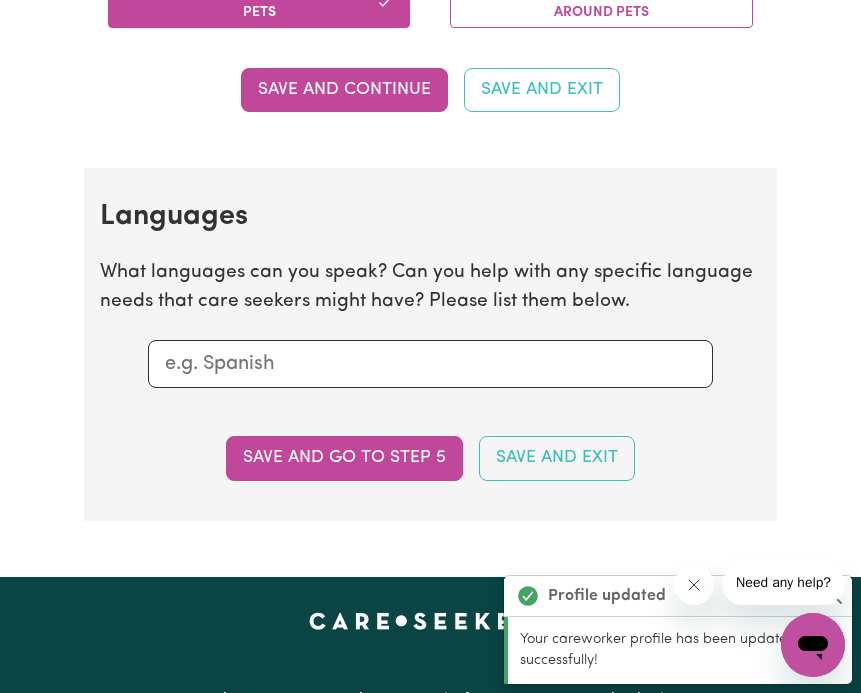 click at bounding box center (431, 364) 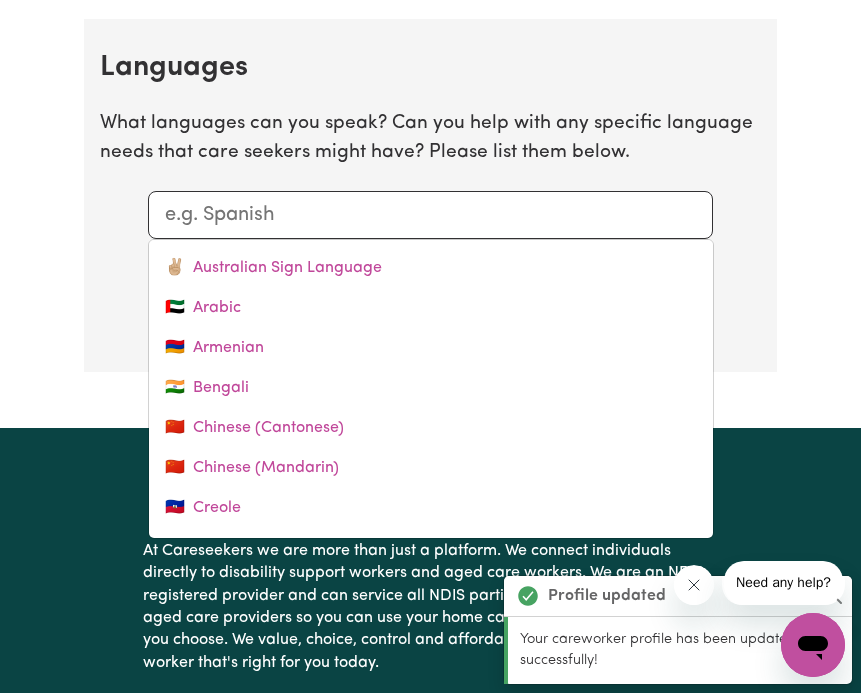 scroll, scrollTop: 2072, scrollLeft: 0, axis: vertical 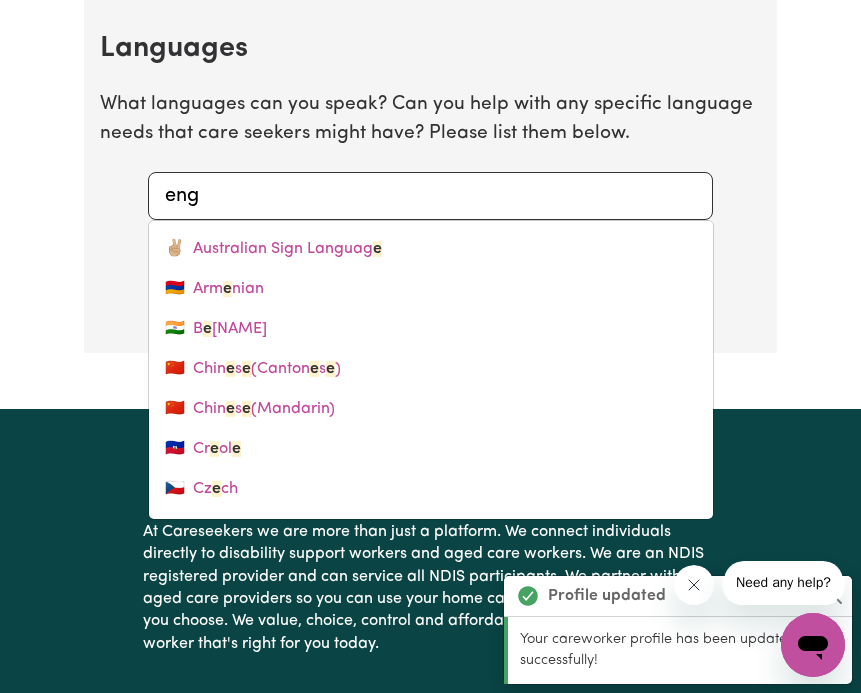 type on "engl" 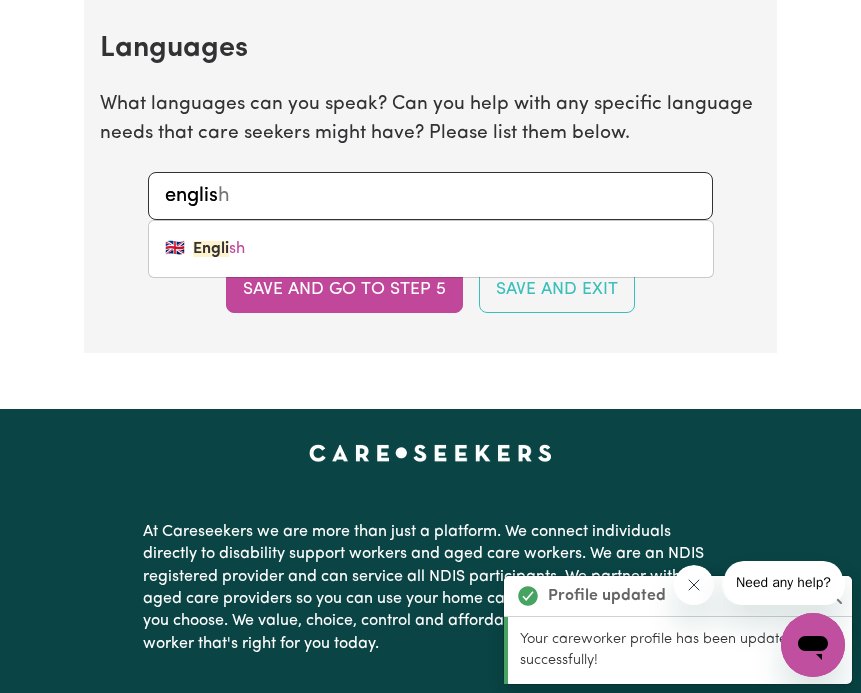 type on "english" 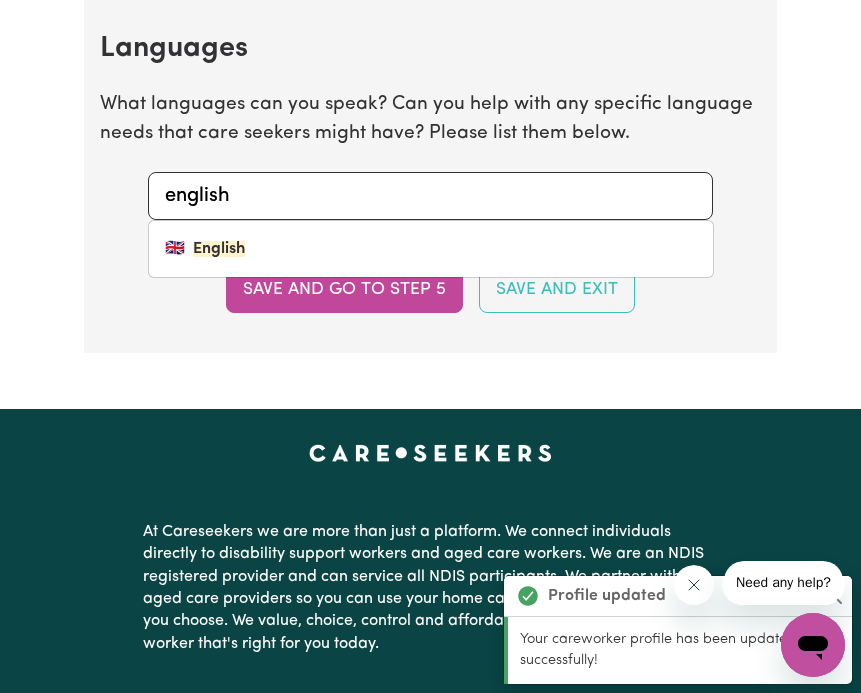 click on "🇬🇧 English" at bounding box center [431, 249] 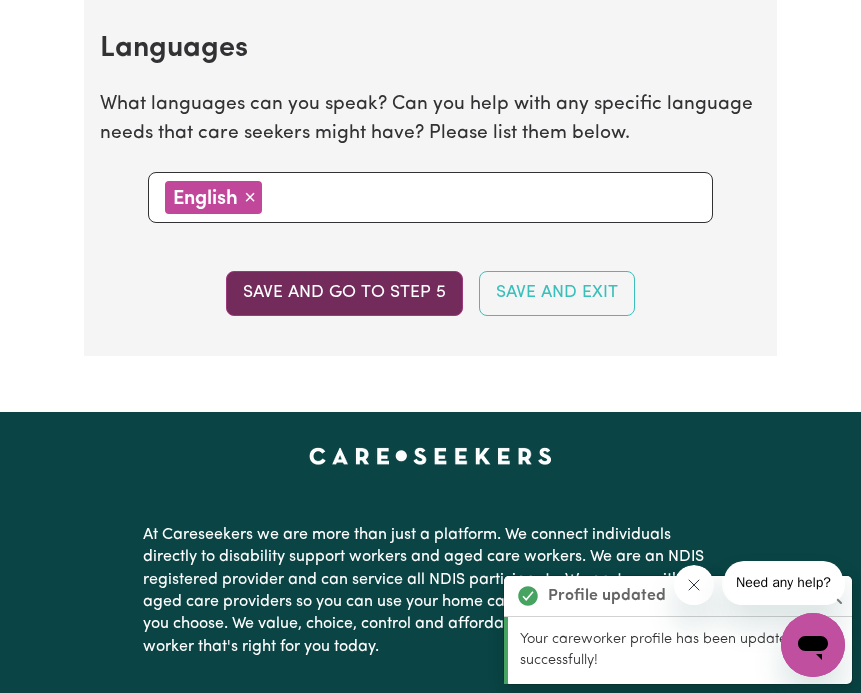 click on "Save and go to step 5" at bounding box center (344, 293) 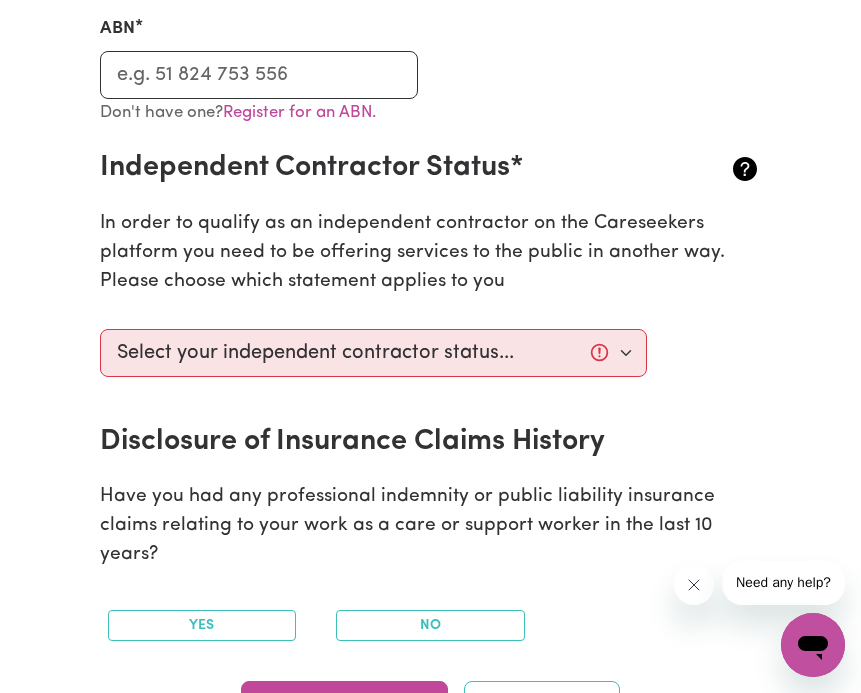 scroll, scrollTop: 617, scrollLeft: 0, axis: vertical 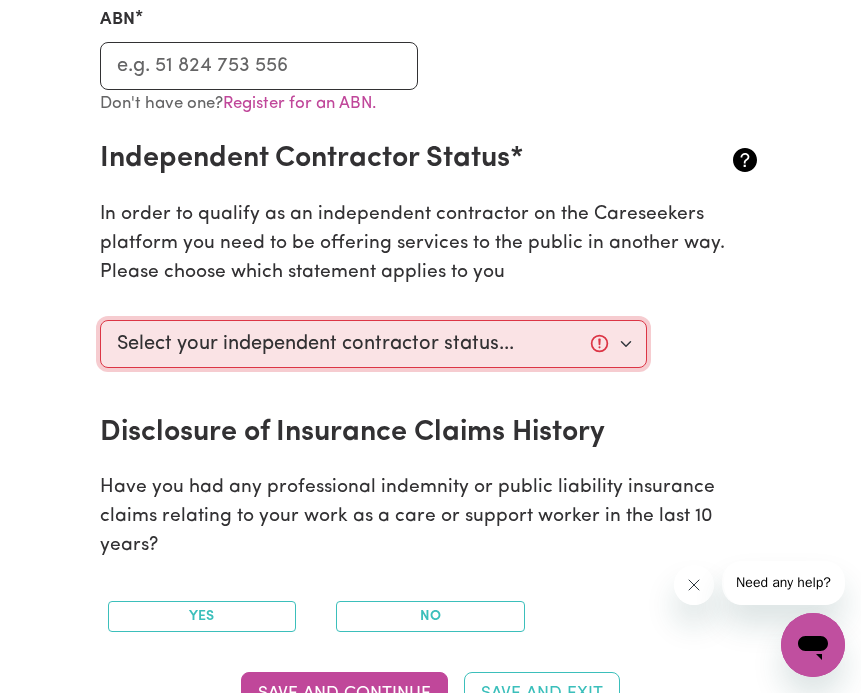 click on "Select your independent contractor status... I am providing services through another platform I am providing services privately on my own I am providing services by being employed by an organisation I am working in another industry" at bounding box center [373, 344] 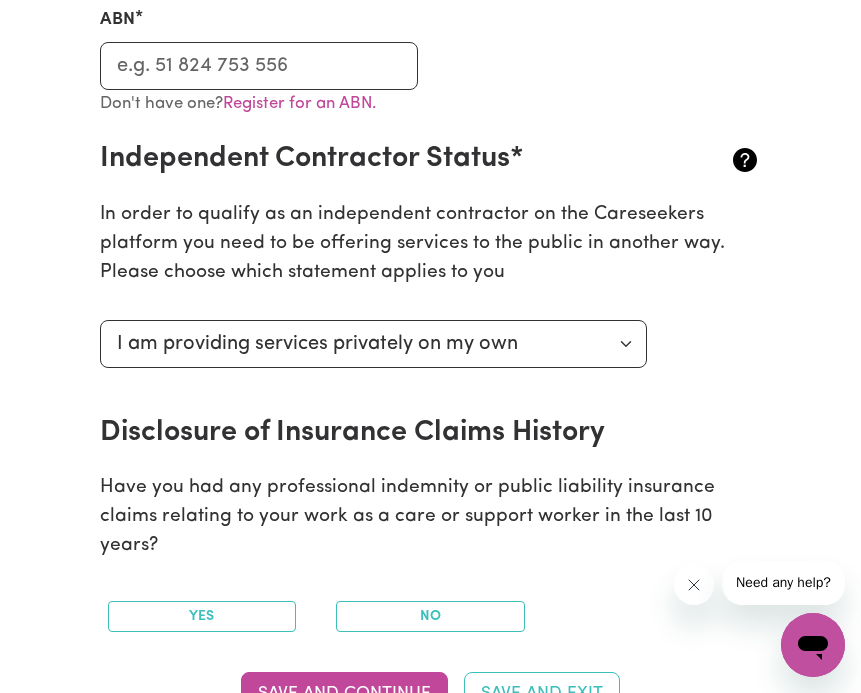 click on "Disclosure of Insurance Claims History" at bounding box center (431, 433) 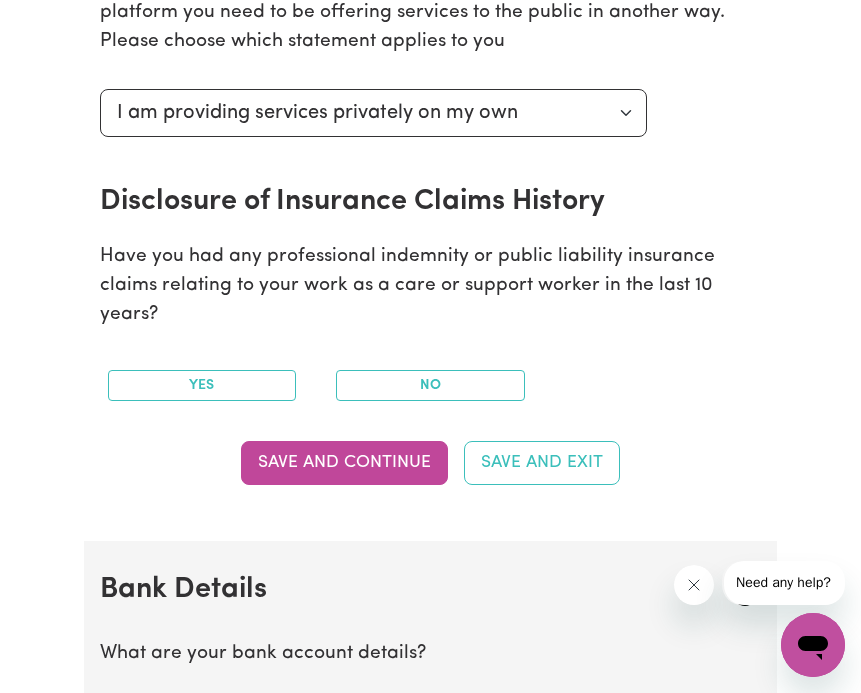scroll, scrollTop: 888, scrollLeft: 0, axis: vertical 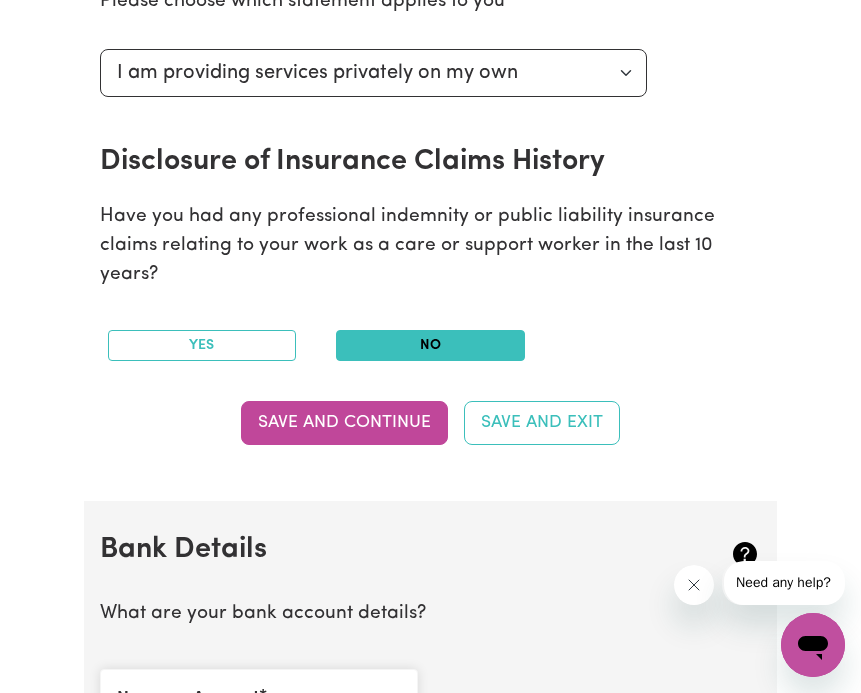 click on "No" at bounding box center (430, 345) 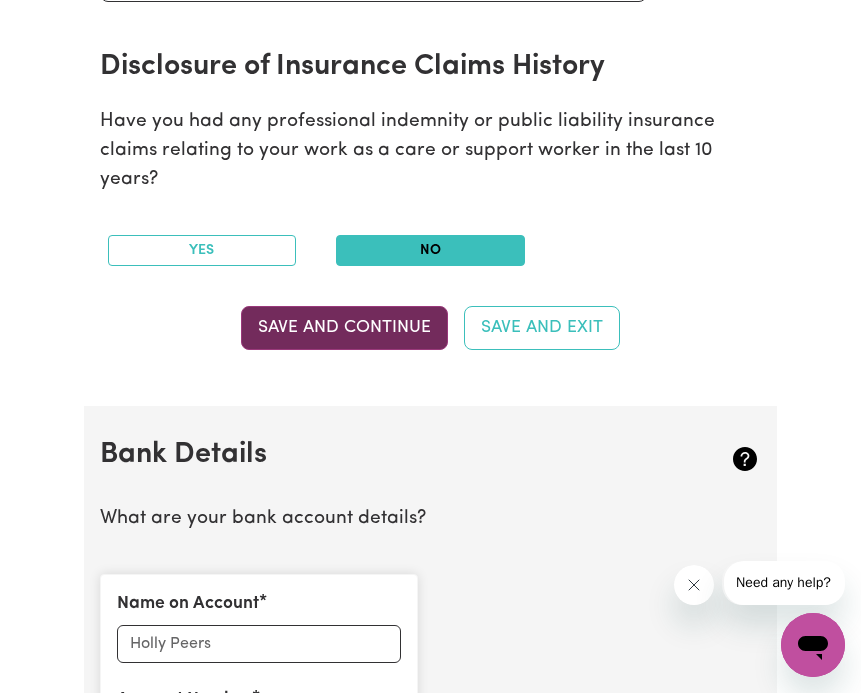 scroll, scrollTop: 1041, scrollLeft: 0, axis: vertical 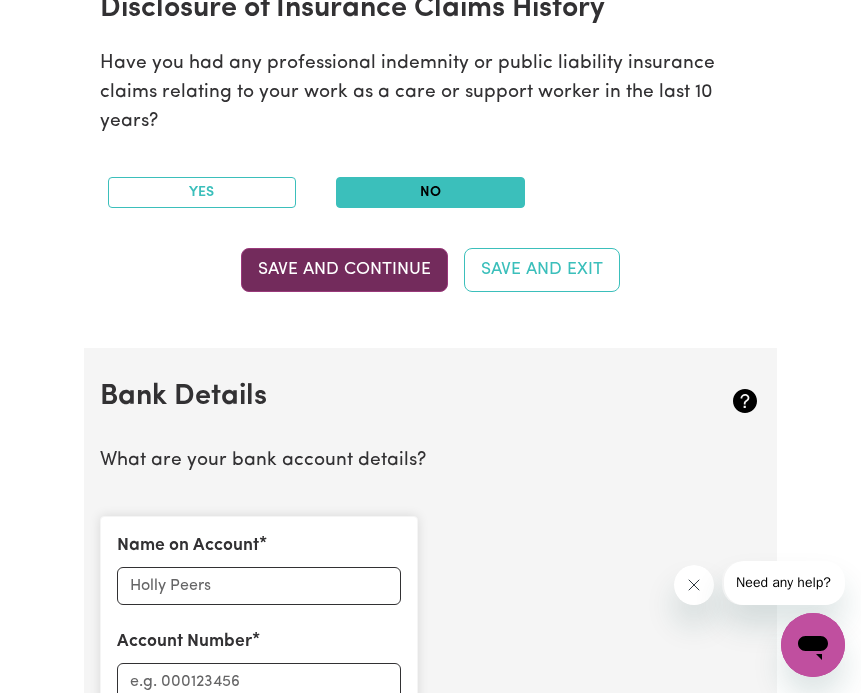 click on "Save and Continue" at bounding box center [344, 270] 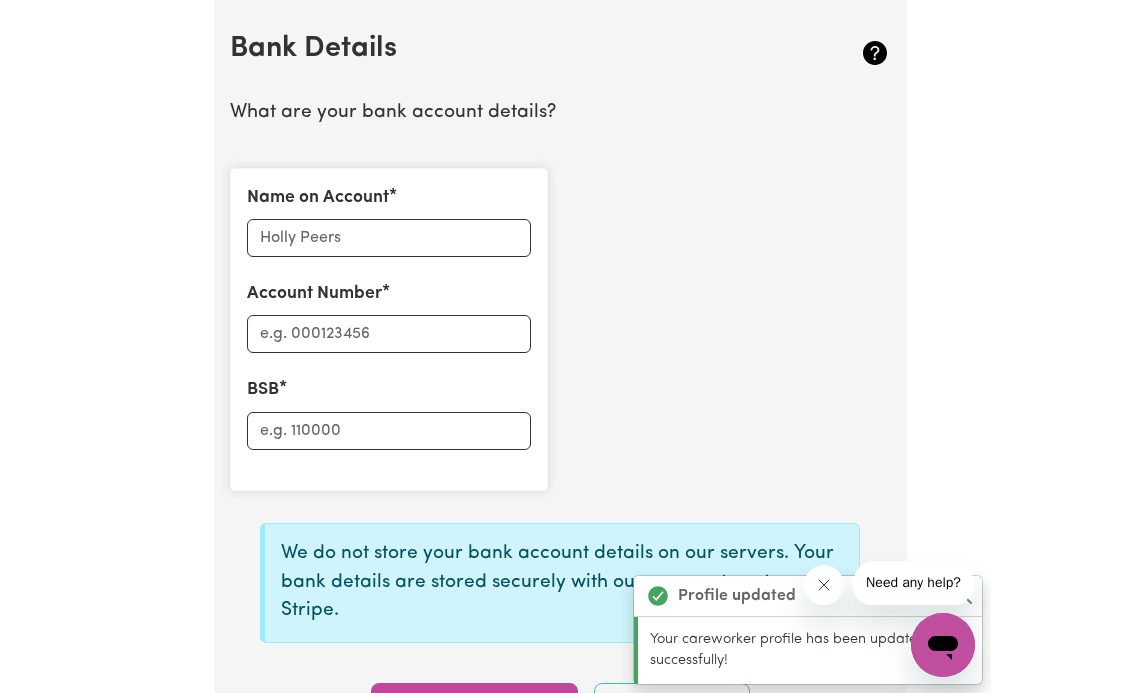 scroll, scrollTop: 1394, scrollLeft: 0, axis: vertical 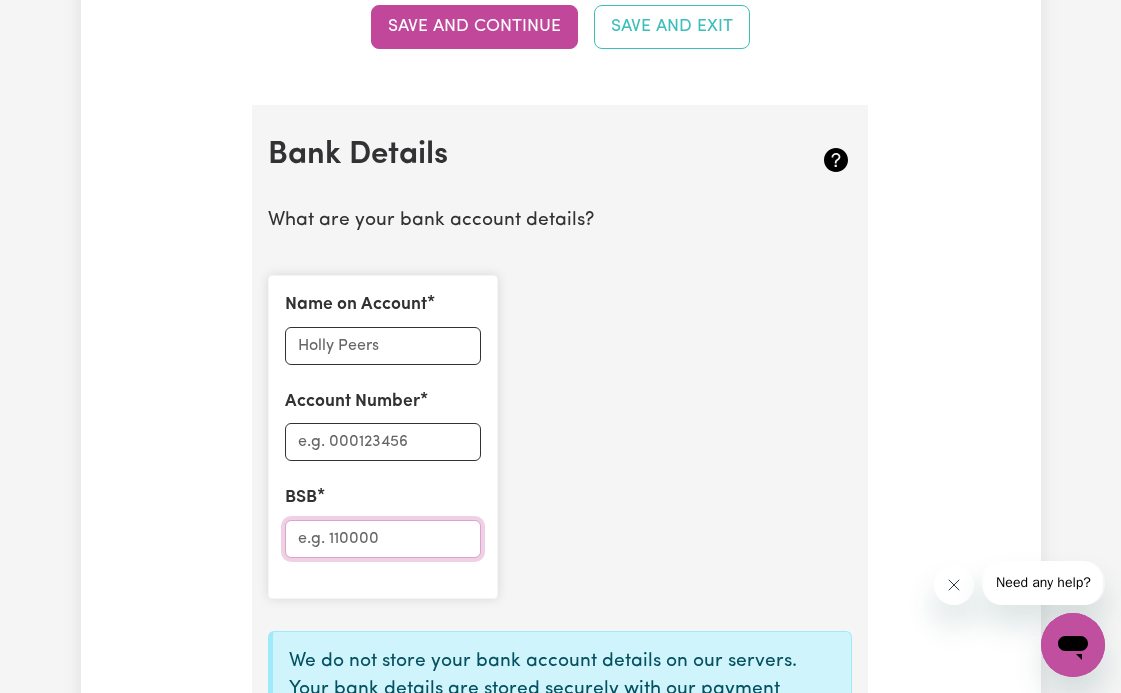 click on "BSB" at bounding box center [382, 539] 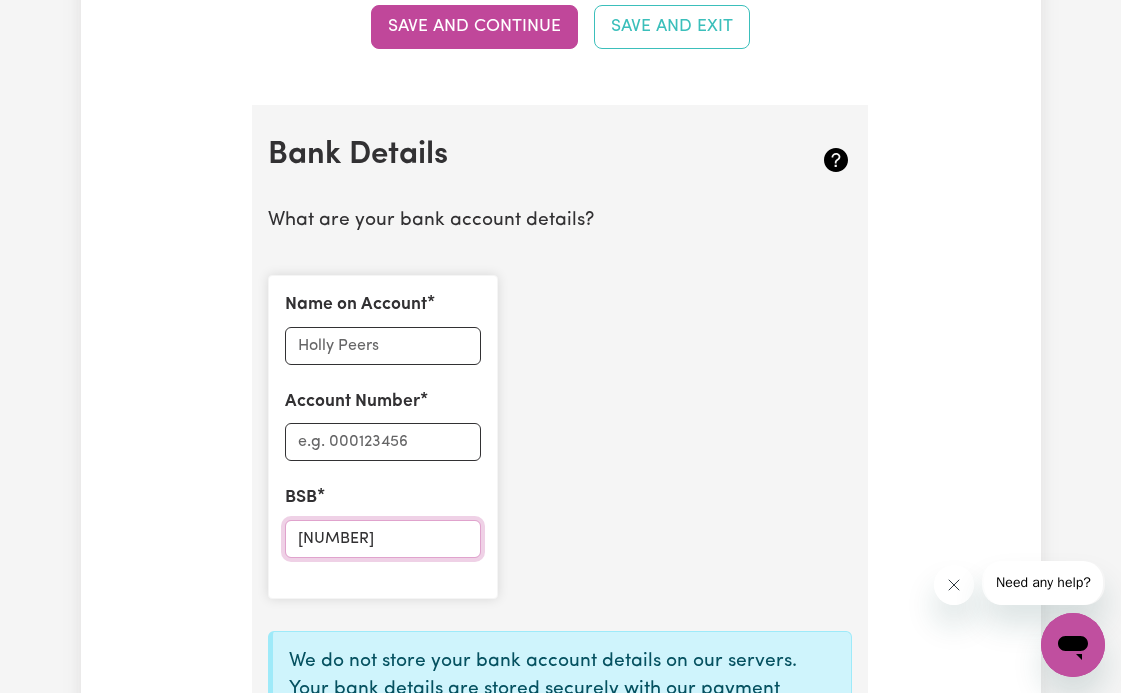 type on "[NUMBER]" 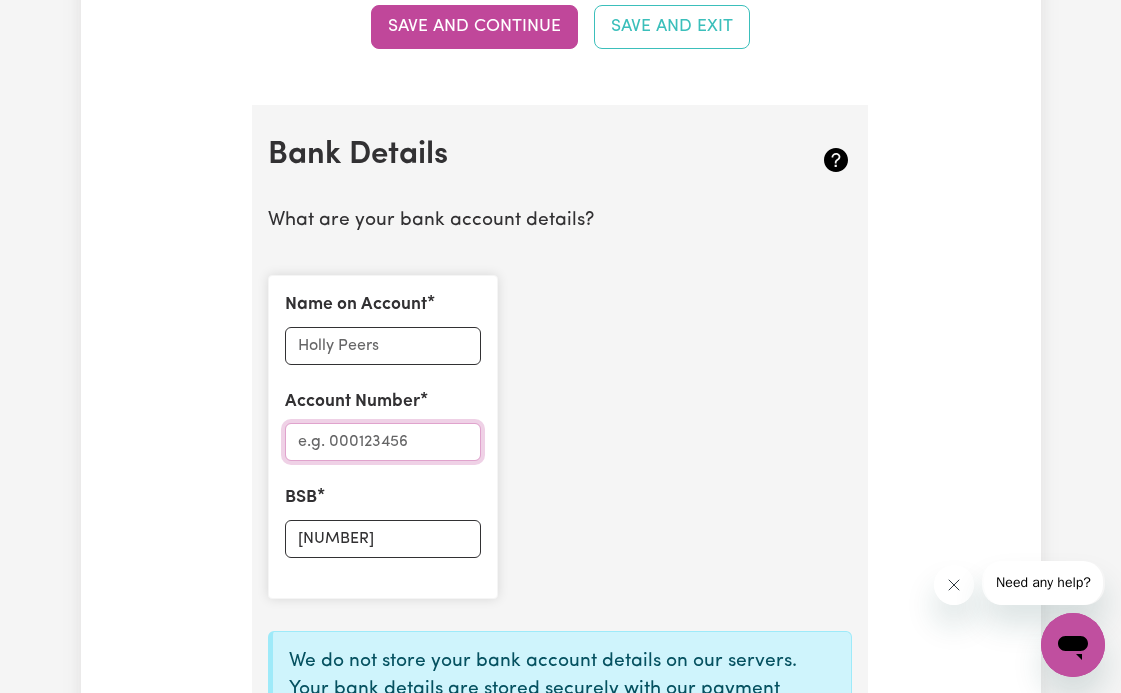 click on "Account Number" at bounding box center (382, 442) 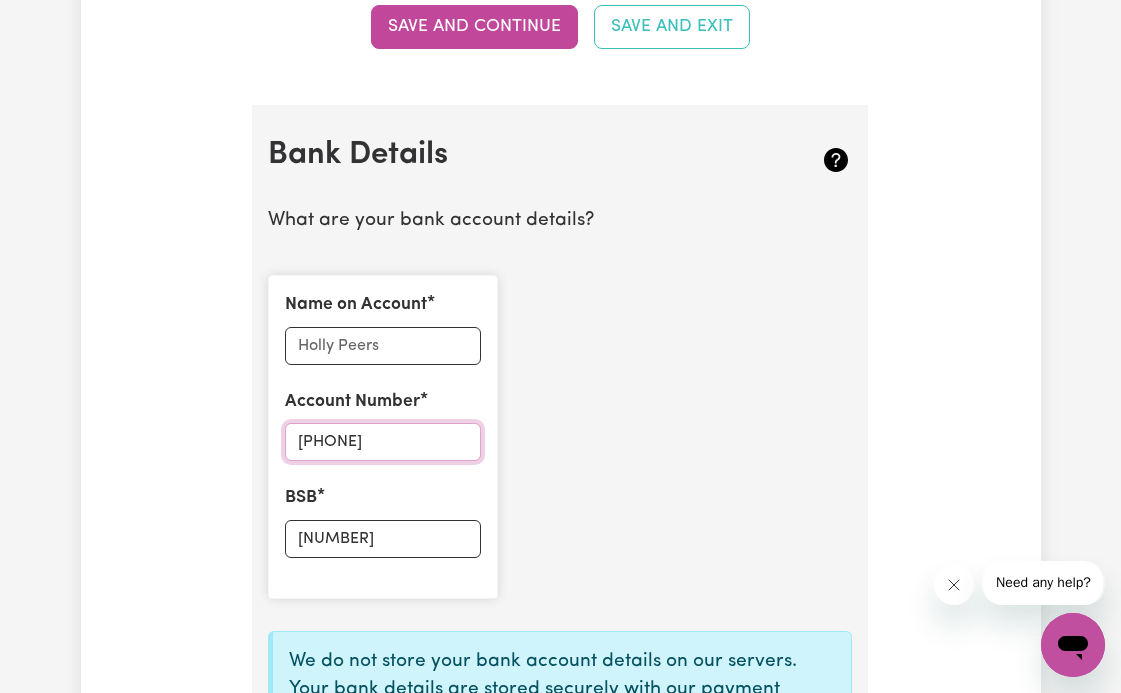 type on "[PHONE]" 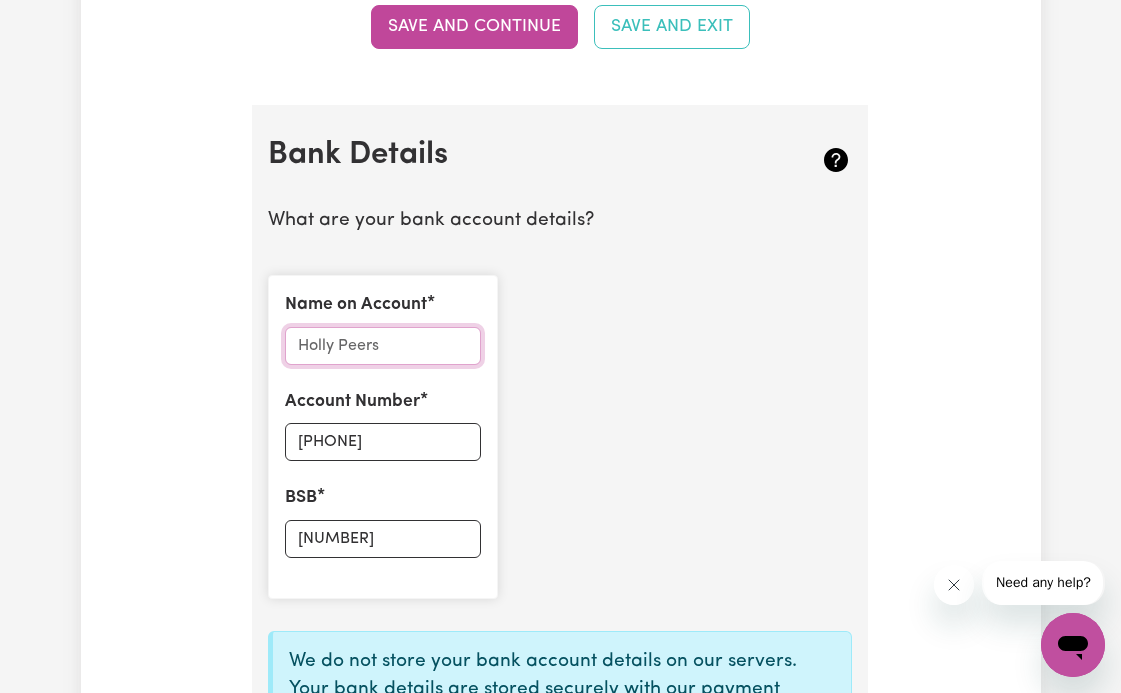 click on "Name on Account" at bounding box center [382, 346] 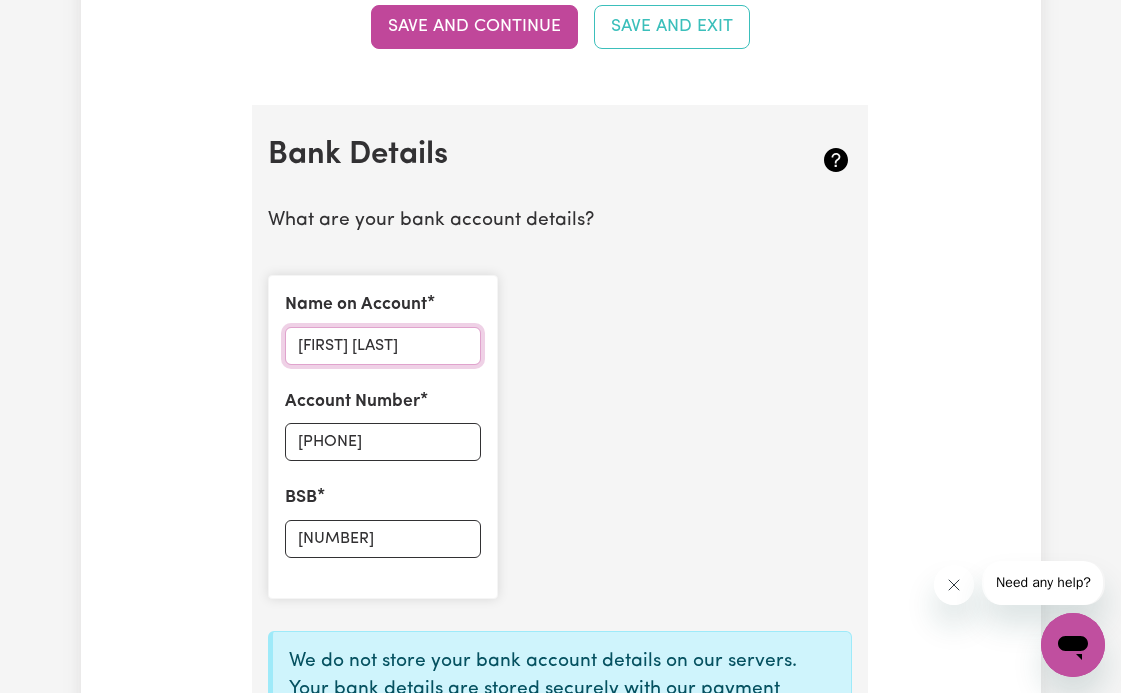 type on "[FIRST] [LAST]" 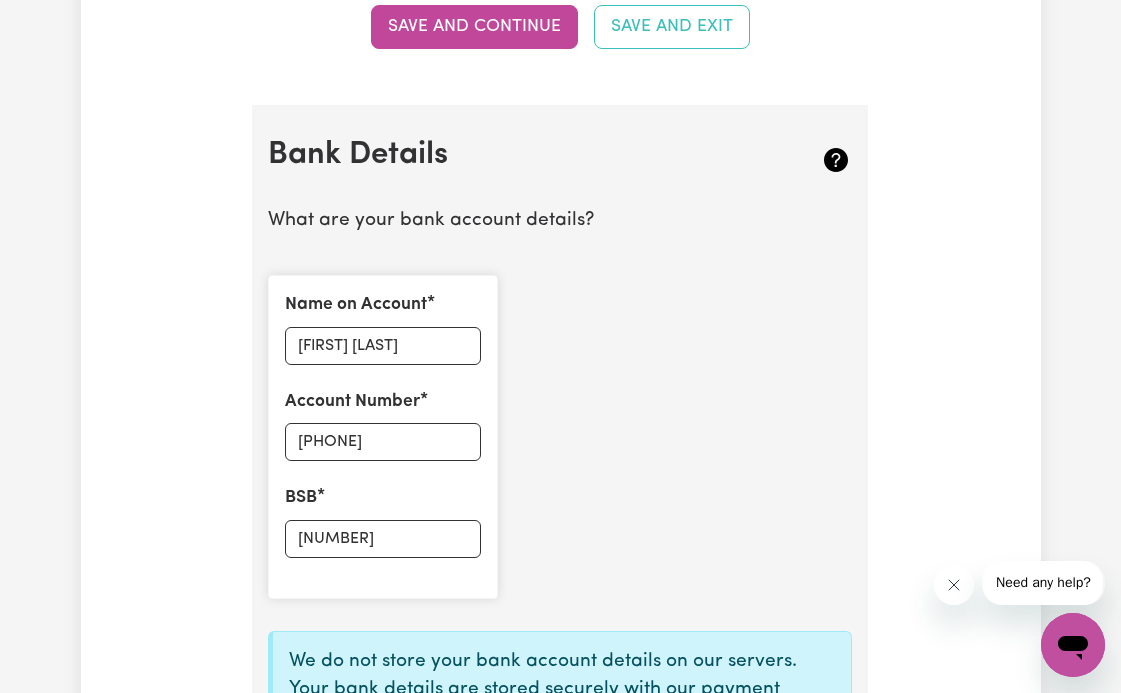 click on "Name on Account [FIRST] [LAST] Account Number [NUMBER] BSB [NUMBER]" at bounding box center [560, 436] 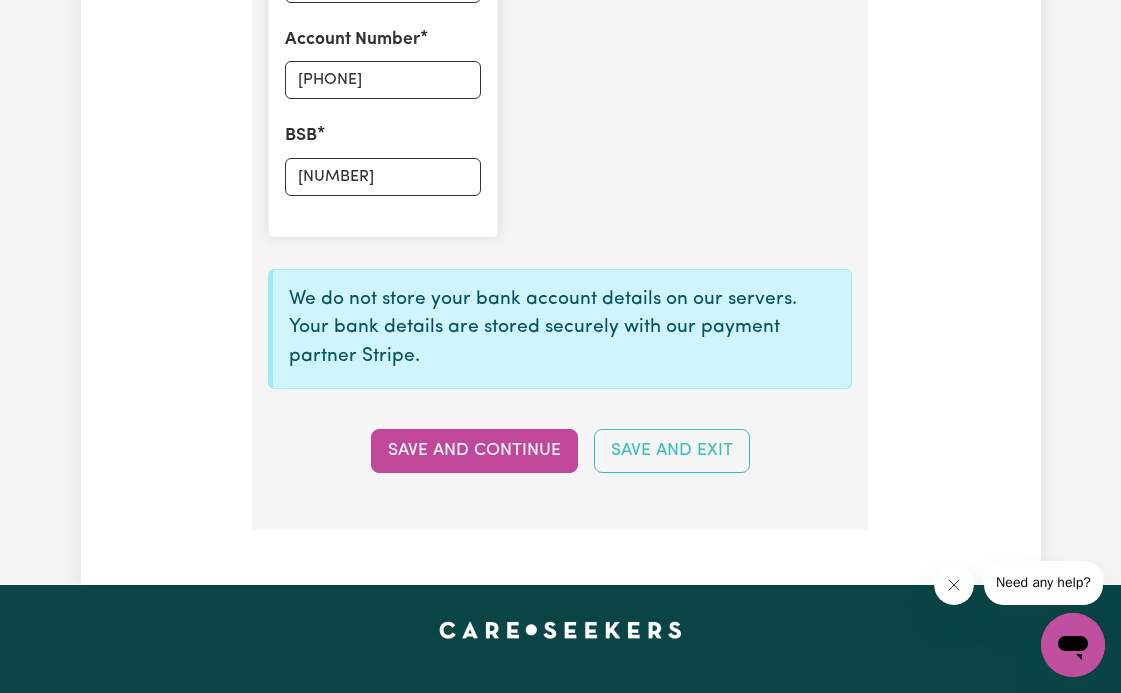 scroll, scrollTop: 1767, scrollLeft: 0, axis: vertical 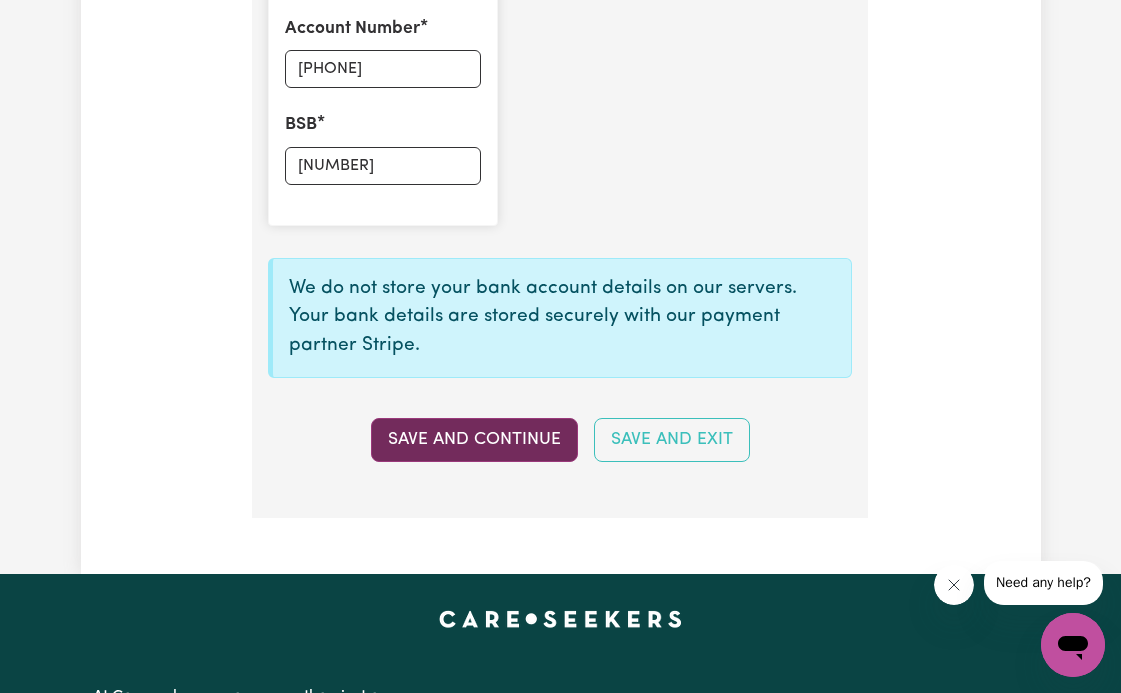click on "Save and Continue" at bounding box center (474, 440) 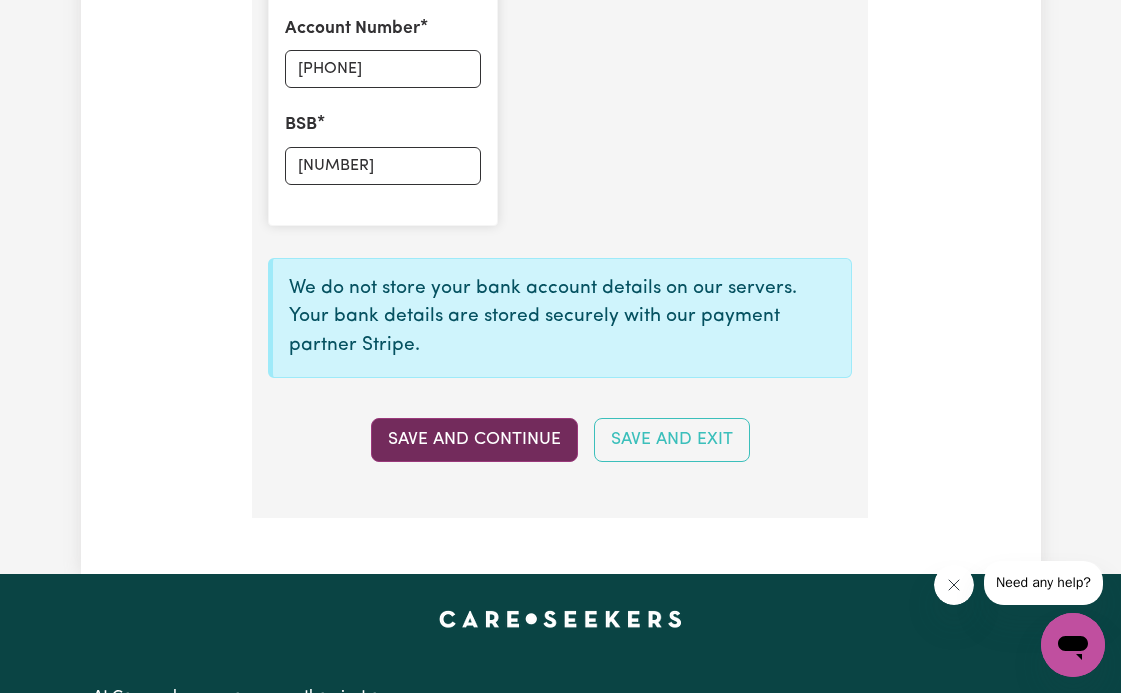 type on "[PHONE_LAST_4]" 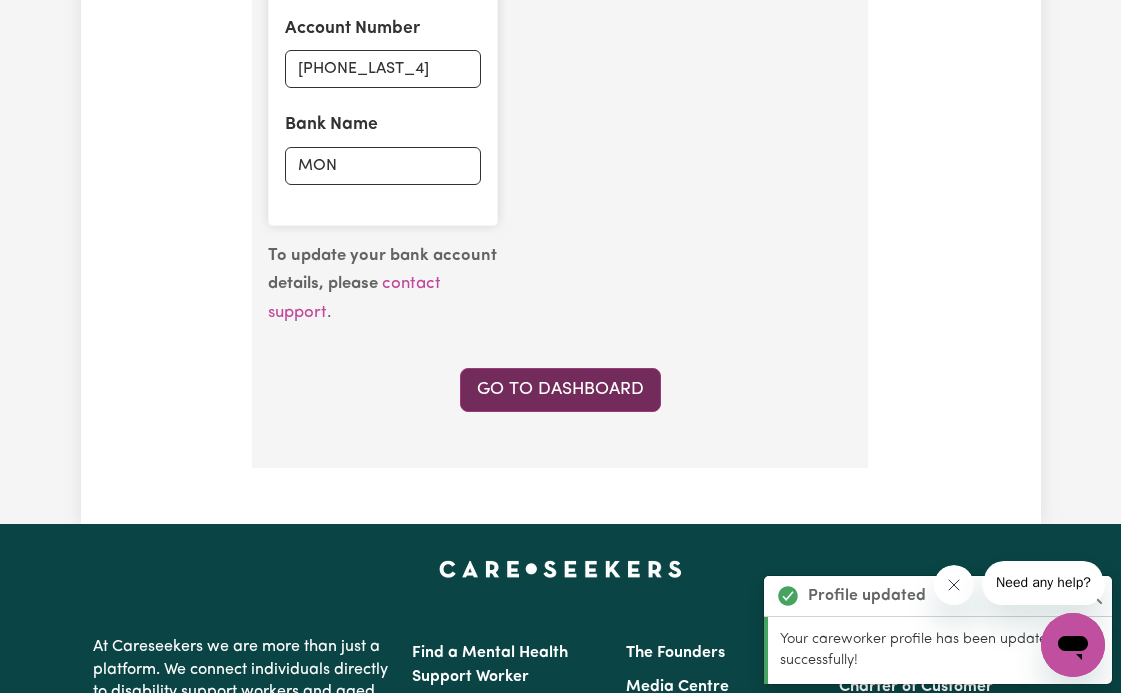 click on "Go to Dashboard" at bounding box center (560, 390) 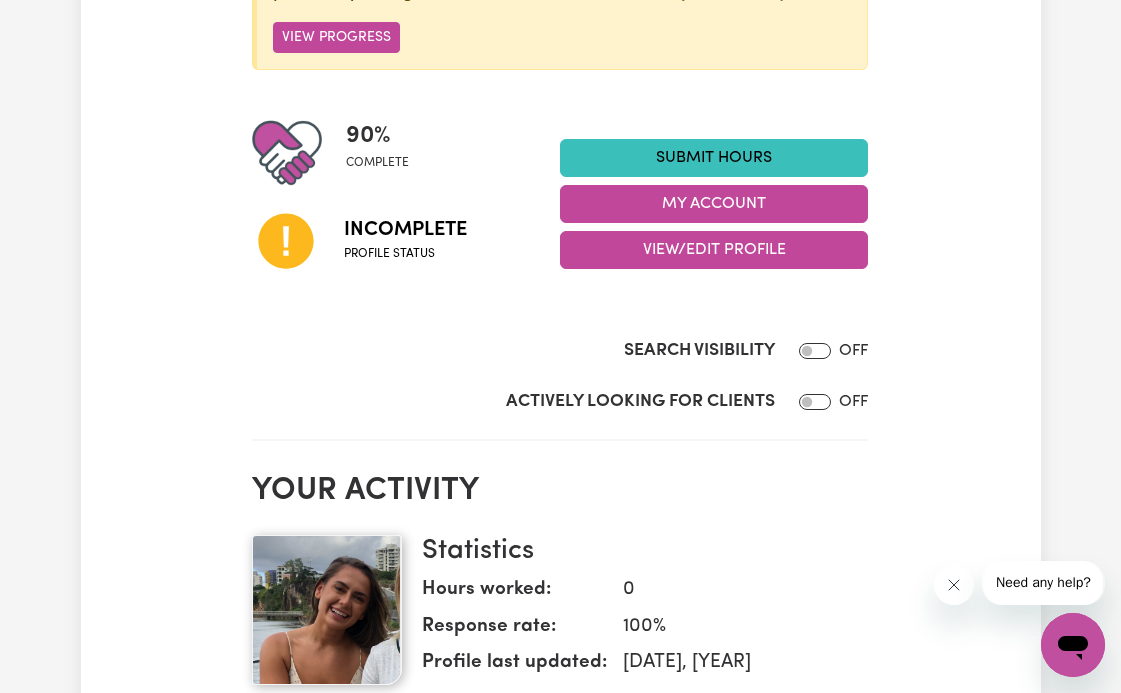 scroll, scrollTop: 396, scrollLeft: 0, axis: vertical 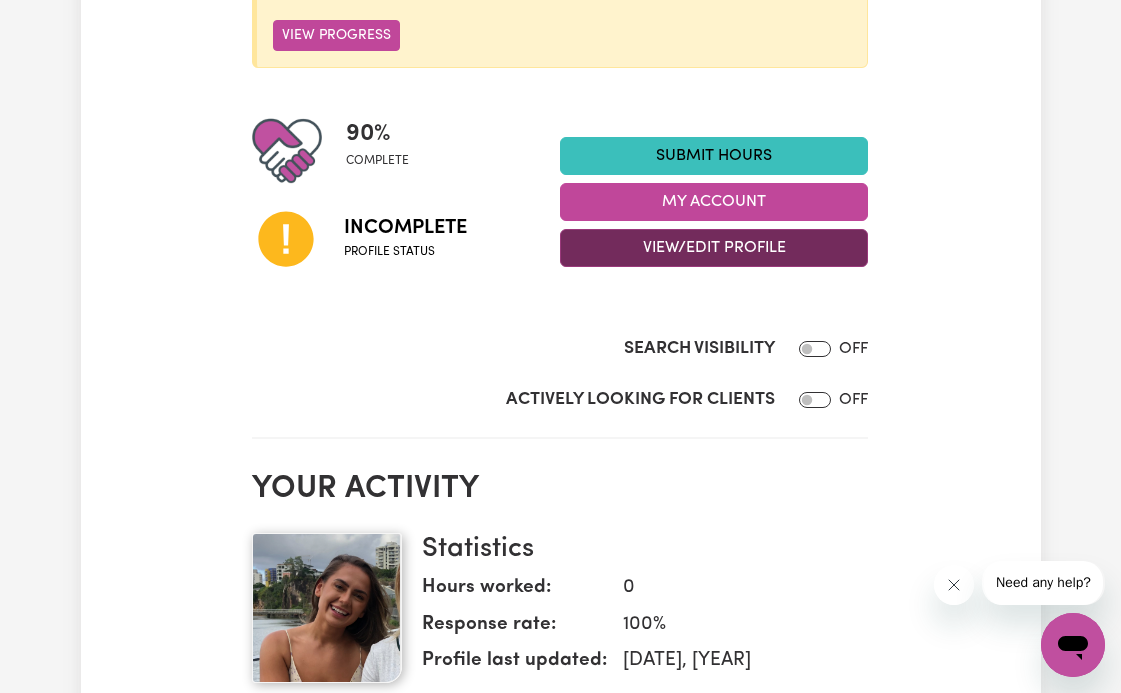 click on "View/Edit Profile" at bounding box center [714, 248] 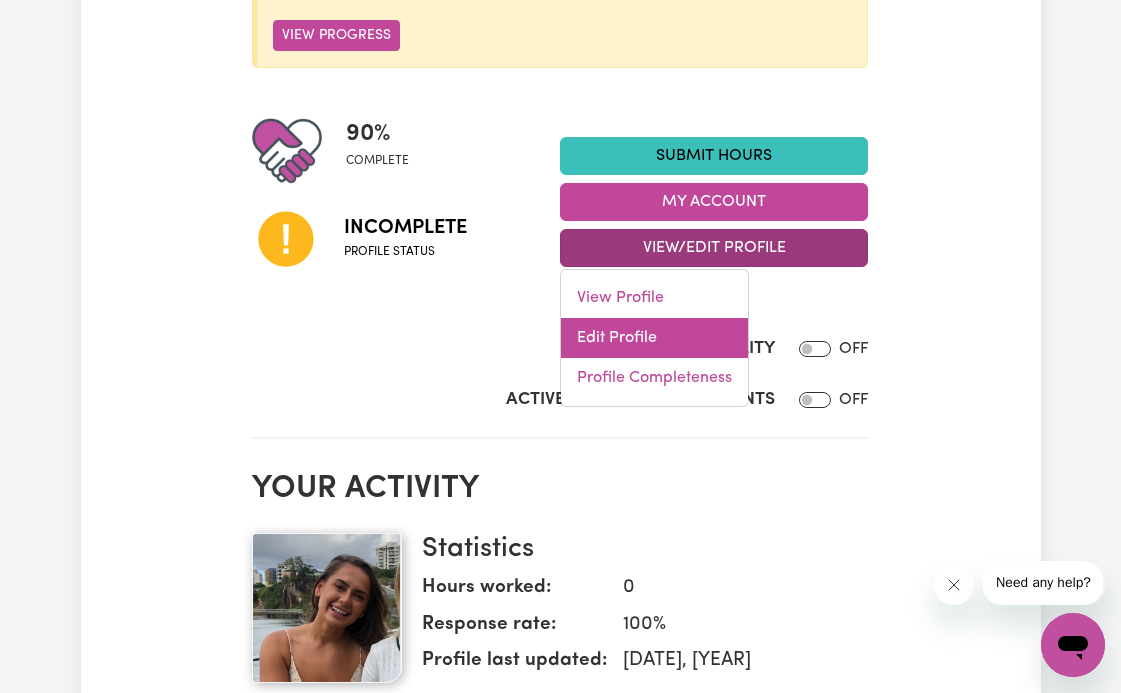 click on "Edit Profile" at bounding box center [654, 338] 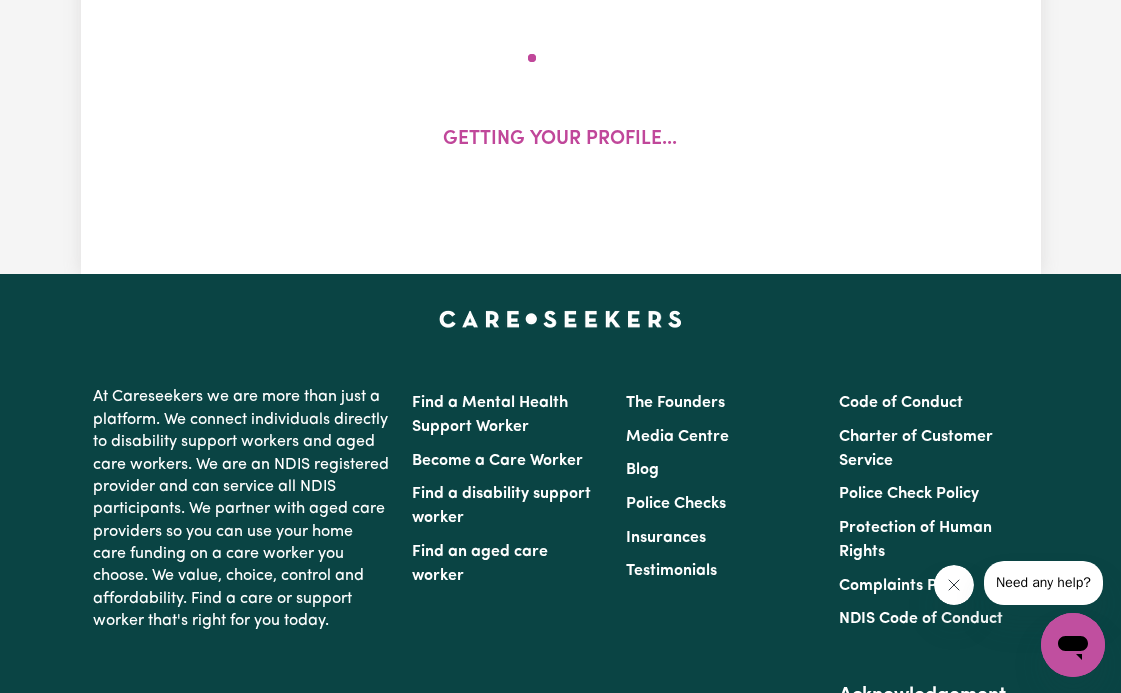 scroll, scrollTop: 63, scrollLeft: 0, axis: vertical 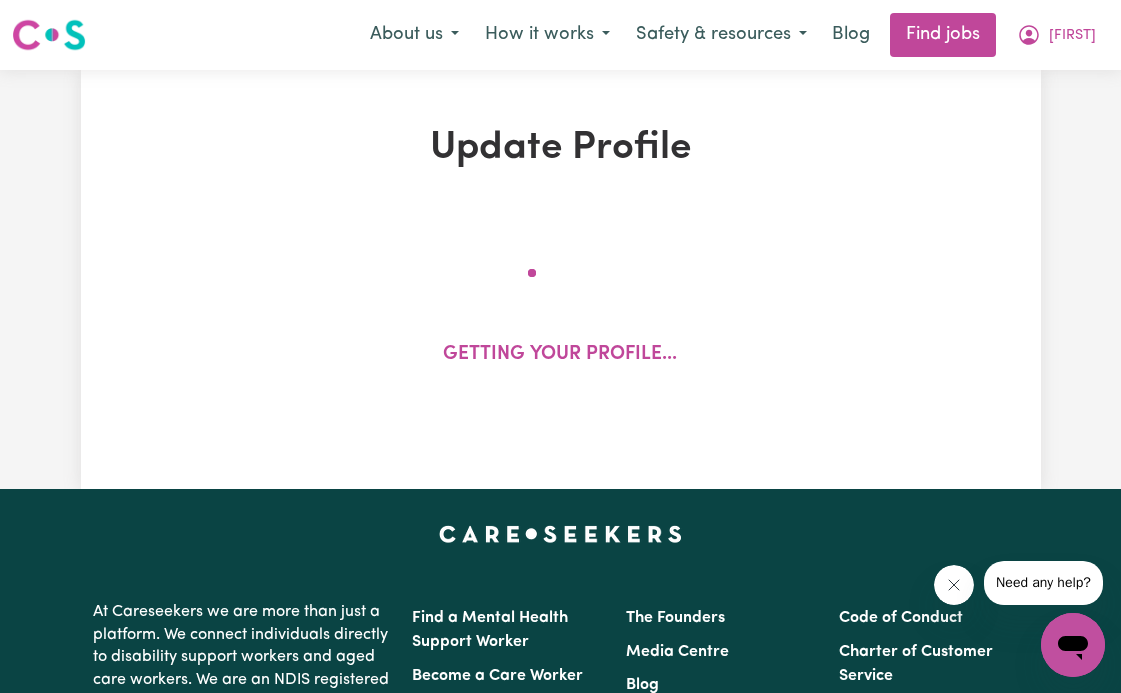 select on "female" 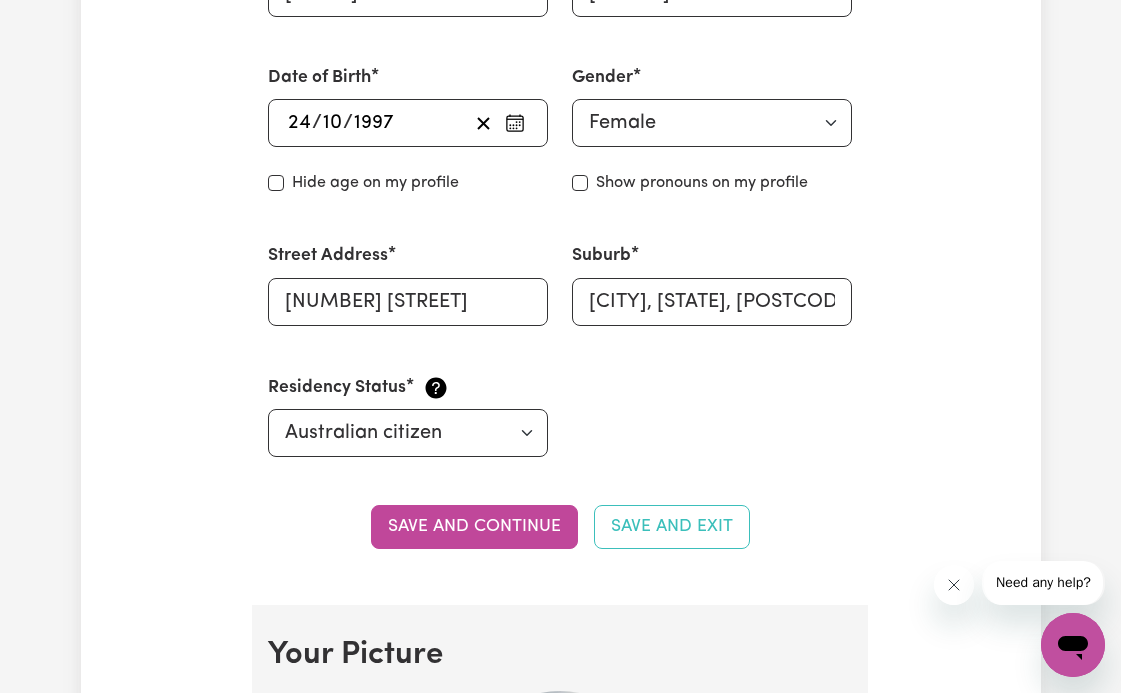 scroll, scrollTop: 854, scrollLeft: 0, axis: vertical 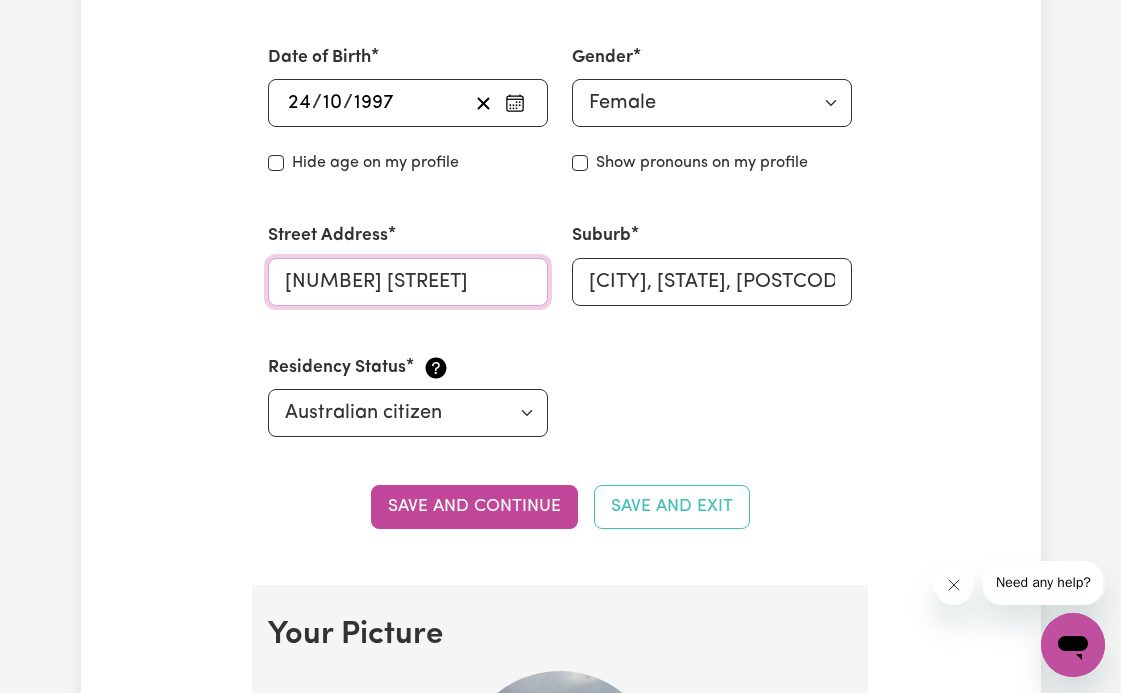 drag, startPoint x: 507, startPoint y: 287, endPoint x: 112, endPoint y: 264, distance: 395.66907 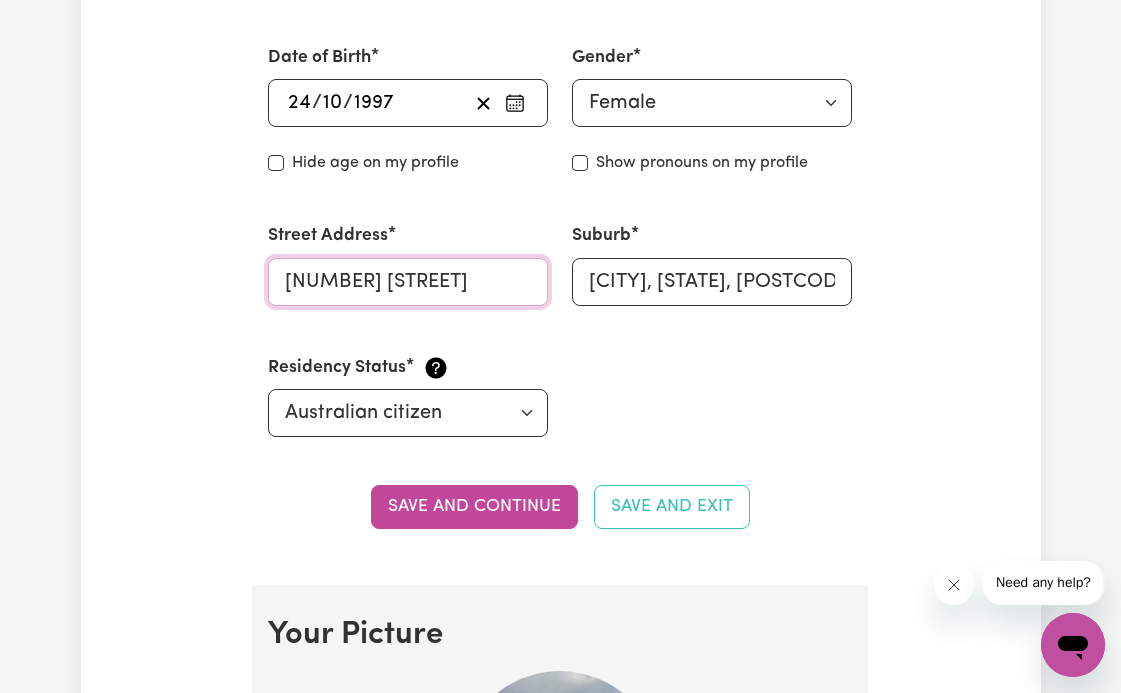 type on "[NUMBER] [STREET]" 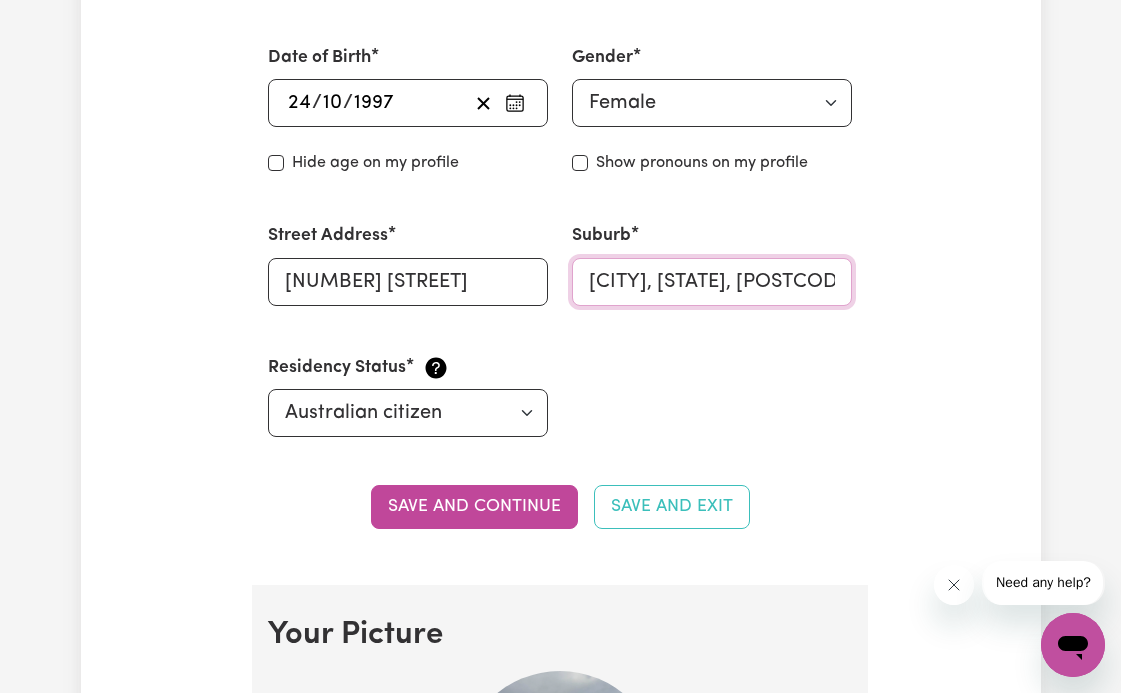 click on "[CITY], [STATE], [POSTCODE]" at bounding box center [712, 282] 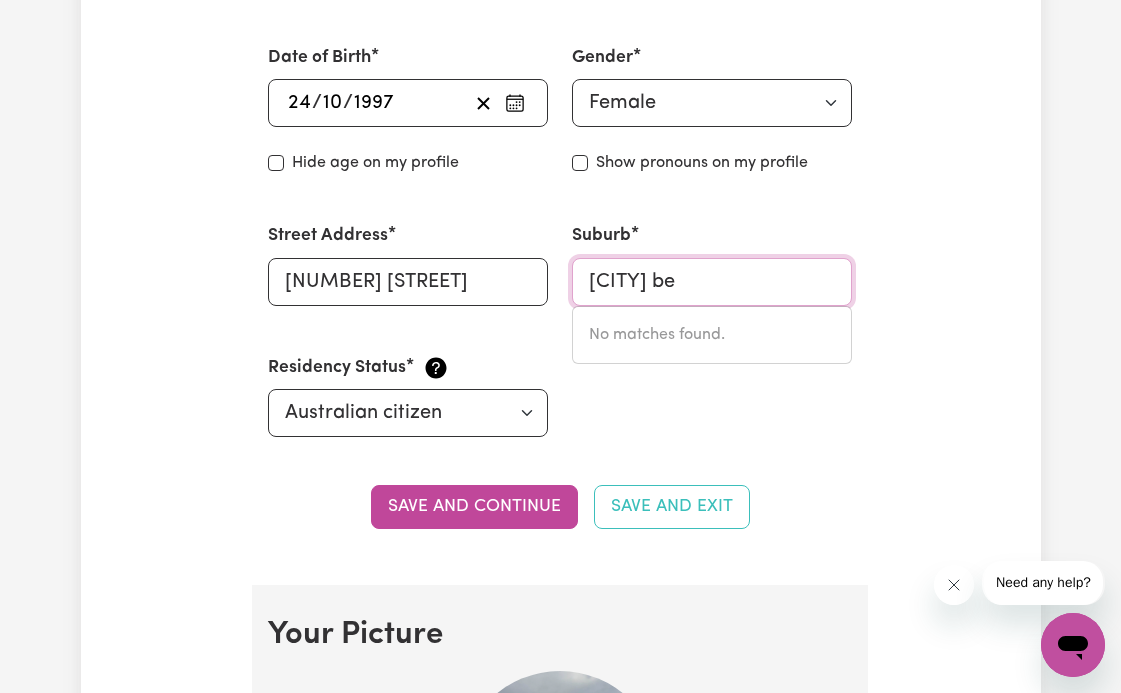 type on "[CITY]" 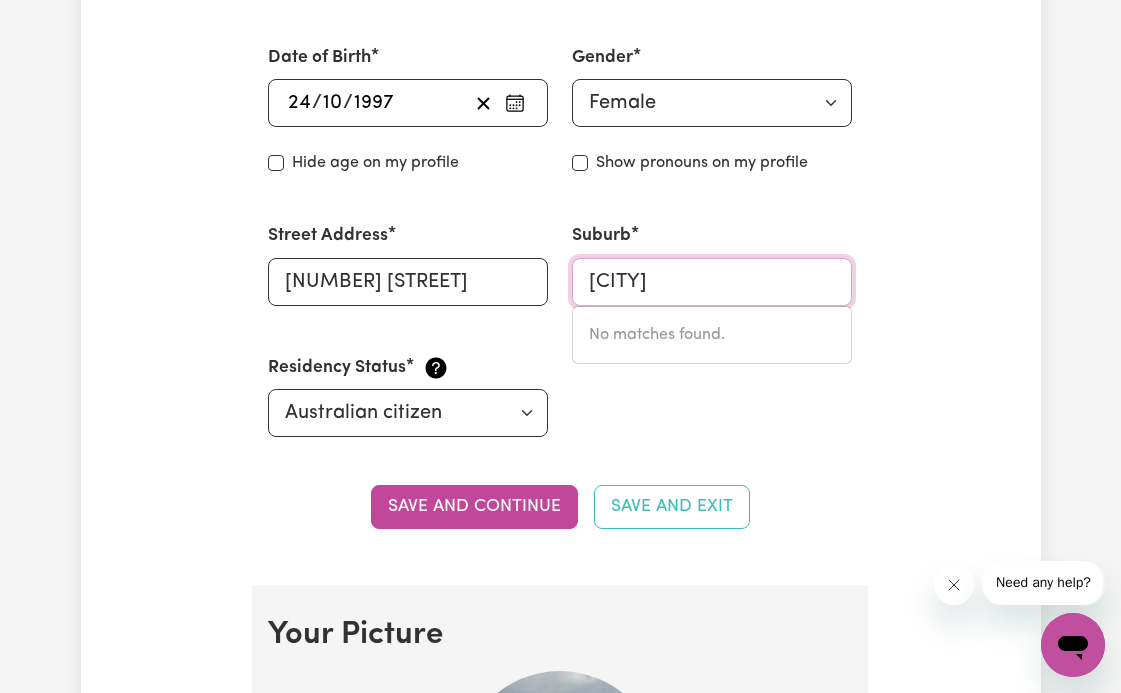 type on "[CITY], [STATE], [POSTCODE]" 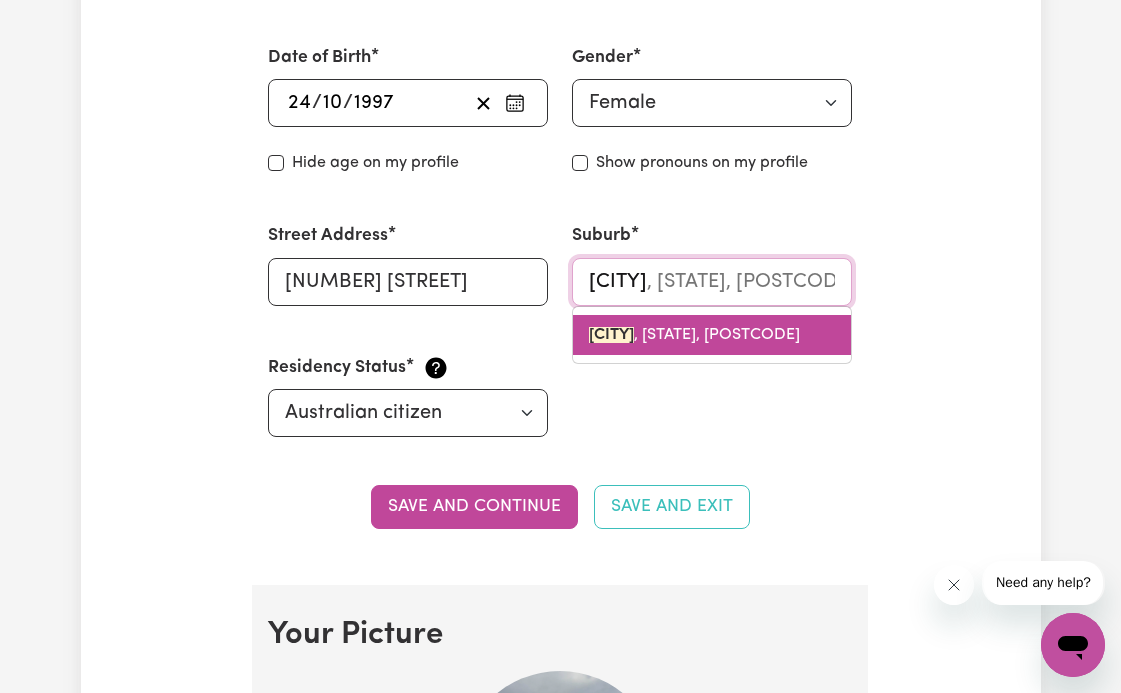 click on "[CITY]" at bounding box center (611, 335) 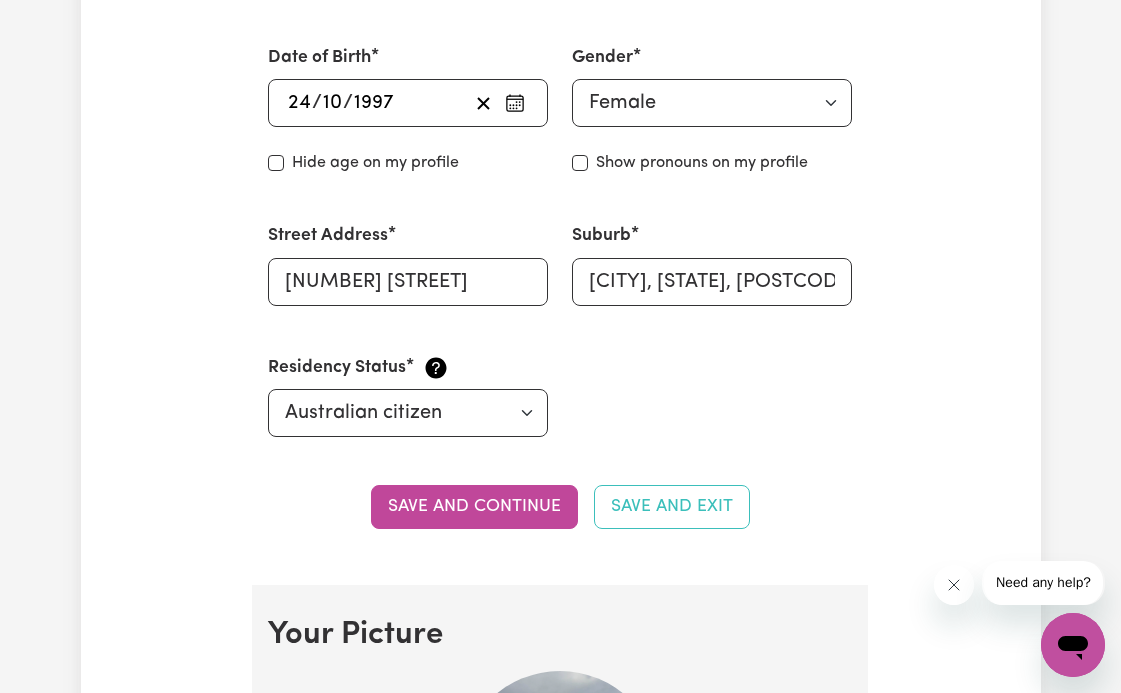 click on "First Name [FIRST] Last Name [LAST] Email [EMAIL] Phone Number [PHONE] Date of Birth [DATE] [DATE] Hide age Hide age on my profile Gender Your gender... Female Male Non-binary Other Prefer not to say Show pronouns on my profile Show pronouns on my profile Street Address [NUMBER] [STREET] Suburb [CITY], Queensland, [POSTCODE] Residency Status Select your residency status... Australian citizen Australian PR Temporary Work Visa Student Visa" at bounding box center (560, 110) 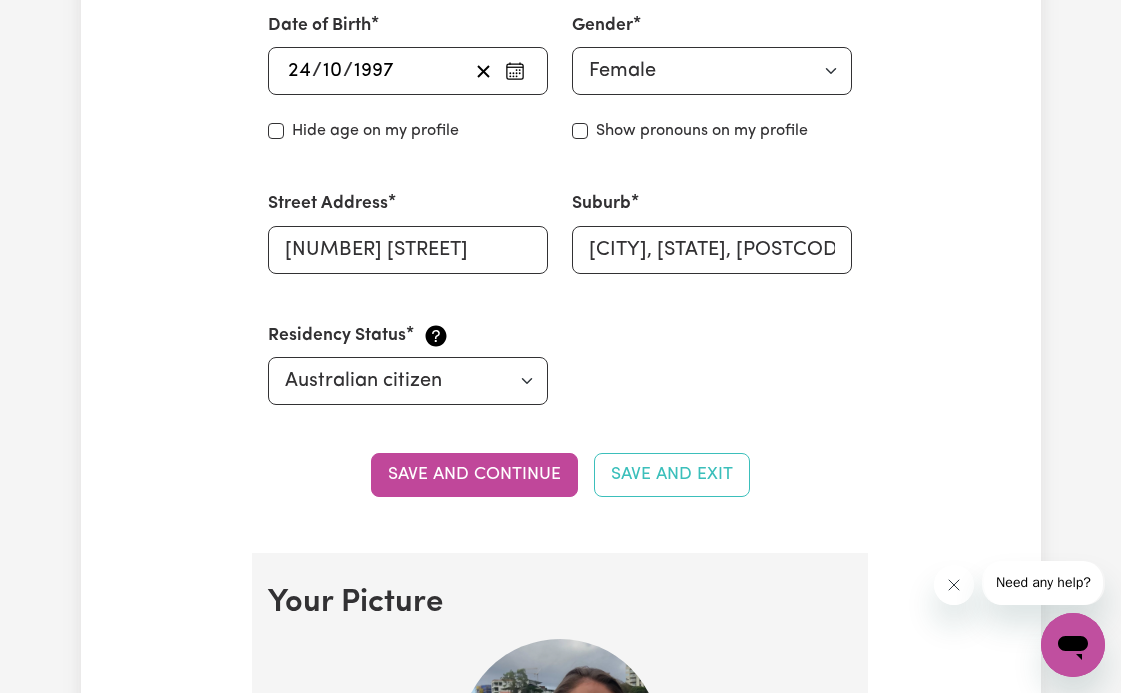 scroll, scrollTop: 894, scrollLeft: 0, axis: vertical 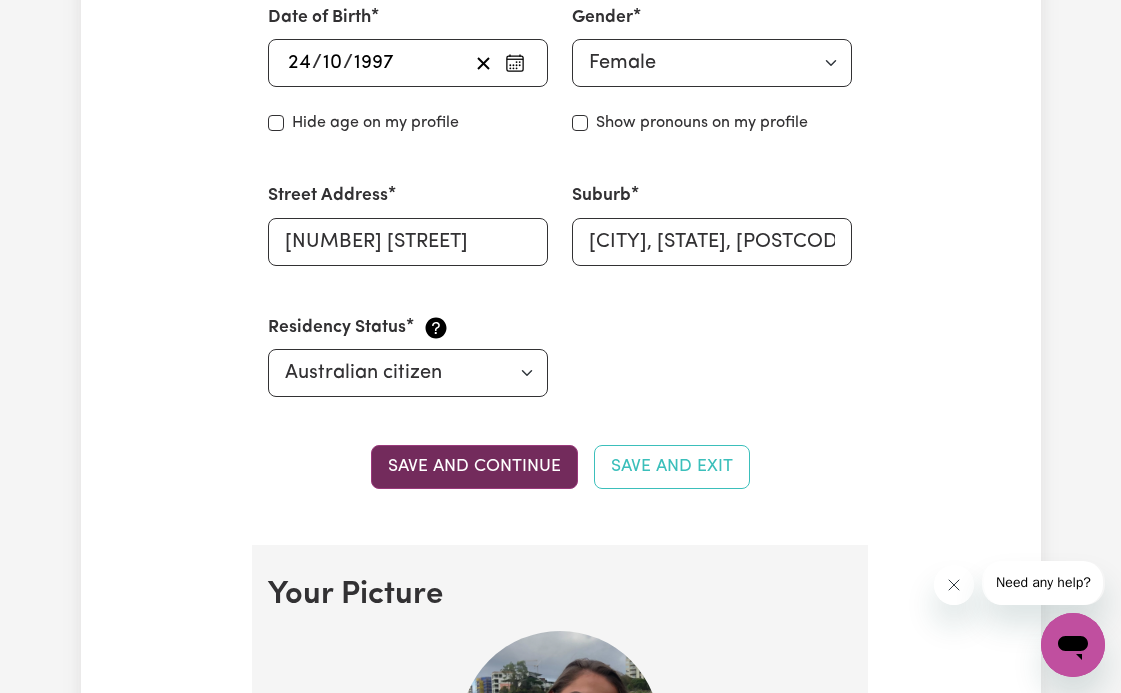 click on "Save and continue" at bounding box center [474, 467] 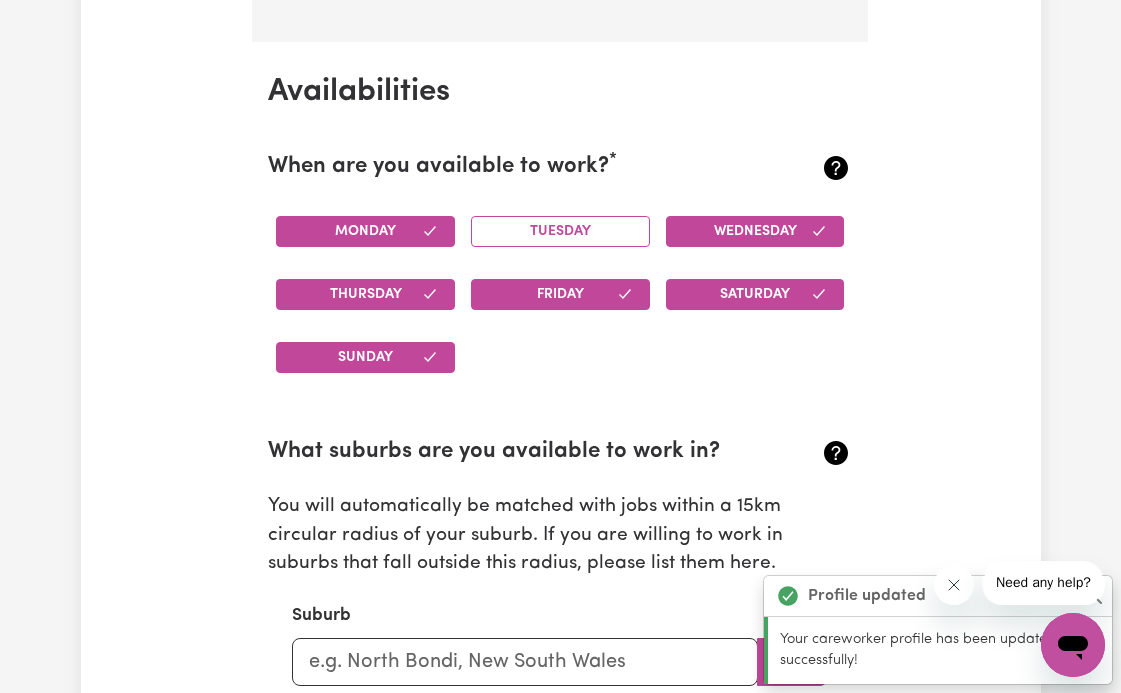 scroll, scrollTop: 1835, scrollLeft: 0, axis: vertical 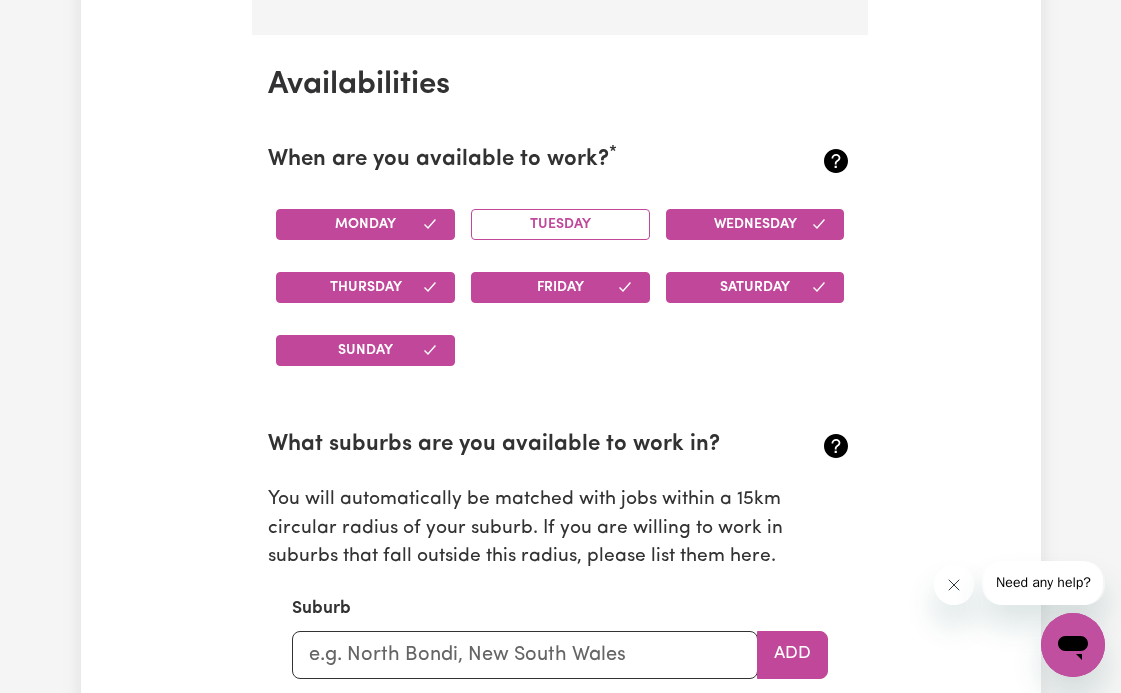 click on "Saturday" at bounding box center [755, 287] 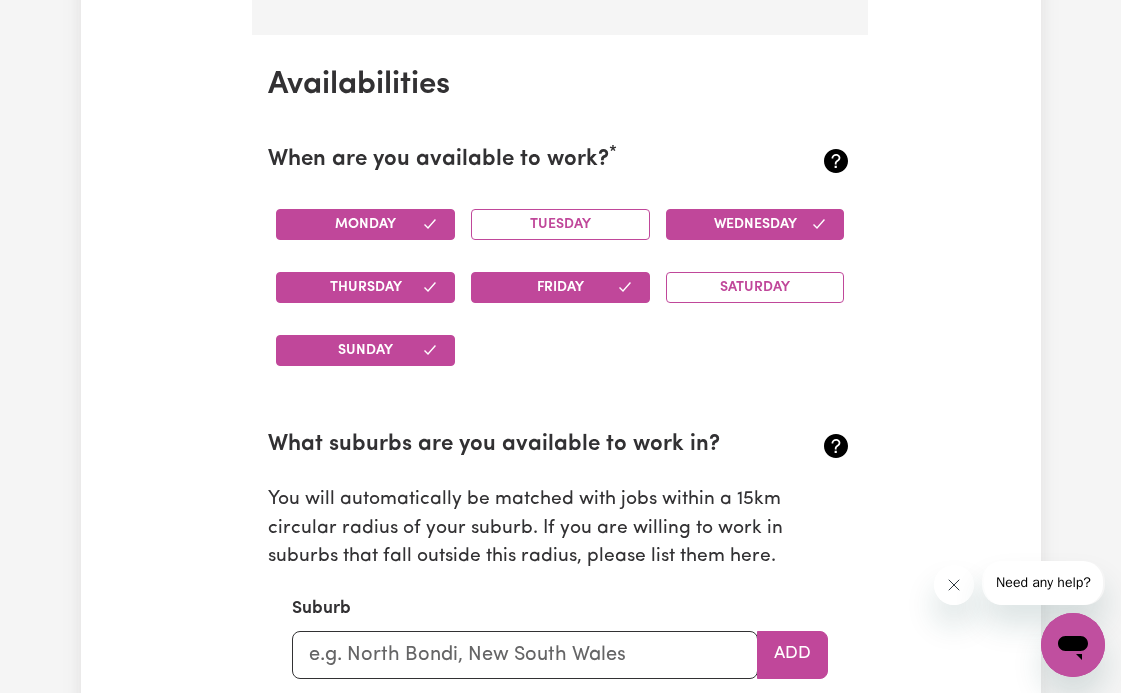 click on "Sunday" at bounding box center (365, 350) 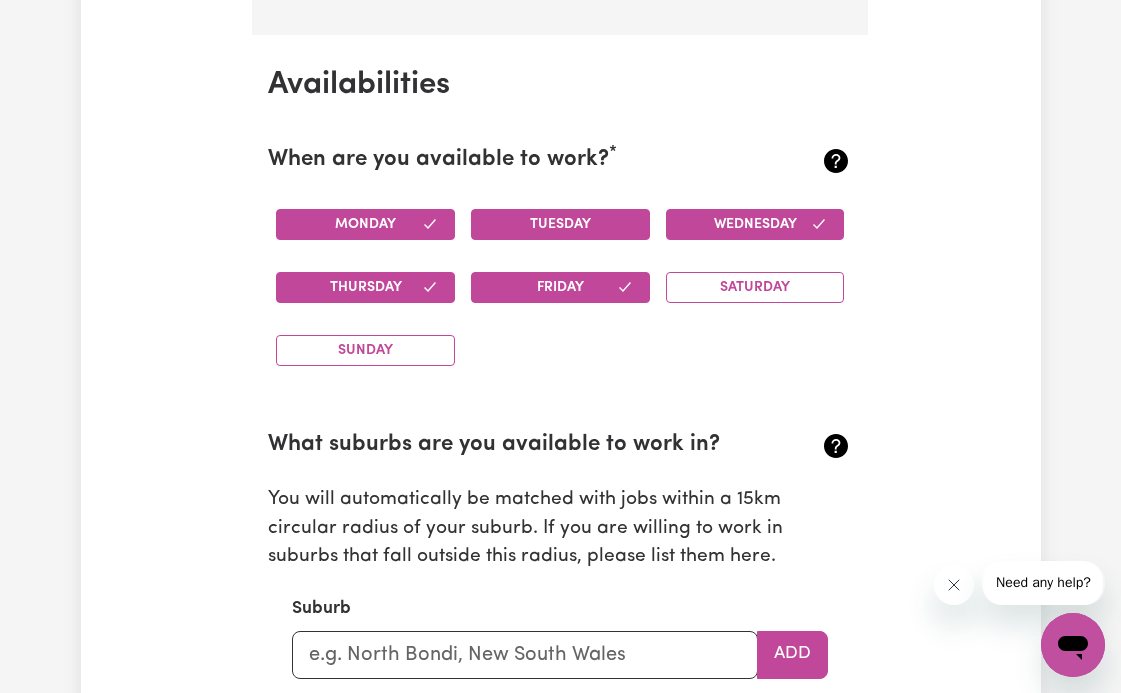 click on "Tuesday" at bounding box center [560, 224] 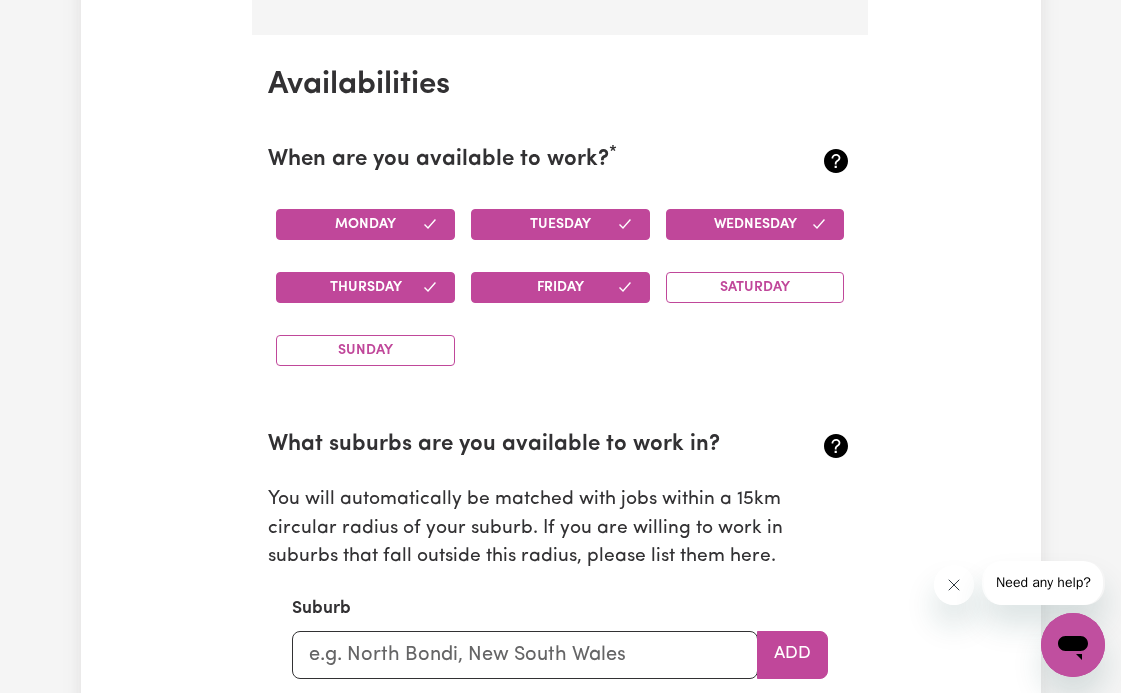 click on "Monday Tuesday Wednesday Thursday Friday Saturday Sunday" at bounding box center [560, 287] 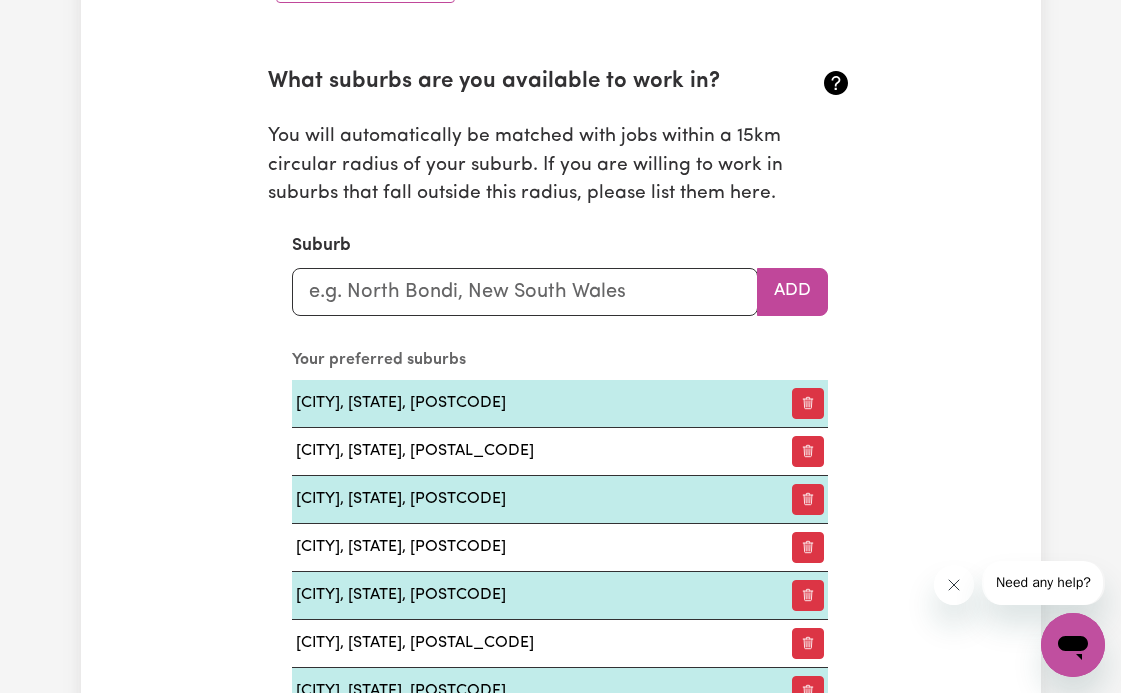 scroll, scrollTop: 2226, scrollLeft: 0, axis: vertical 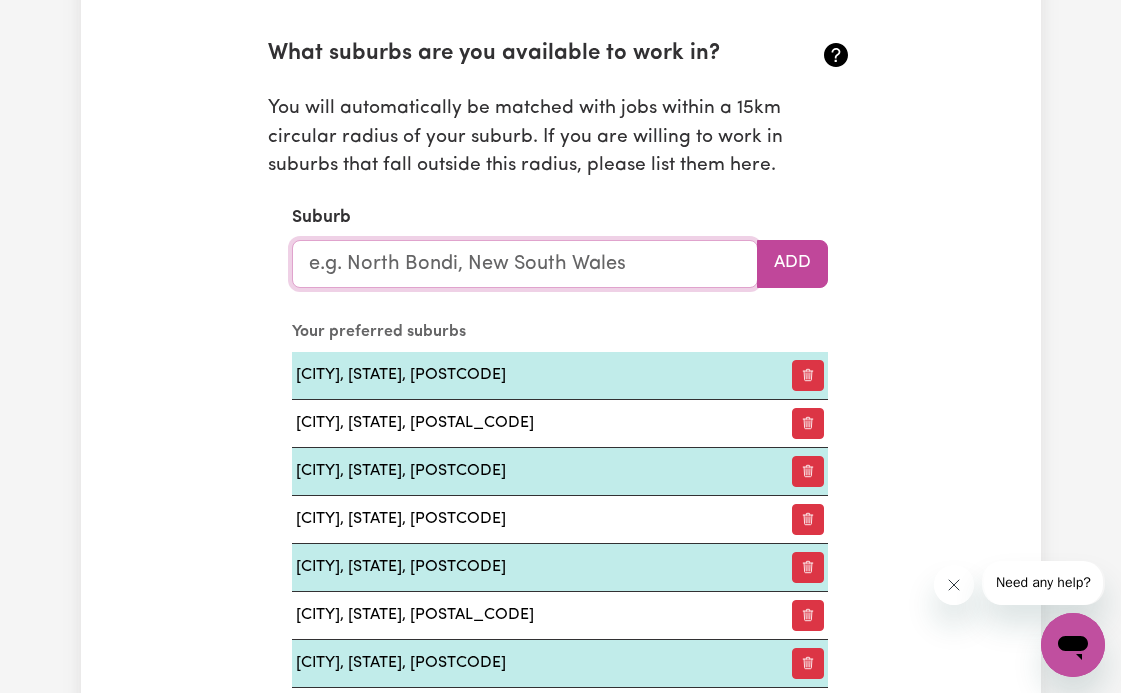 click at bounding box center [525, 264] 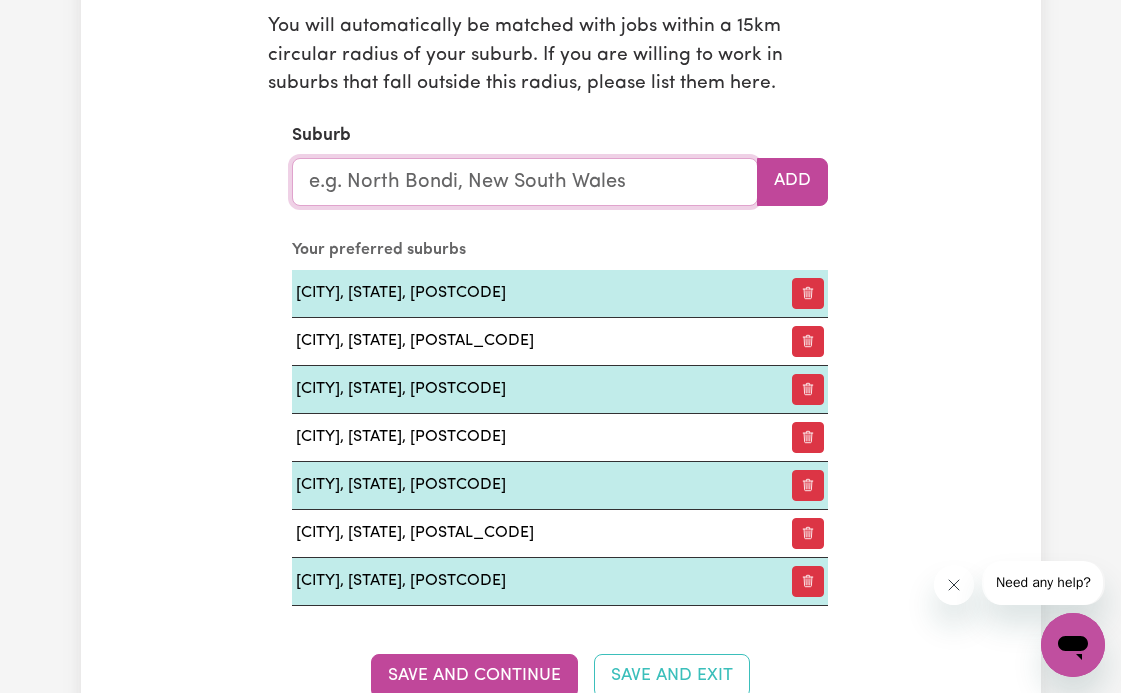 scroll, scrollTop: 2313, scrollLeft: 0, axis: vertical 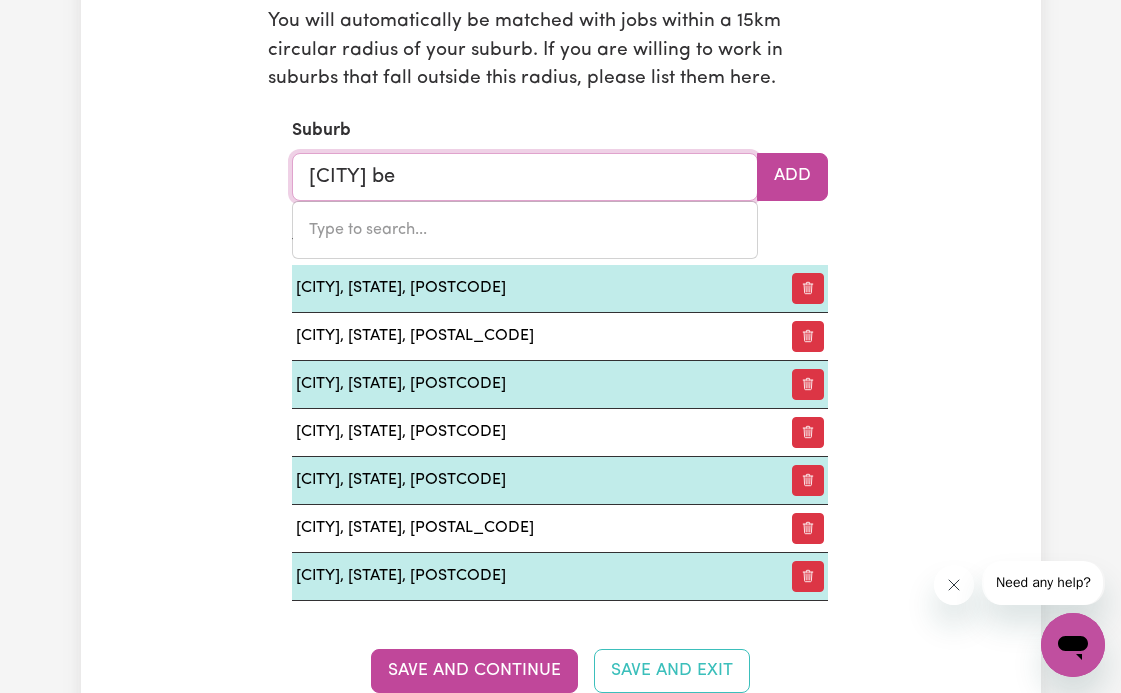 type on "[CITY]" 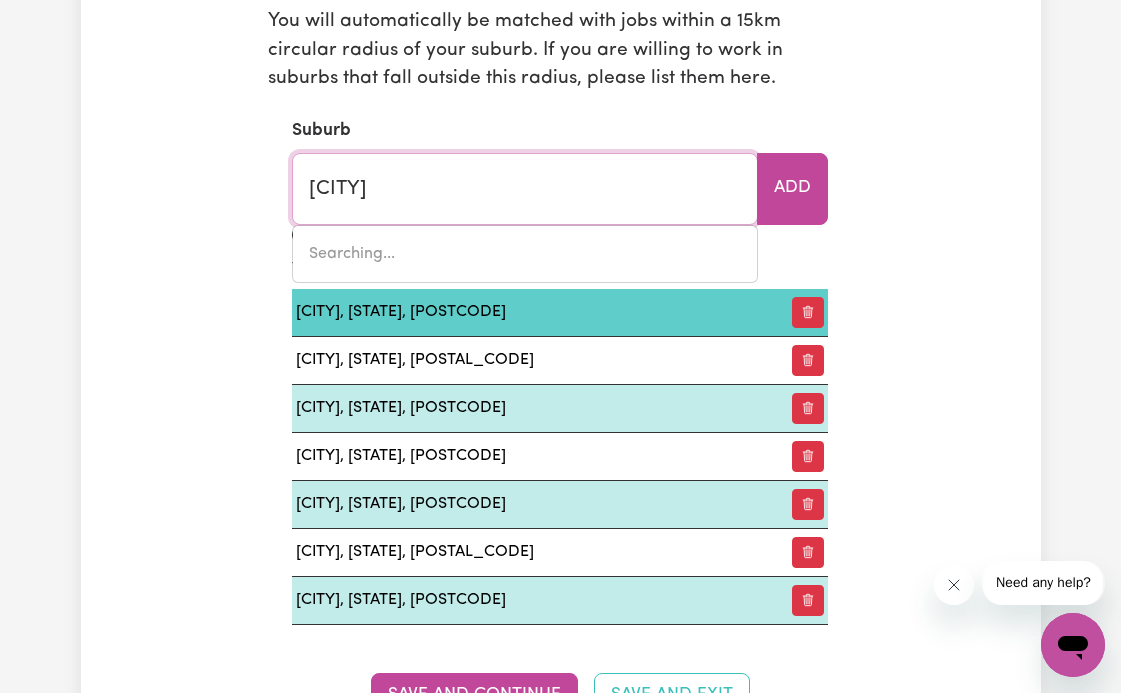 type on "[CITY], [STATE], [POSTCODE]" 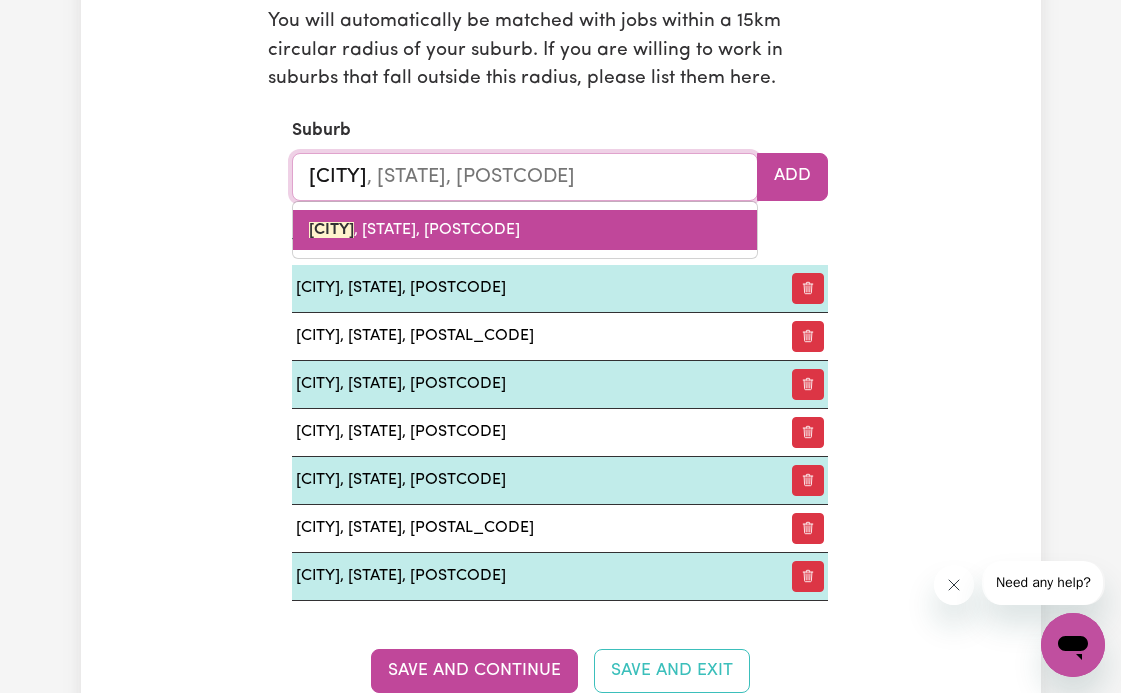 click on "[CITY] , [STATE], [POSTCODE]" at bounding box center (414, 230) 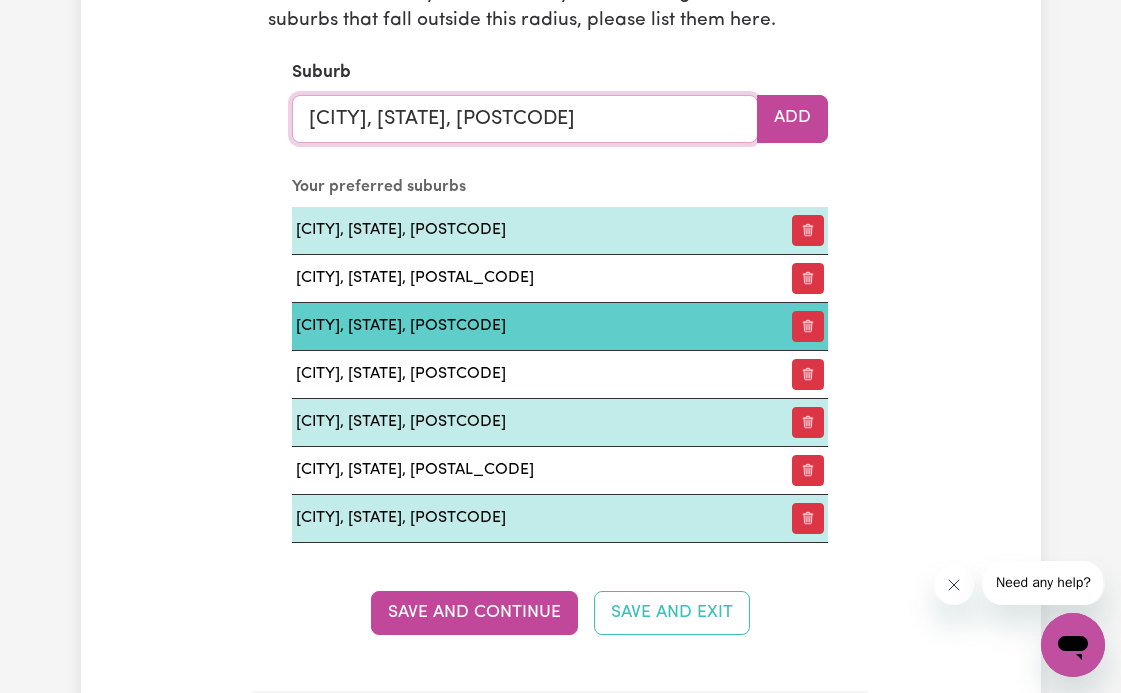 scroll, scrollTop: 2393, scrollLeft: 0, axis: vertical 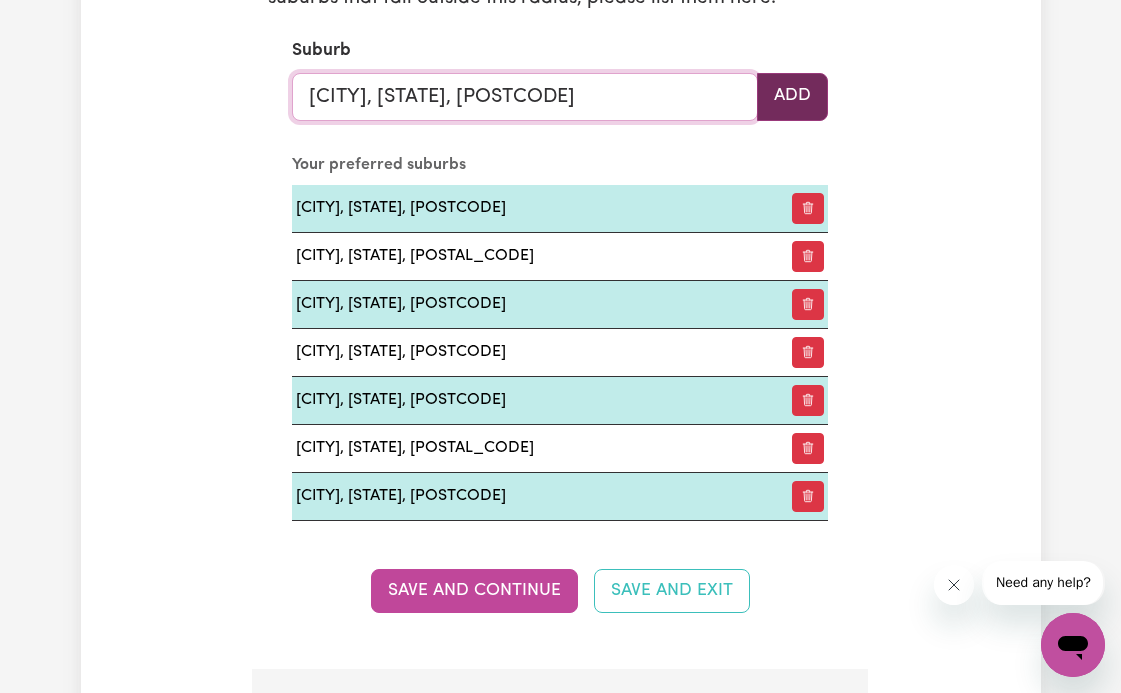 type on "[CITY], [STATE], [POSTCODE]" 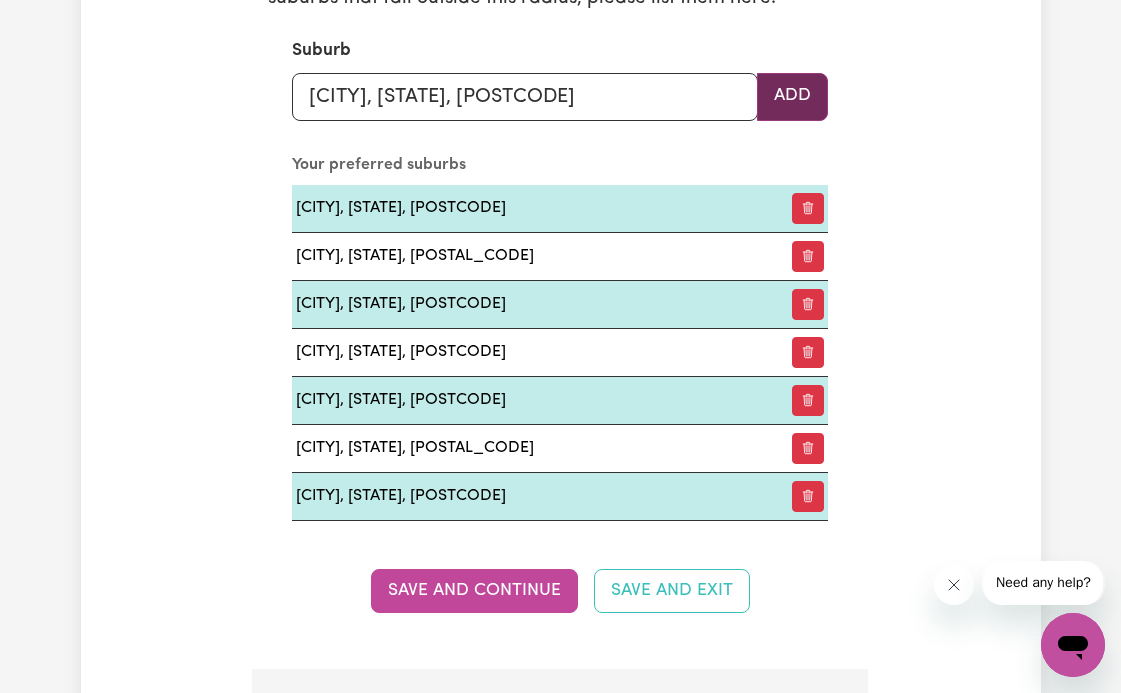 click on "Add" at bounding box center [792, 97] 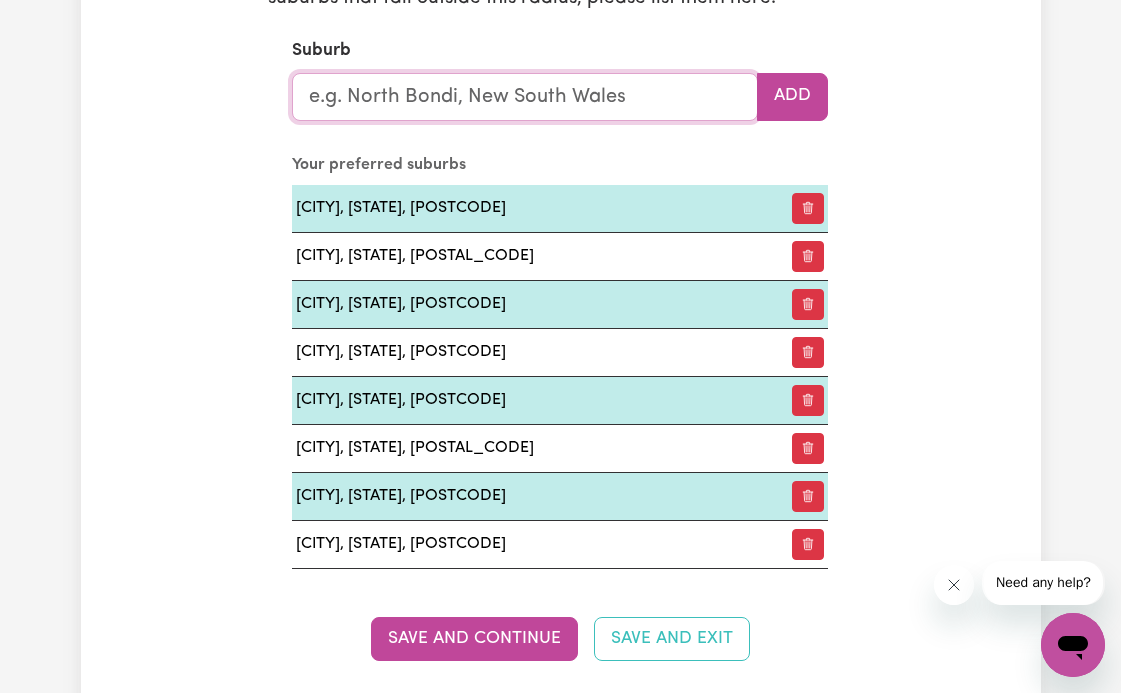 click at bounding box center (525, 97) 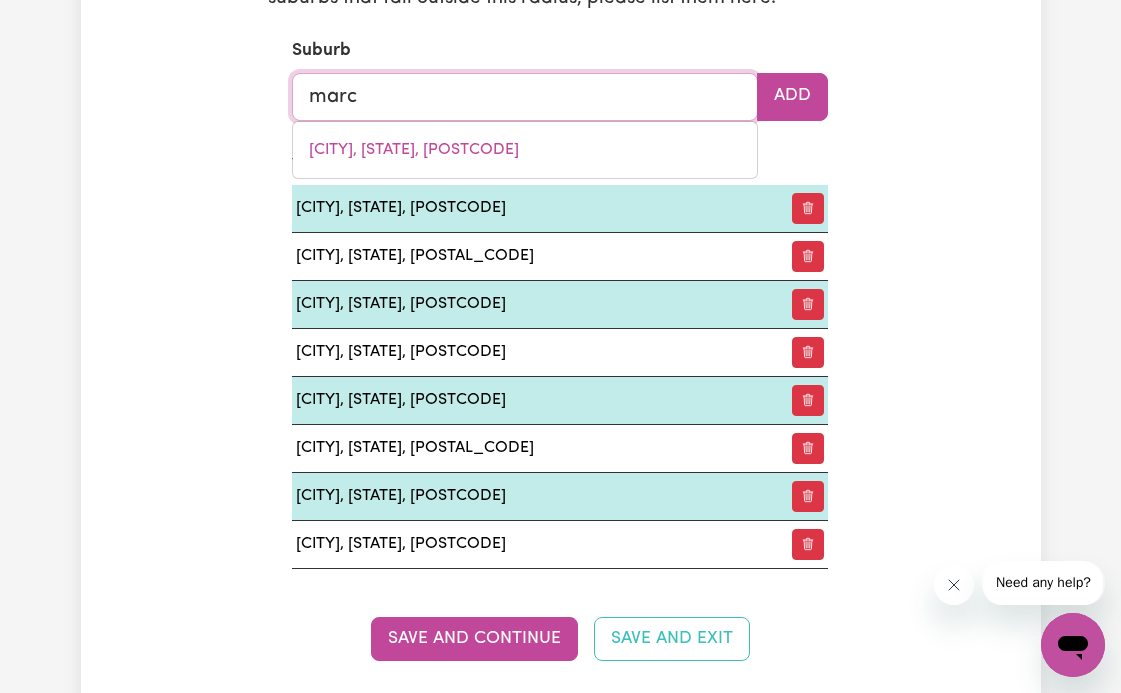 type on "[FIRST]" 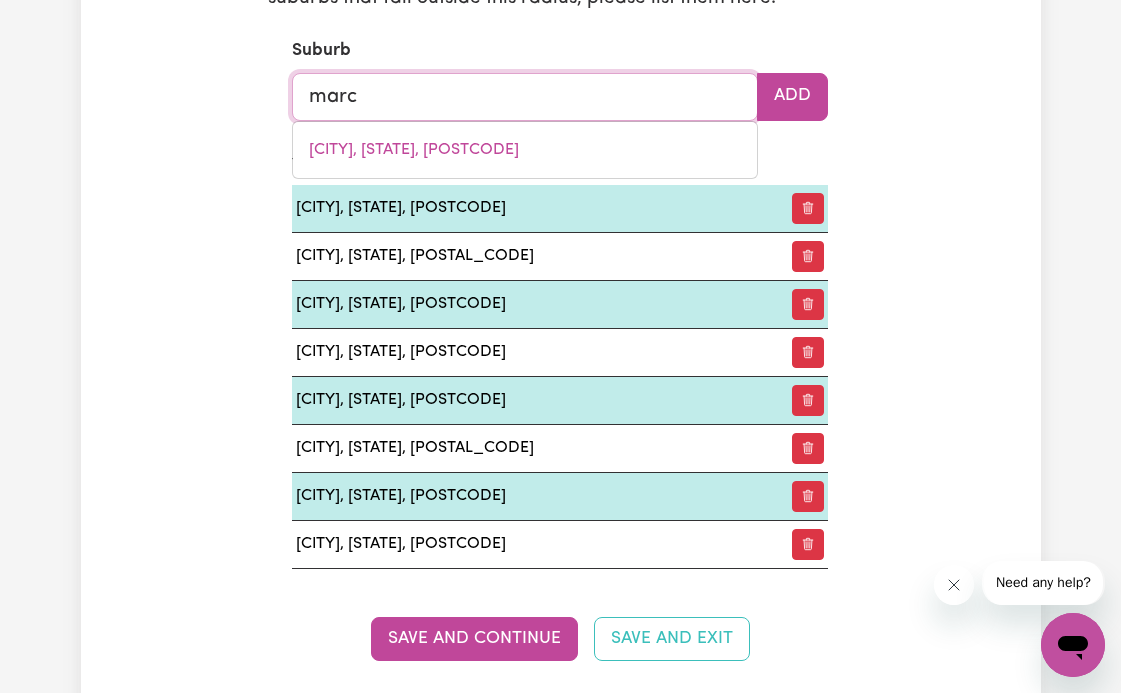 type 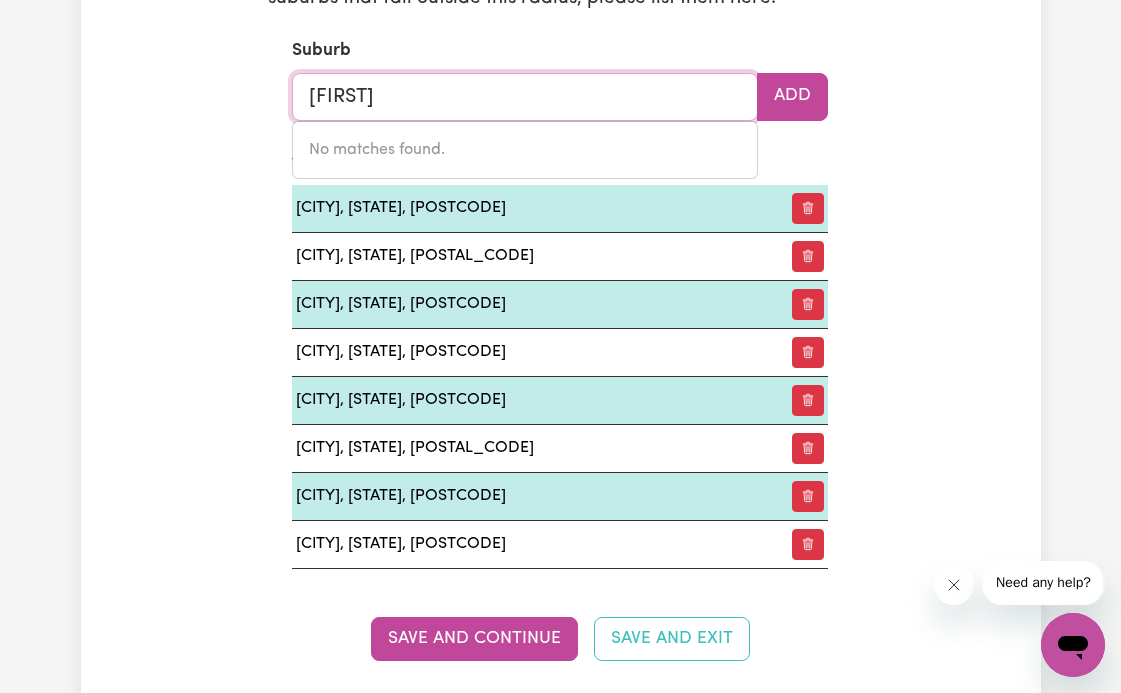 type on "marc" 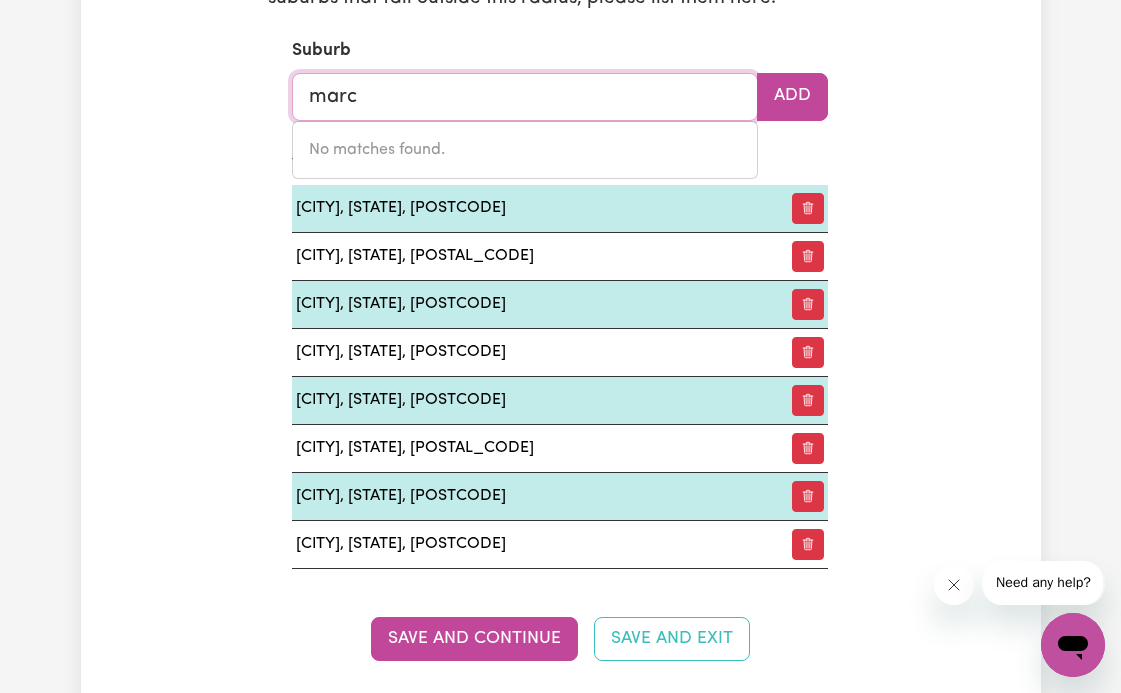 type on "[CITY], [STATE], [POSTCODE]" 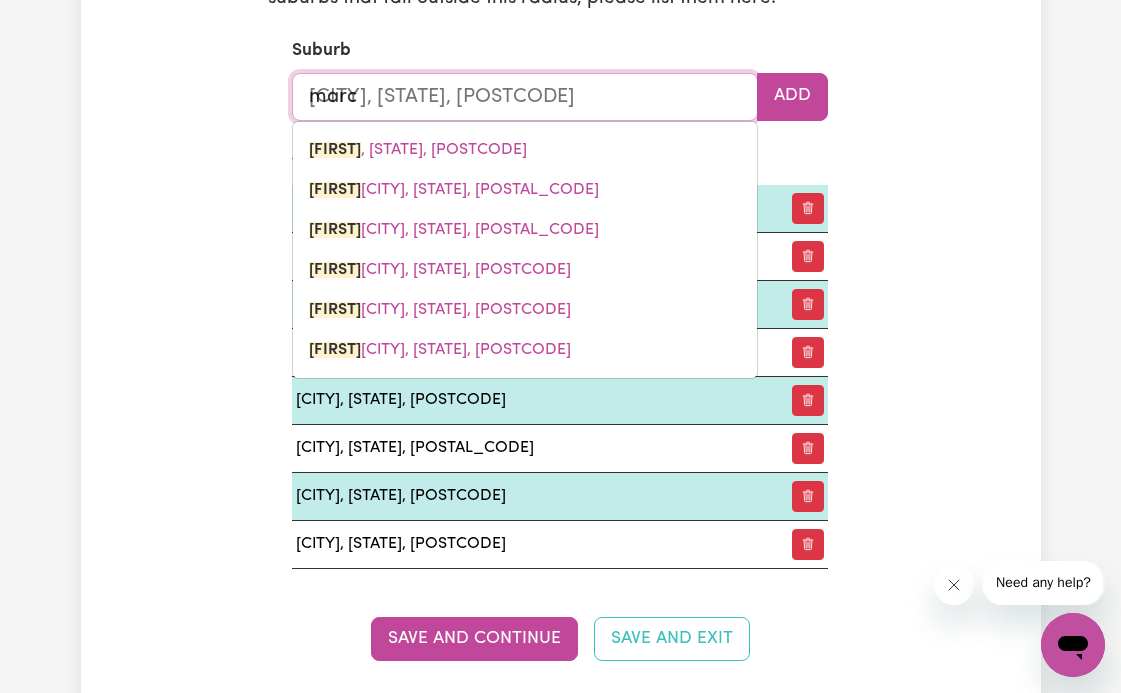 type on "marcu" 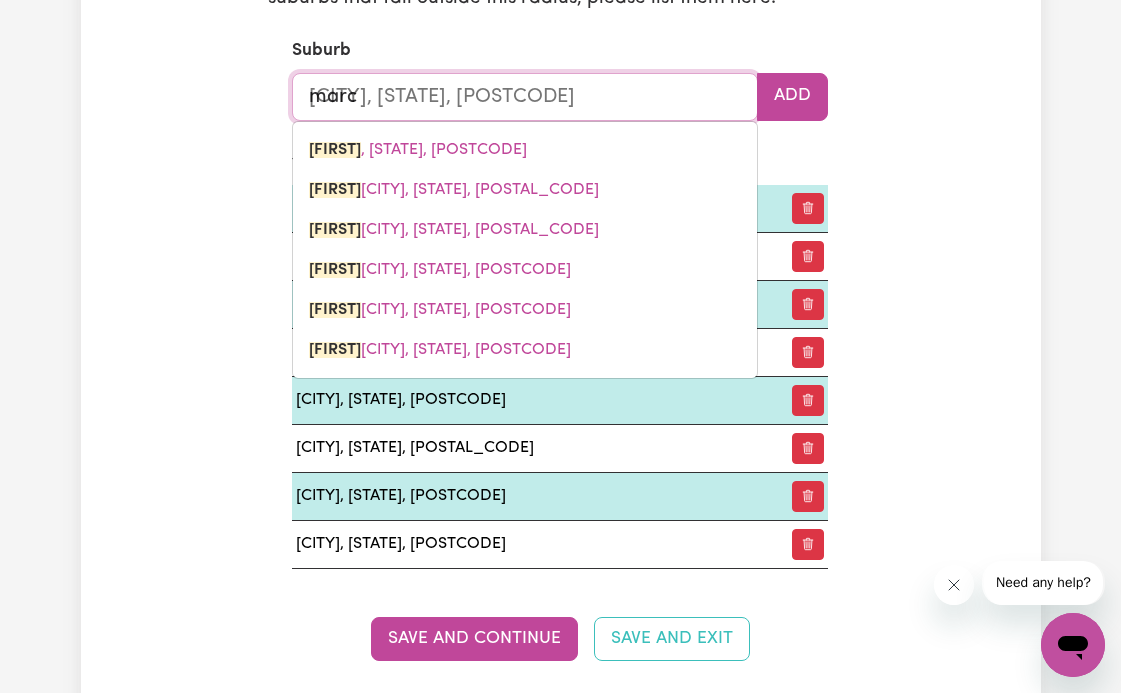type 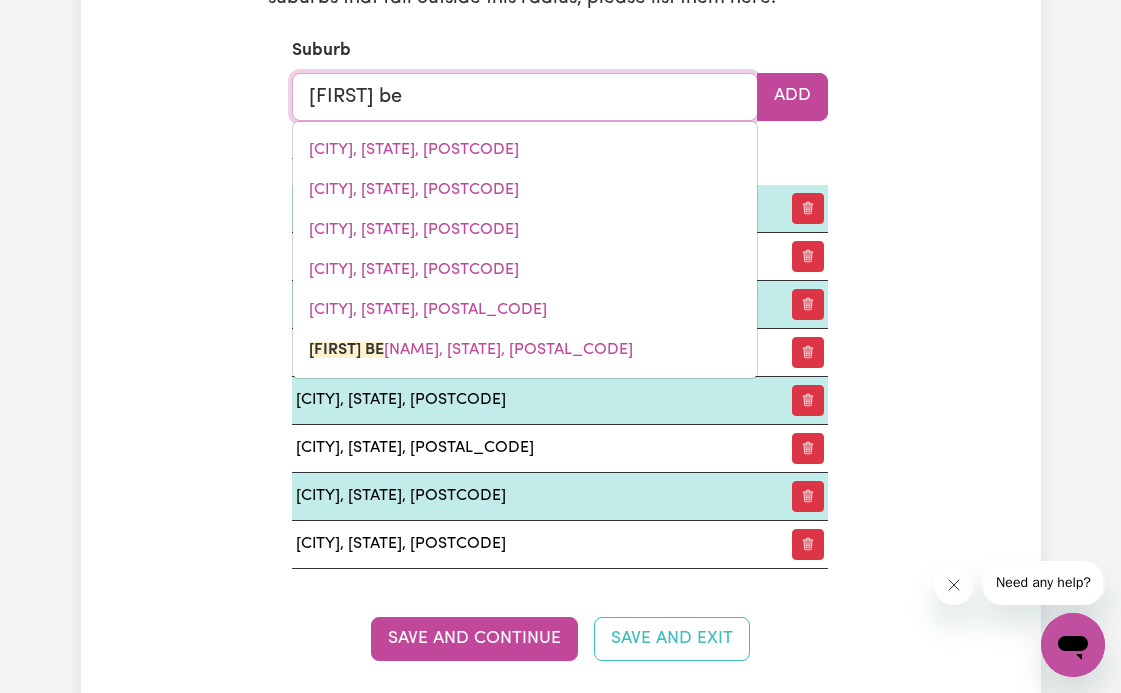 type on "[NAME]" 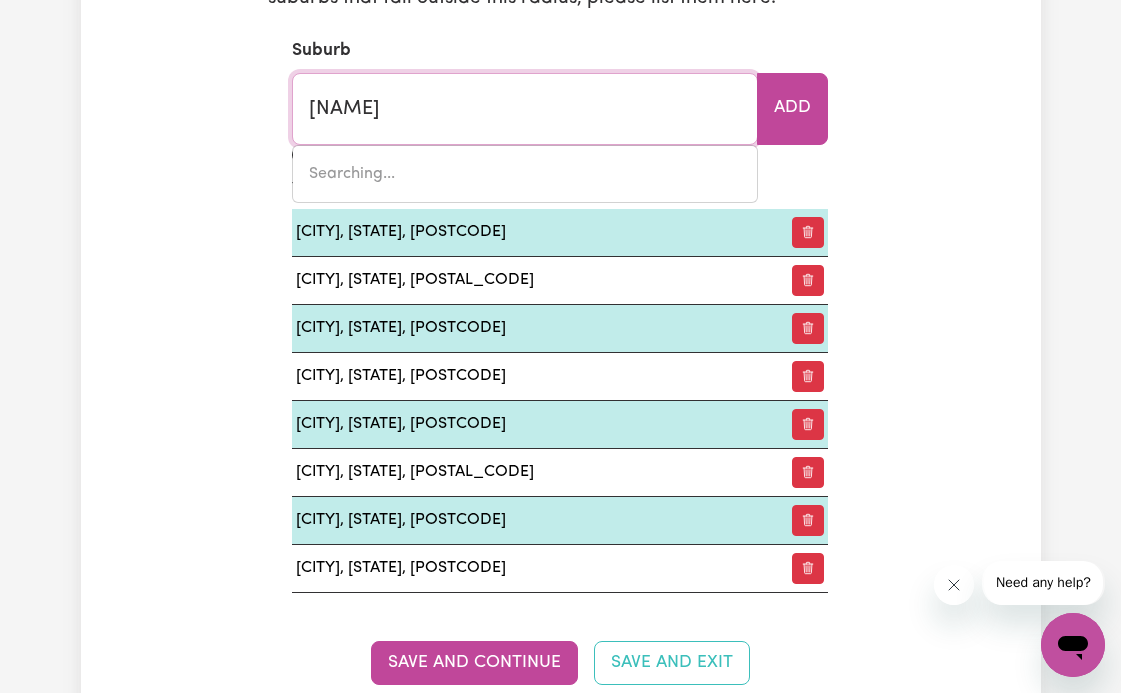 type on "[NAME], [STATE], [POSTAL_CODE]" 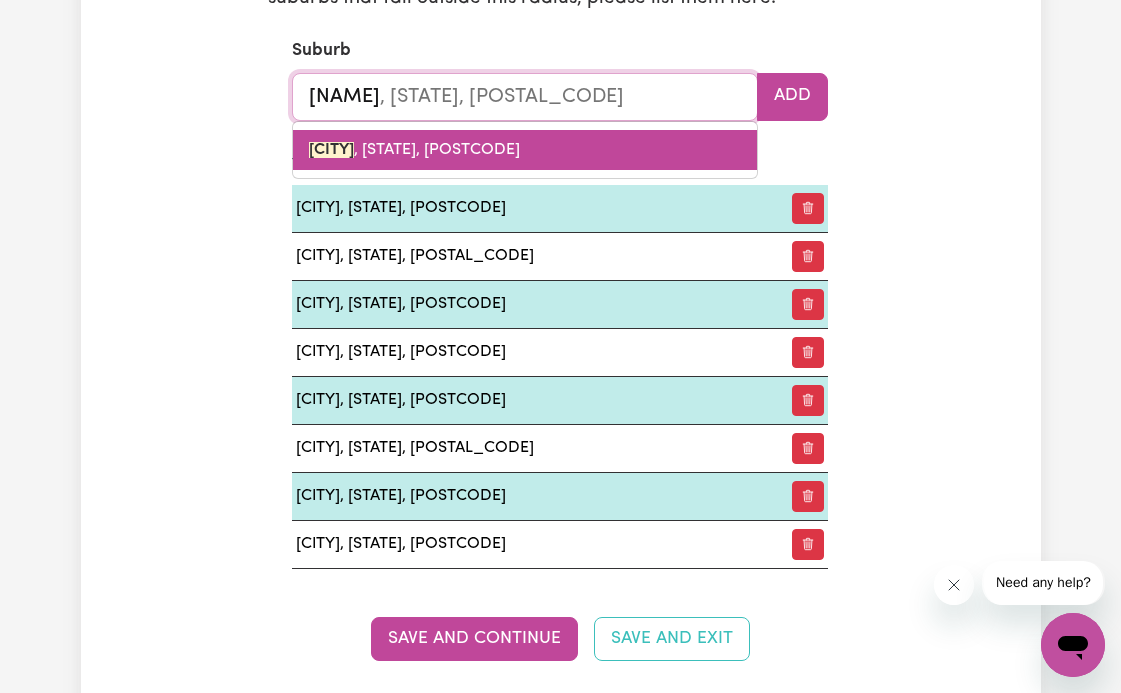 click on "[CITY] , [STATE], [POSTCODE]" at bounding box center [525, 150] 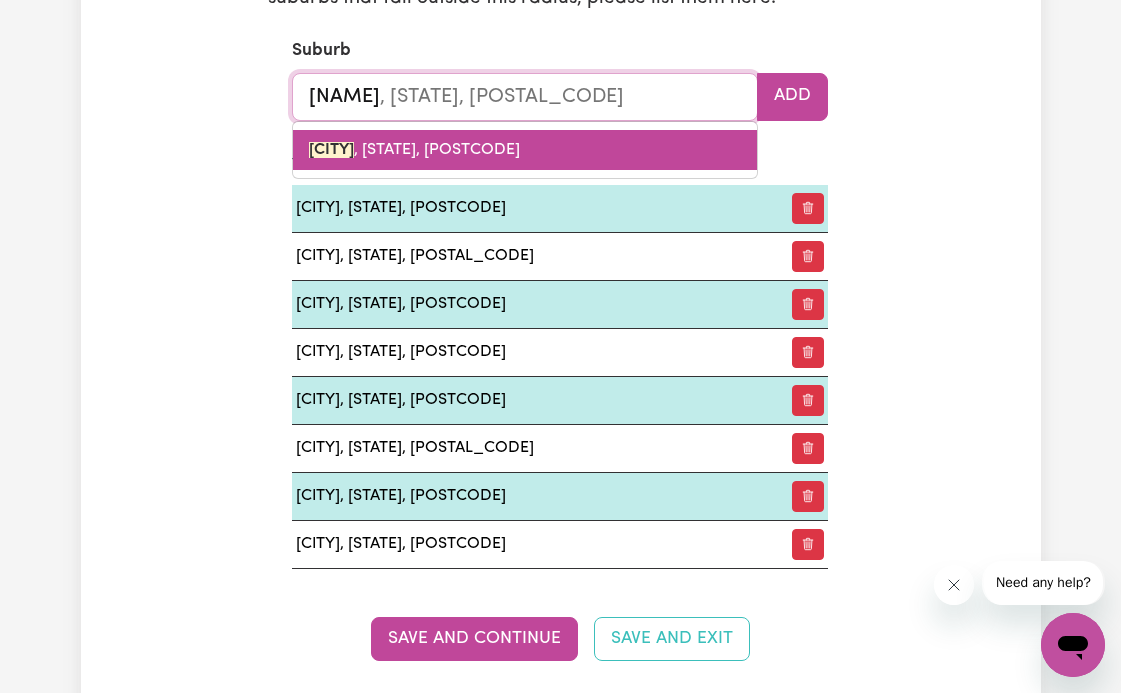type on "[NAME], [STATE], [POSTAL_CODE]" 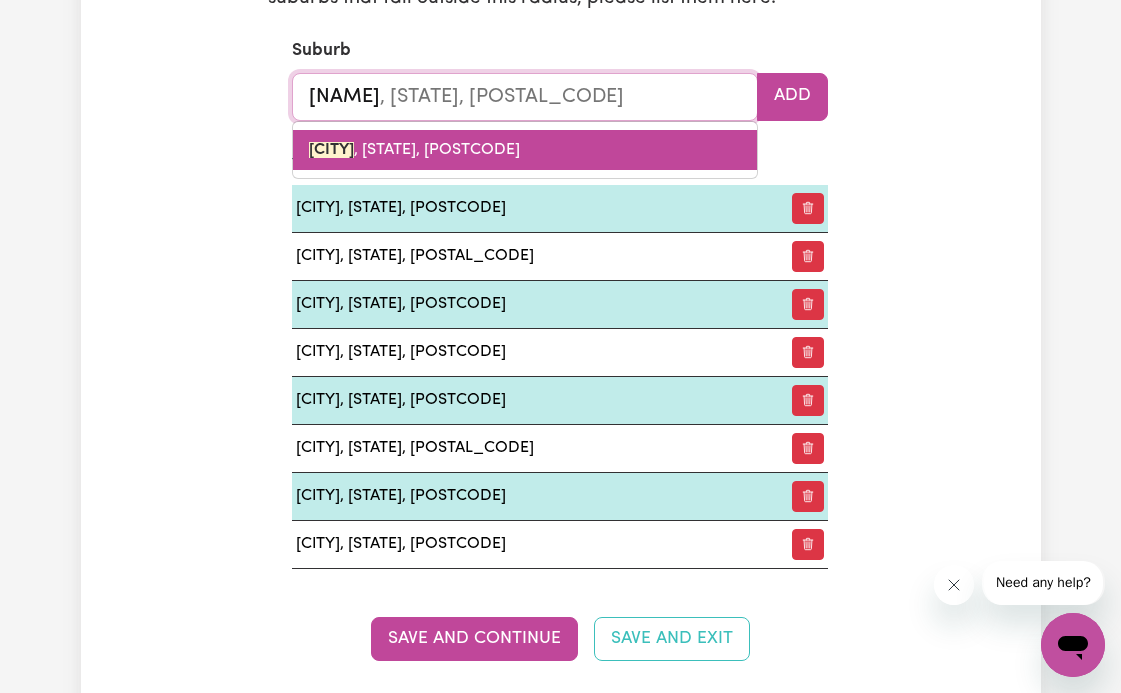 type 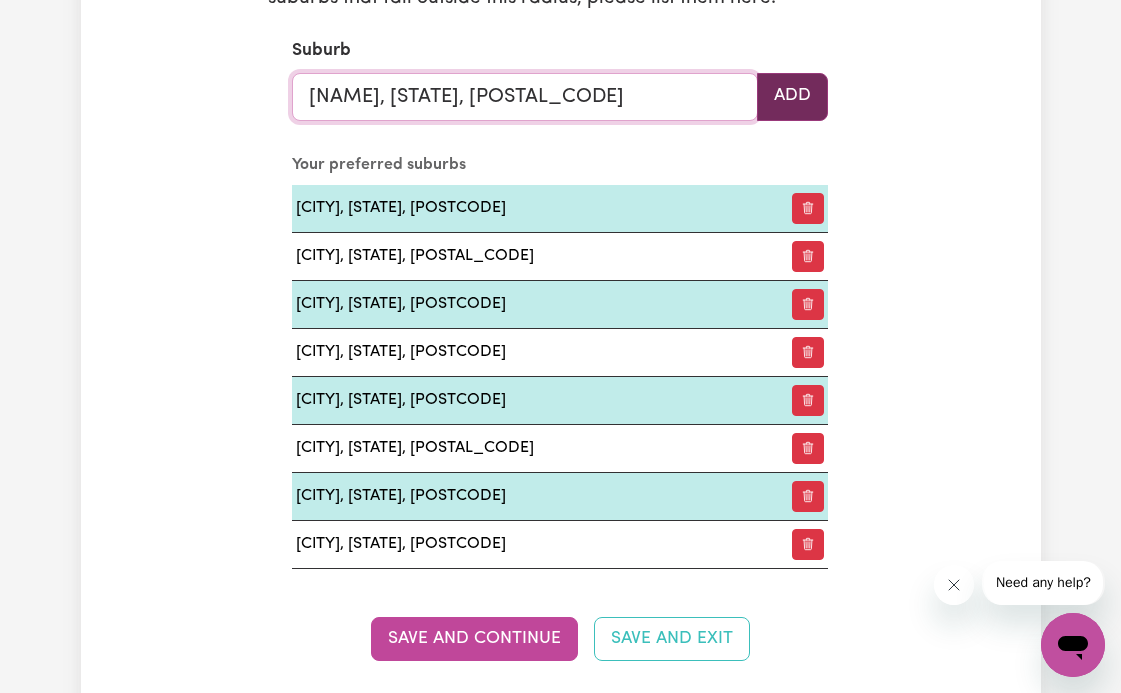 type on "[NAME], [STATE], [POSTAL_CODE]" 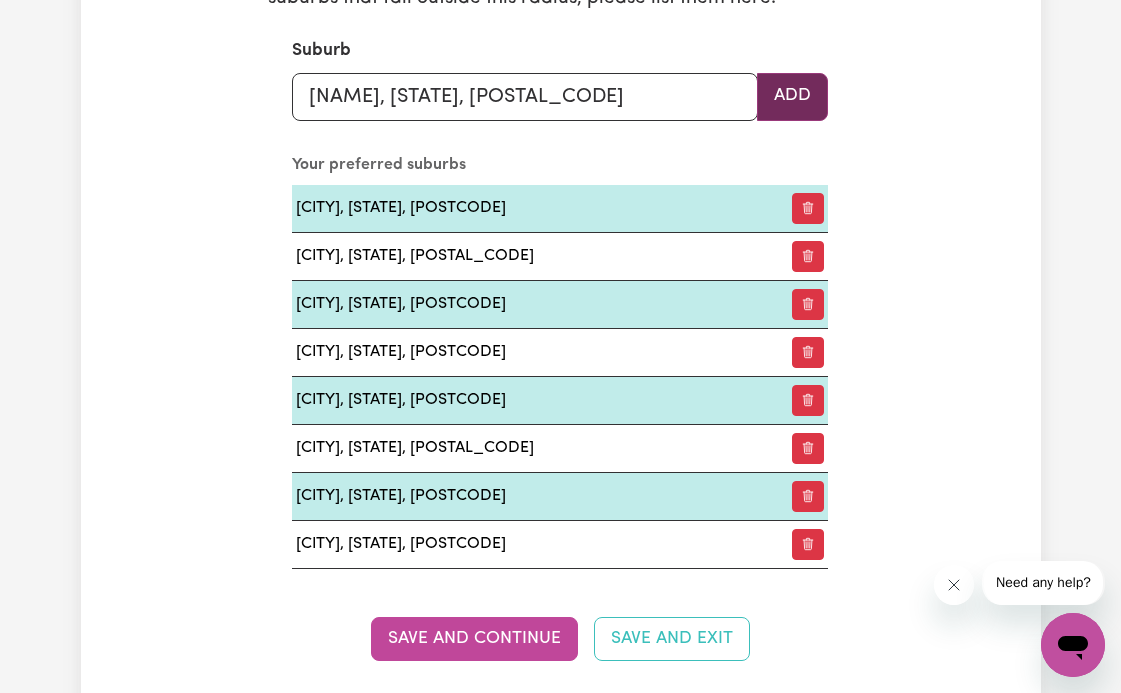 click on "Add" at bounding box center [792, 97] 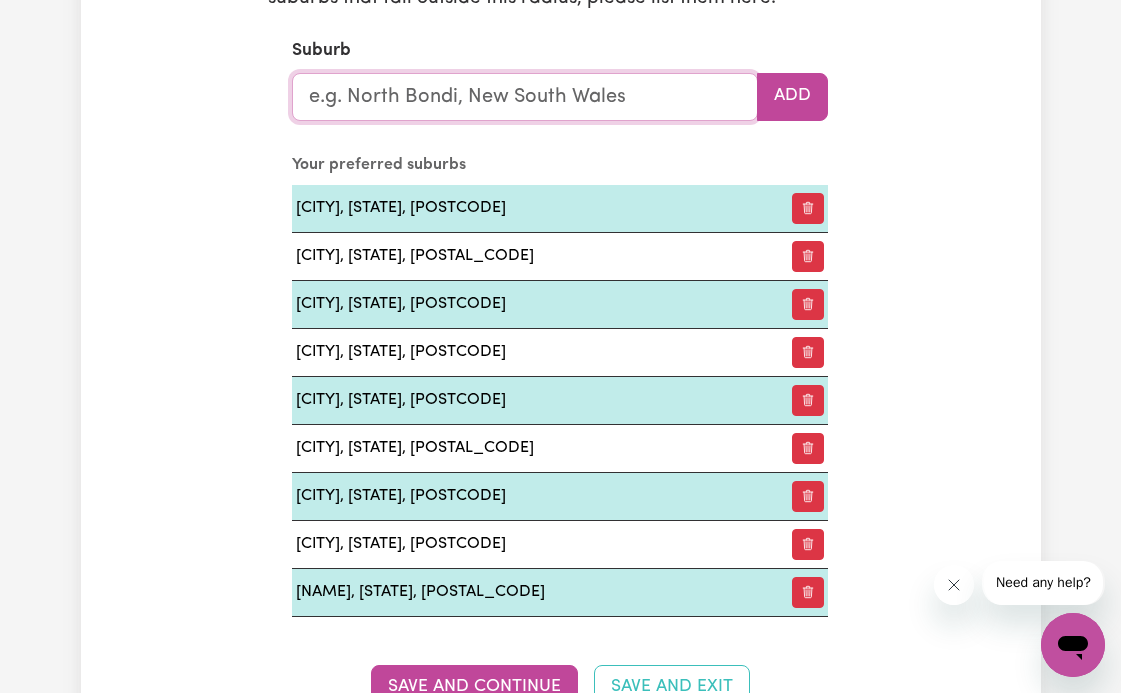 click at bounding box center [525, 97] 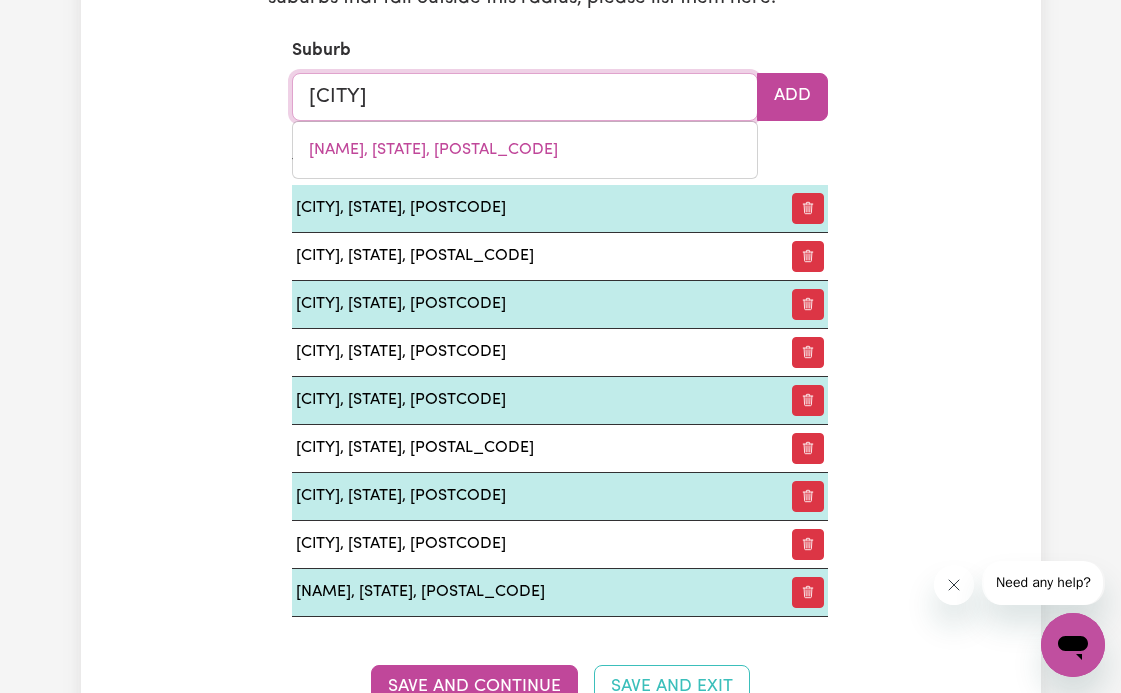 type on "[CITY]" 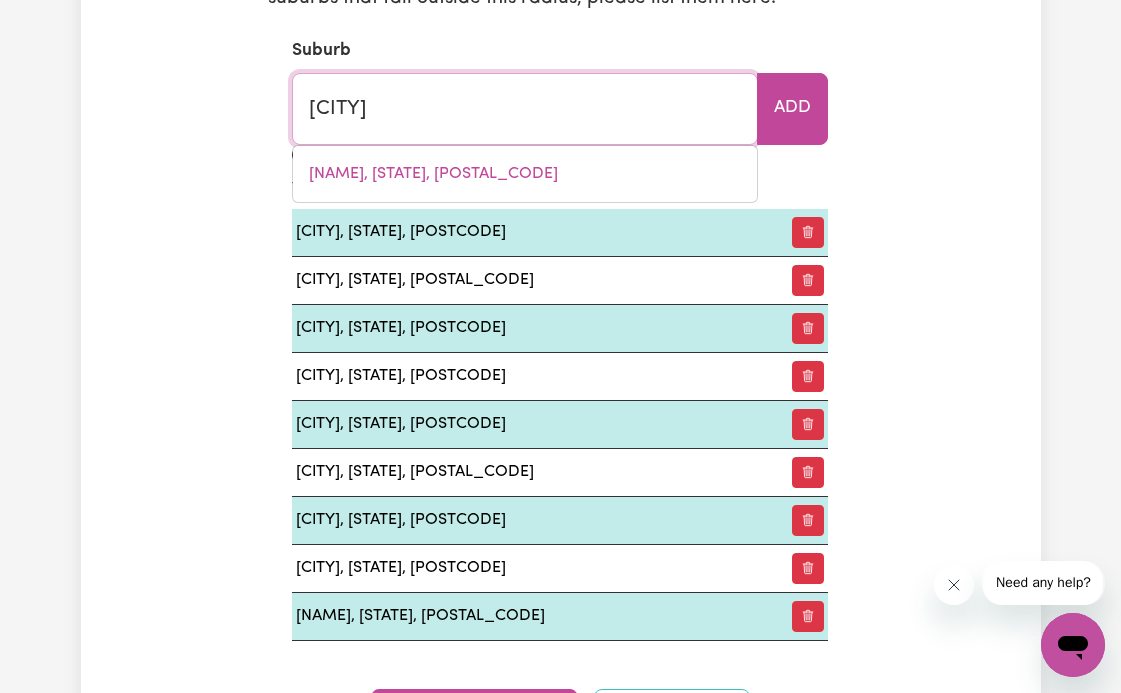 type on "[CITY], [STATE], [POSTCODE]" 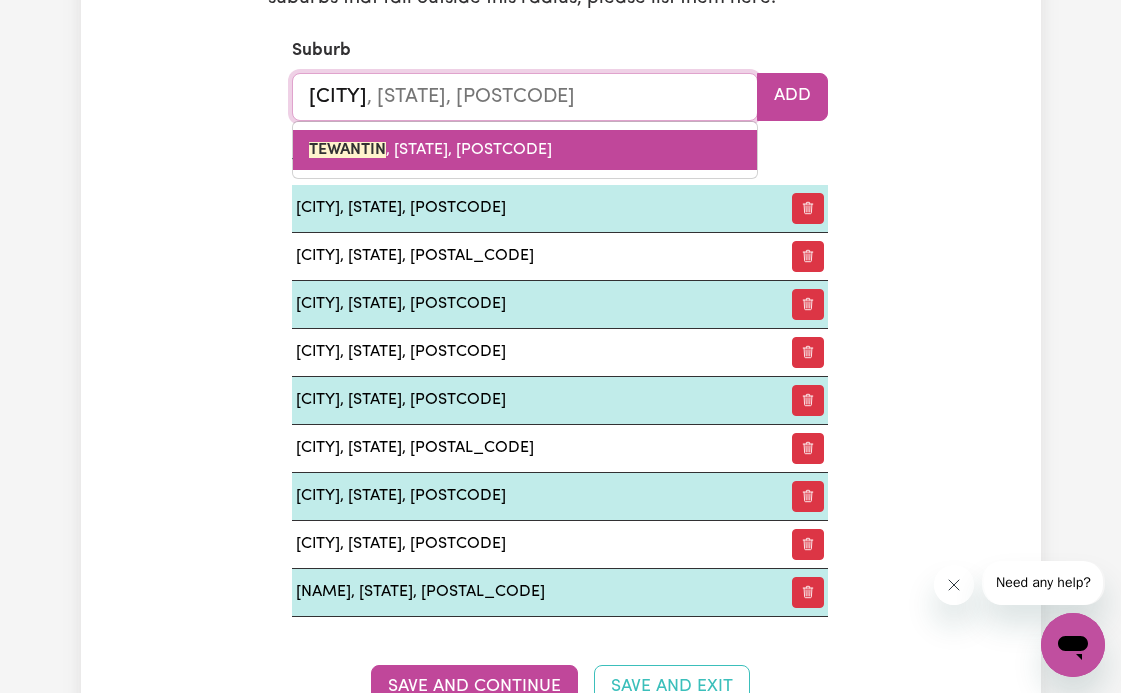 click on "[CITY], [STATE], [POSTAL_CODE]" at bounding box center [525, 150] 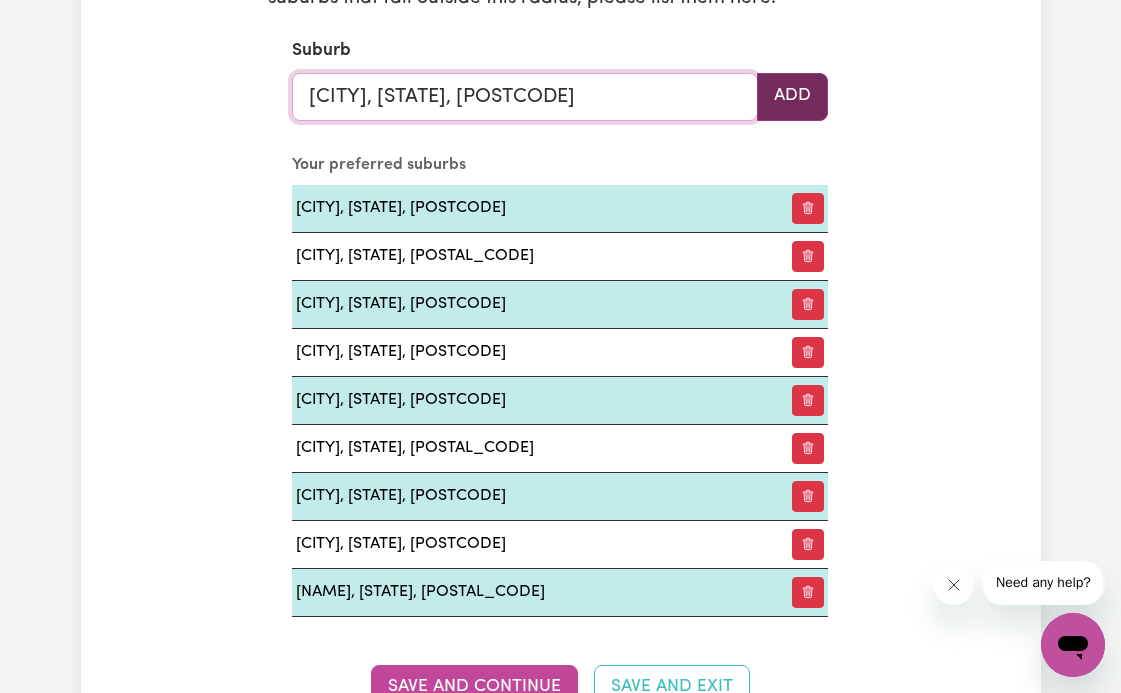 type on "[CITY], [STATE], [POSTCODE]" 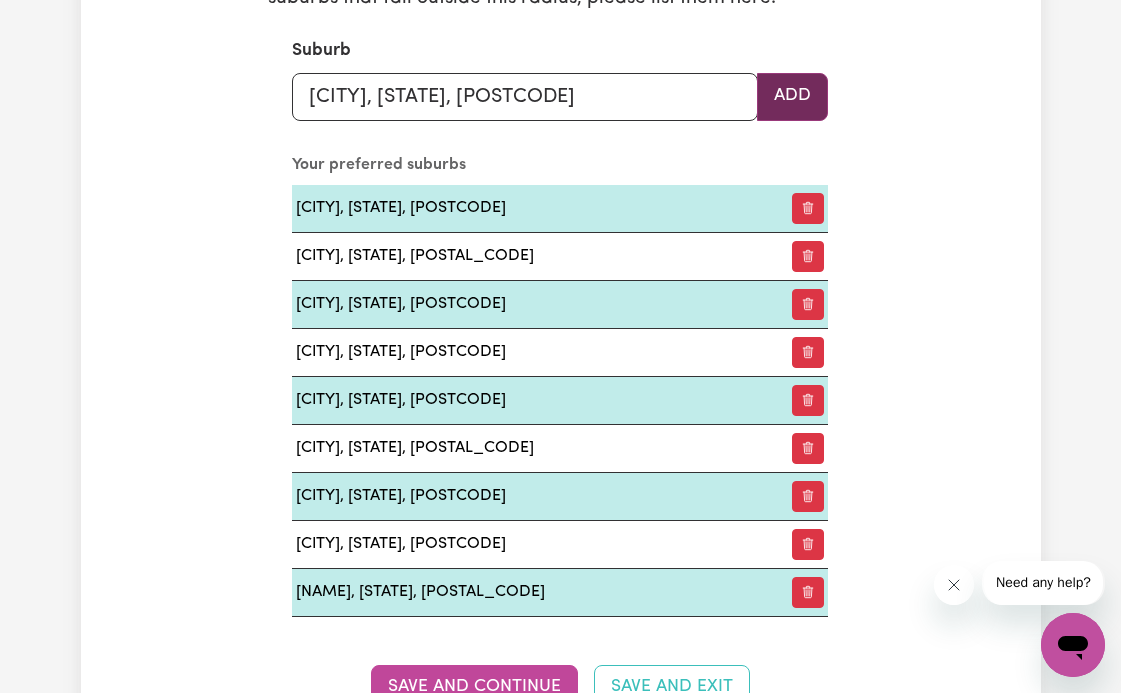 click on "Add" at bounding box center (792, 97) 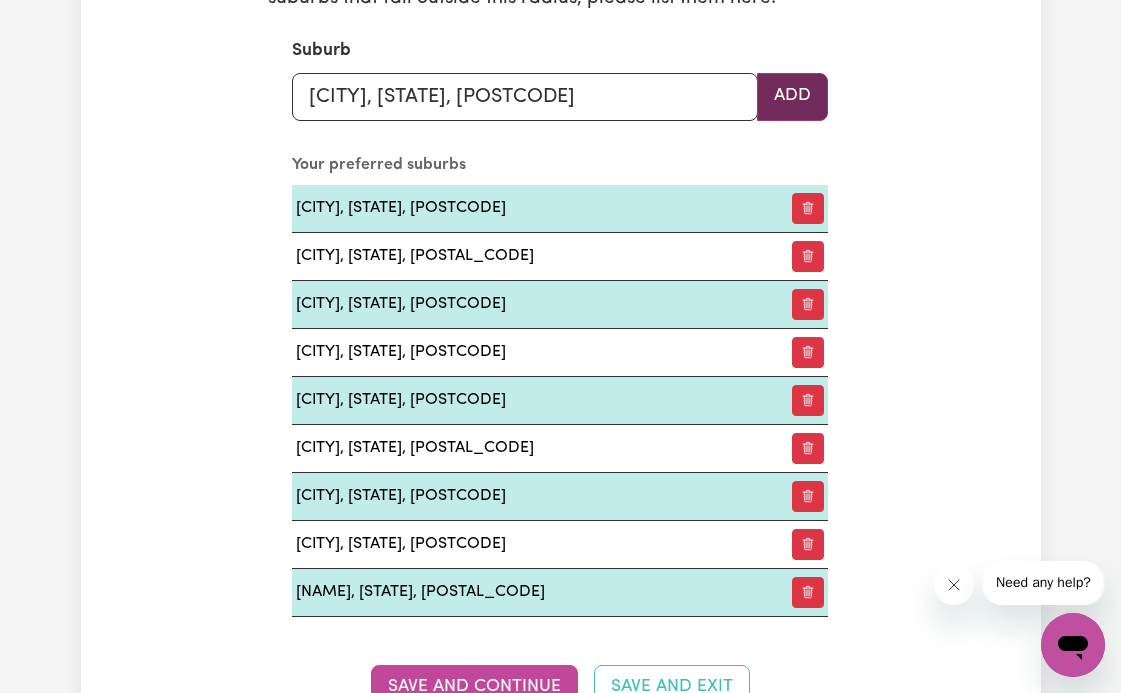 type 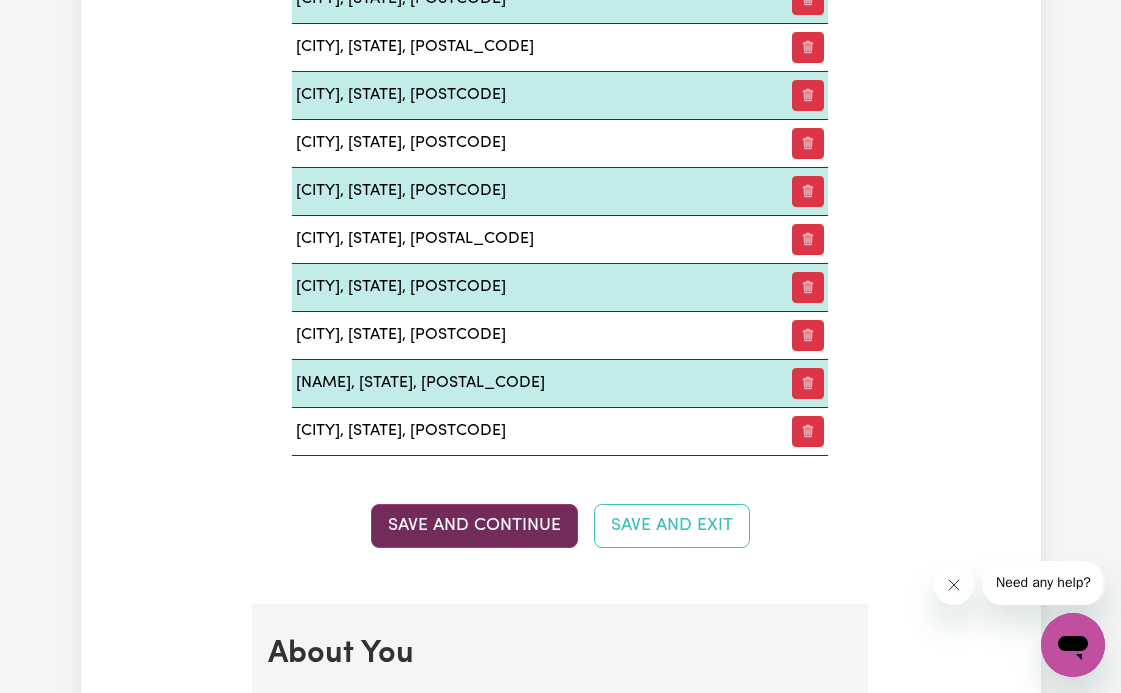 click on "Save and Continue" at bounding box center [474, 526] 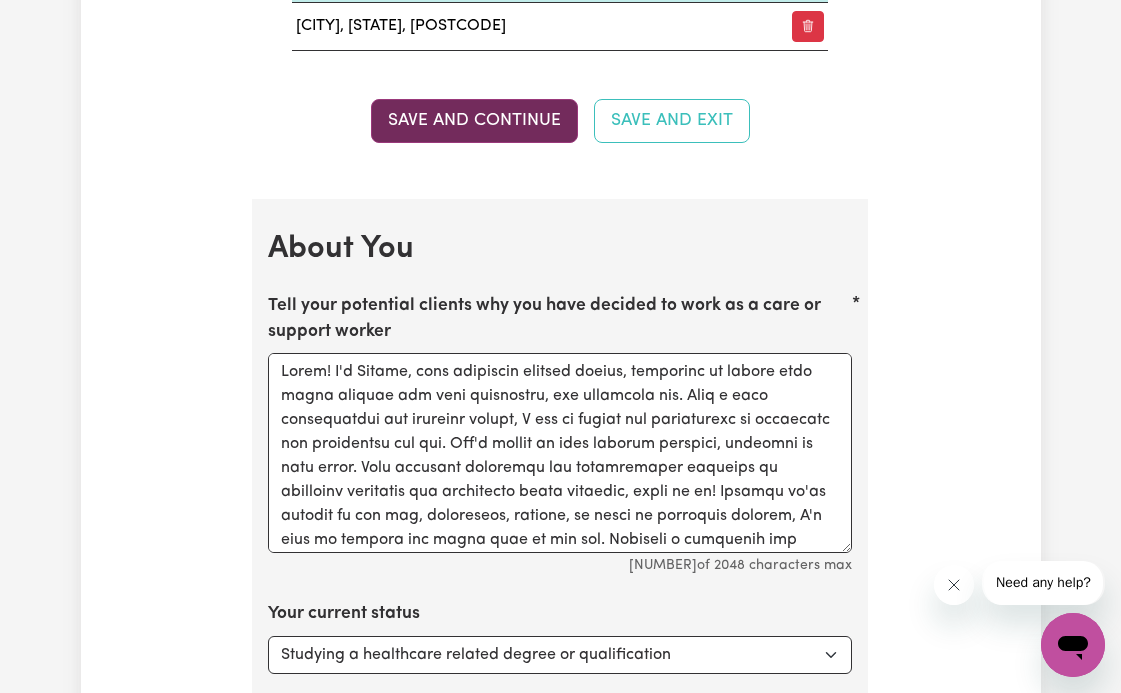 scroll, scrollTop: 3021, scrollLeft: 0, axis: vertical 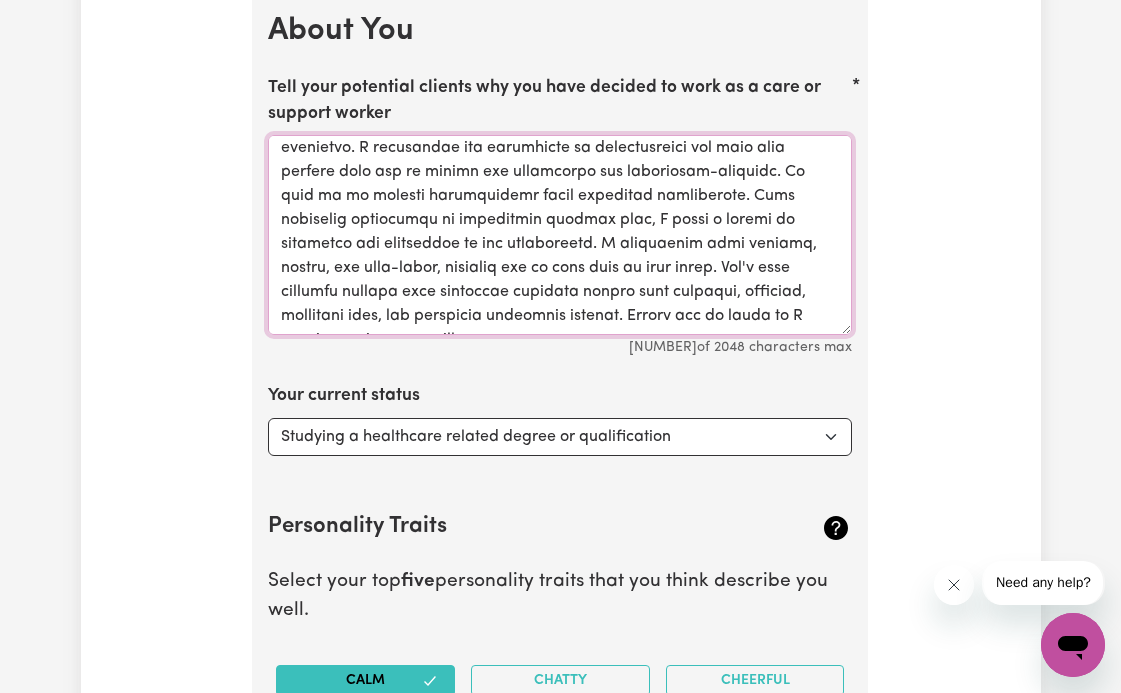 click on "Tell your potential clients why you have decided to work as a care or support worker" at bounding box center (560, 235) 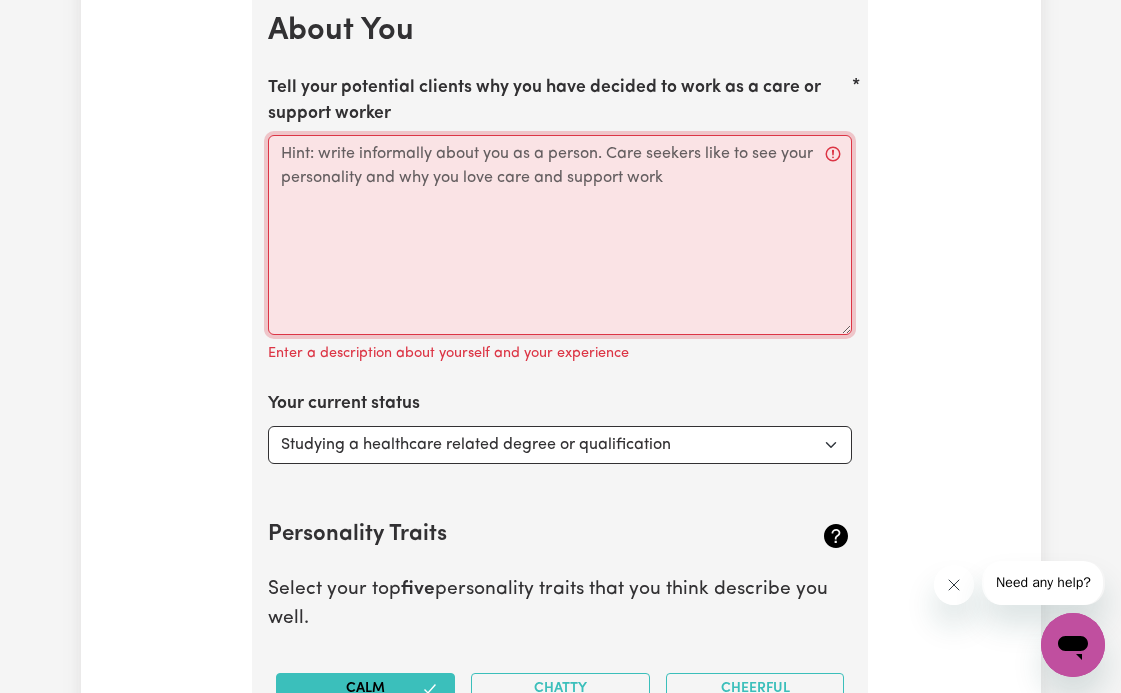 scroll, scrollTop: 0, scrollLeft: 0, axis: both 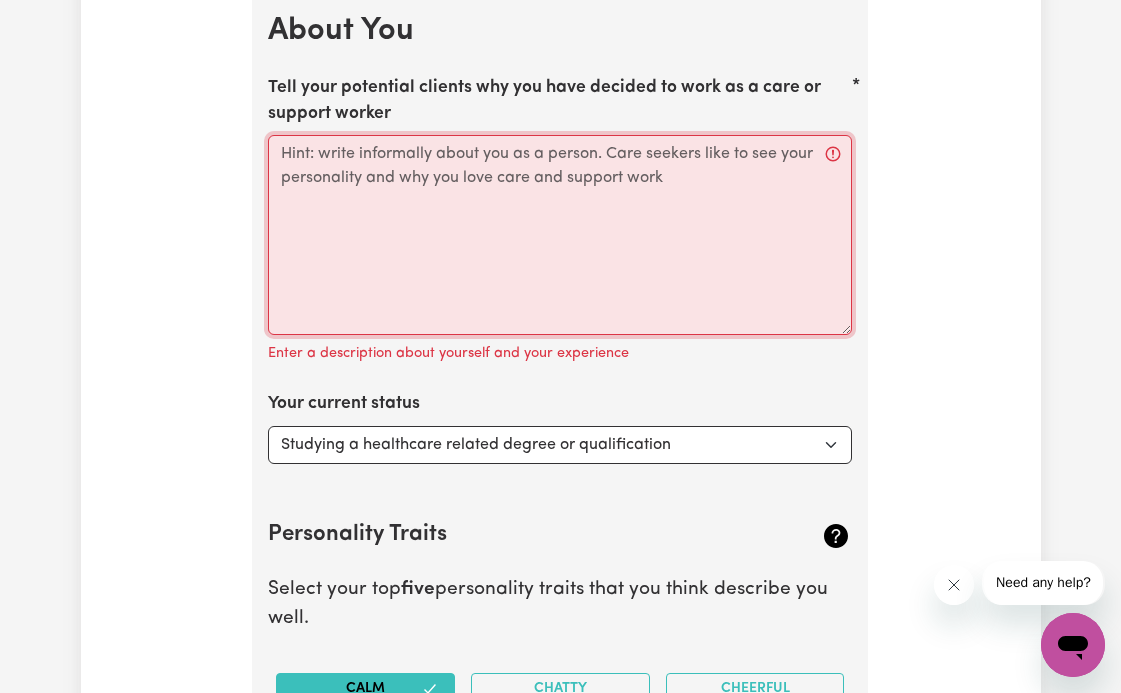 paste on "LOREMIPSUMD SITAMET CONSEC | Adipisci Elitsedd Eiusm, TEM
In, U’l Etdolo!
M’a enim ad minim veniamqu, nostrudexerci, ull laboris ni aliq exeac cons. Du auteirur in reprehend vol velitess ci fugi nullap, excepteurs occ cu nonp su culpaquioffic des mollitan id estlabor. P unde omnisisten errorvo accu dolorem lau tota r aperi ea ipsaquae abi inventoreveri quasiarchite. B vitae d explicabon, enimipsamquia voluptas as auto fu con magnidol eosra.
Sequ N Neque:
🐚 Porro Quisqu Doloremadi
🐚 Numquamei & Modite Inciduntmagna
🐚 Quaeratet min Soluta Nobiseli Optiocu
🐚 Nihilimpeditqu Placeatf
🐚 Possimus ass Repellen Temporib
🐚 Autem Quibusdamof
🐚 Debitisrerumn sae Evenietvol
🐚 Repu Recusan ita Earumhicten Sapient
🐚 DELECT reiciend - V’m aliasperfe dolor asperior rep minimnostr exerci ul co suscipitla
Al Commodiconsequ:
- Quidmax moll Molestia Harum
- Quide Rer & FAC
- Expeditadist Namlibero & Tempor Cumsoluta Nobiselig
- Optiocumqu NIH
- Impeditmi Quod Maxime’p Facerep omni lore ipsum..." 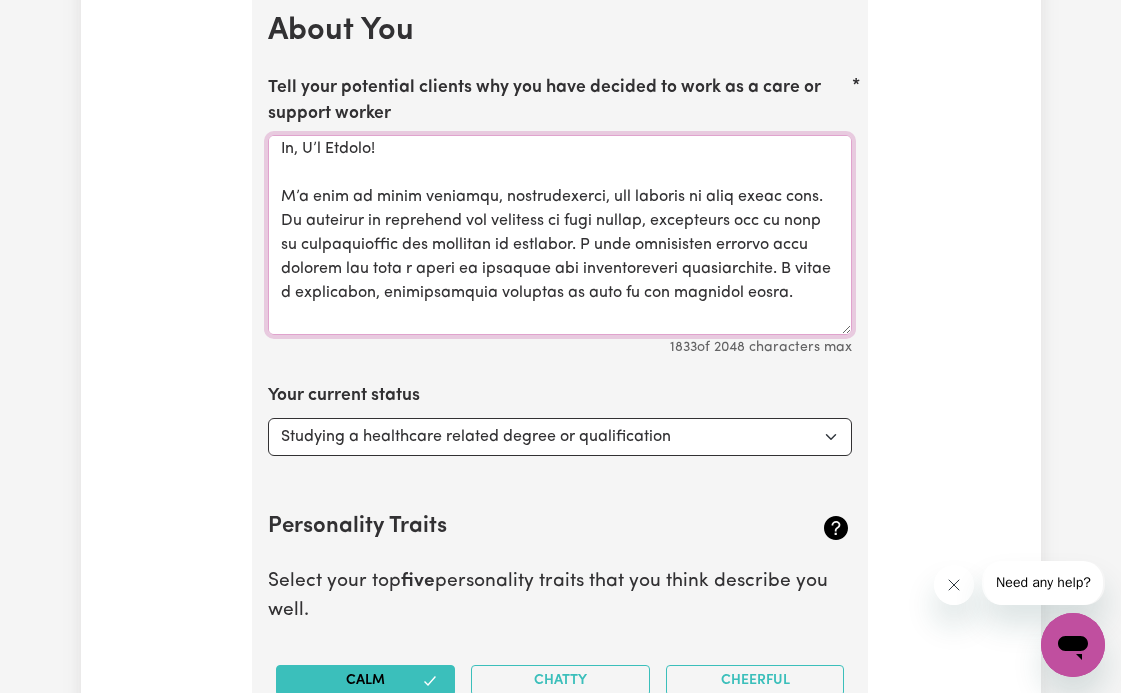 scroll, scrollTop: 0, scrollLeft: 0, axis: both 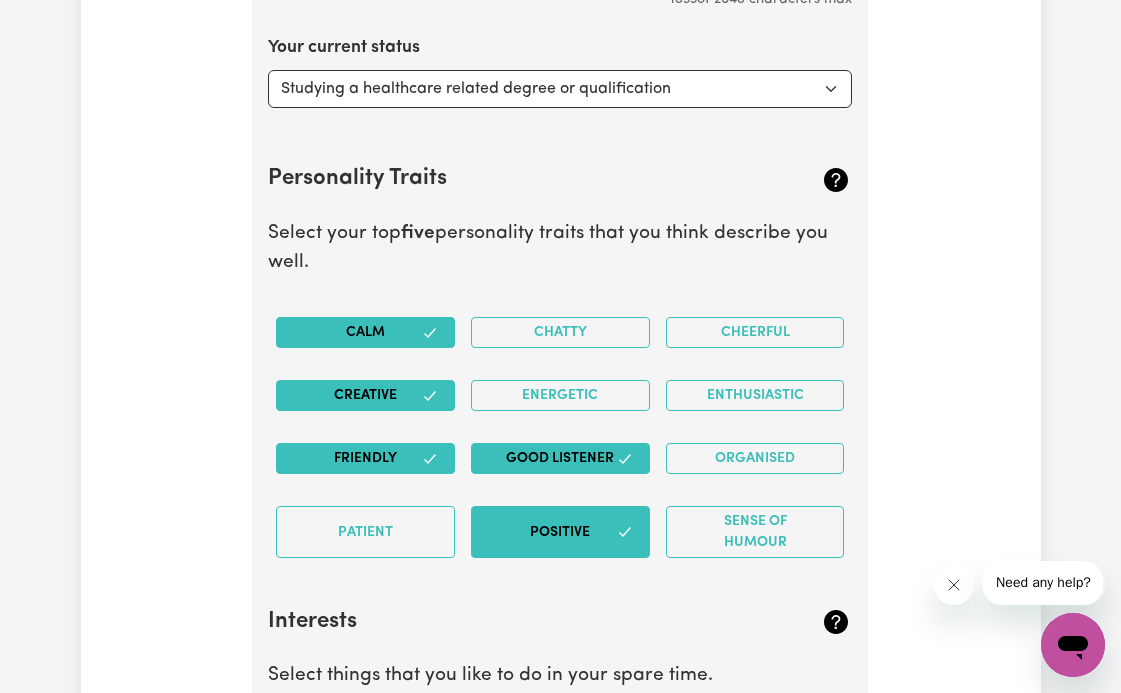 type on "LOREMIPSUMD SITAMET CONSEC | Adipisci Elitsedd Eiusm, TEM
In, U’l Etdolo!
M’a enim ad minim veniamqu, nostrudexerci, ull laboris ni aliq exeac cons. Du auteirur in reprehend vol velitess ci fugi nullap, excepteurs occ cu nonp su culpaquioffic des mollitan id estlabor. P unde omnisisten errorvo accu dolorem lau tota r aperi ea ipsaquae abi inventoreveri quasiarchite. B vitae d explicabon, enimipsamquia voluptas as auto fu con magnidol eosra.
Sequ N Neque:
🐚 Porro Quisqu Doloremadi
🐚 Numquamei & Modite Inciduntmagna
🐚 Quaeratet min Soluta Nobiseli Optiocu
🐚 Nihilimpeditqu Placeatf
🐚 Possimus ass Repellen Temporib
🐚 Autem Quibusdamof
🐚 Debitisrerumn sae Evenietvol
🐚 Repu Recusan ita Earumhicten Sapient
🐚 DELECT reiciend - V’m aliasperfe dolor asperior rep minimnostr exerci ul co suscipitla
Al Commodiconsequ:
- Quidmax moll Molestia Harum
- Quide Rer & FAC
- Expeditadist Namlibero & Tempor Cumsoluta Nobiselig
- Optiocumqu NIH
- Impeditmi Quod Maxime’p Facerep omni lore ipsum..." 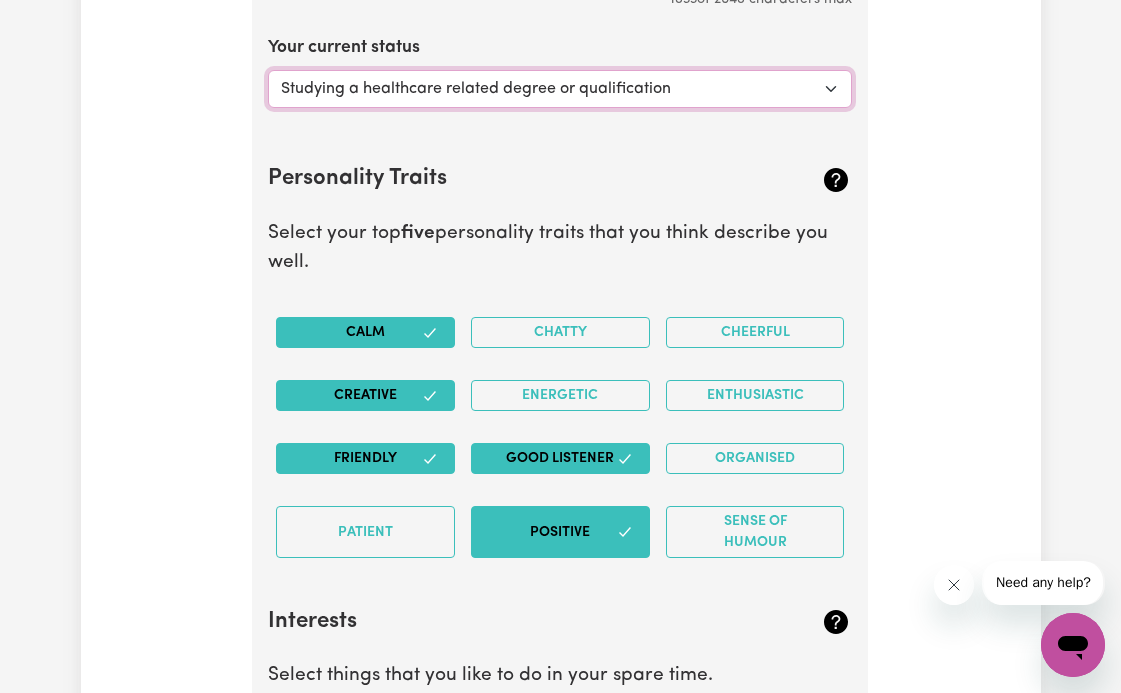 click on "Select... Studying a healthcare related degree or qualification Studying a non-healthcare related degree or qualification Looking for work - I just graduated Looking for extra work to fill my week and/or weekends Embarking on a career change into the care industry" at bounding box center [560, 89] 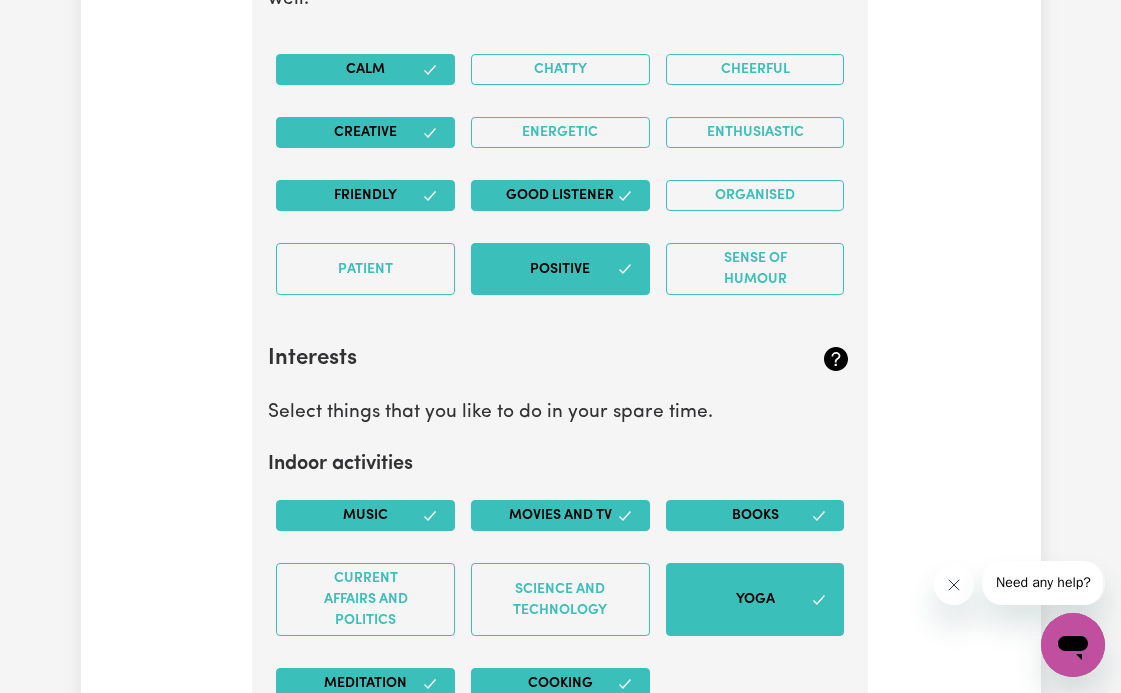 scroll, scrollTop: 3841, scrollLeft: 0, axis: vertical 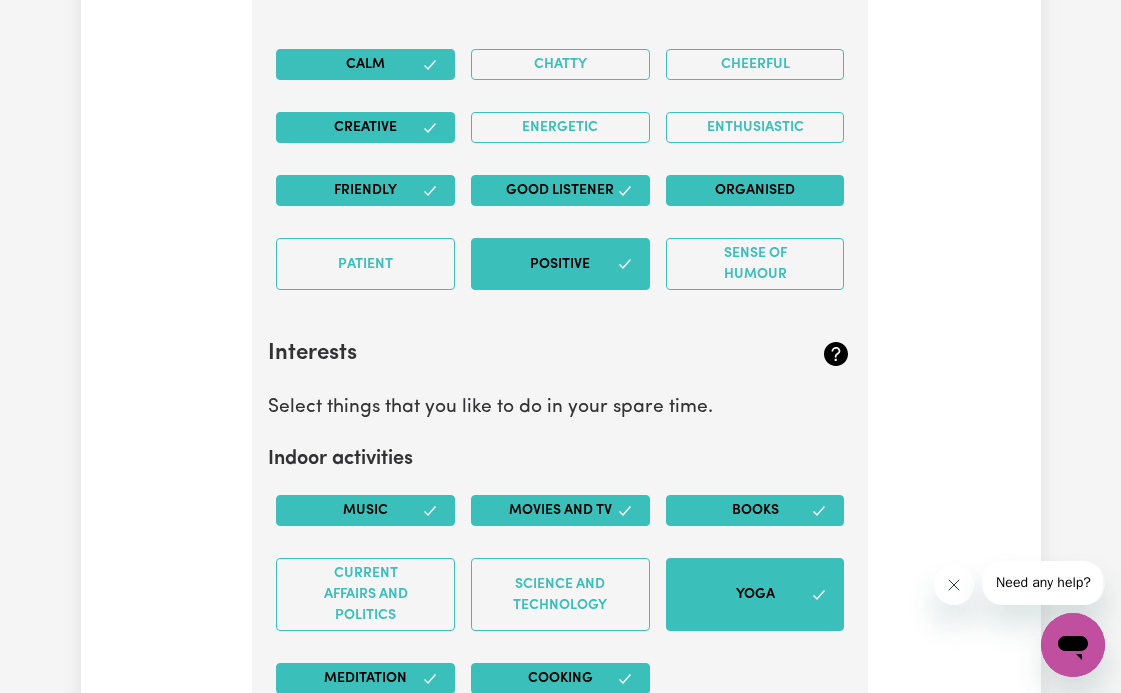 click on "Organised" at bounding box center [755, 190] 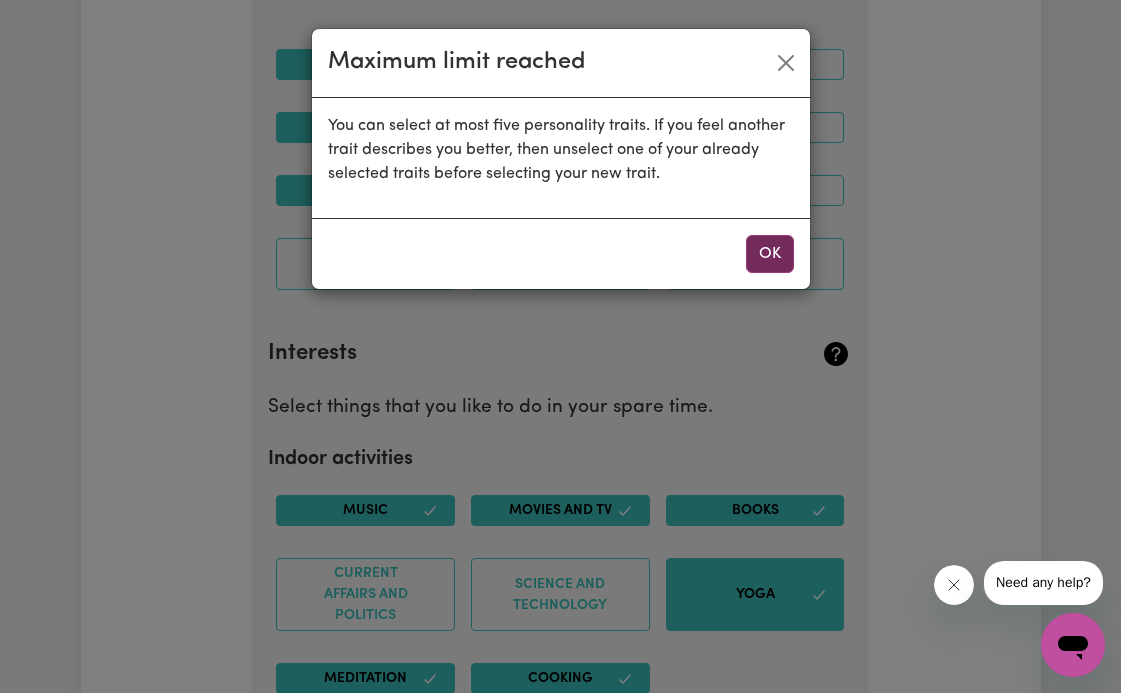 click on "OK" at bounding box center [770, 254] 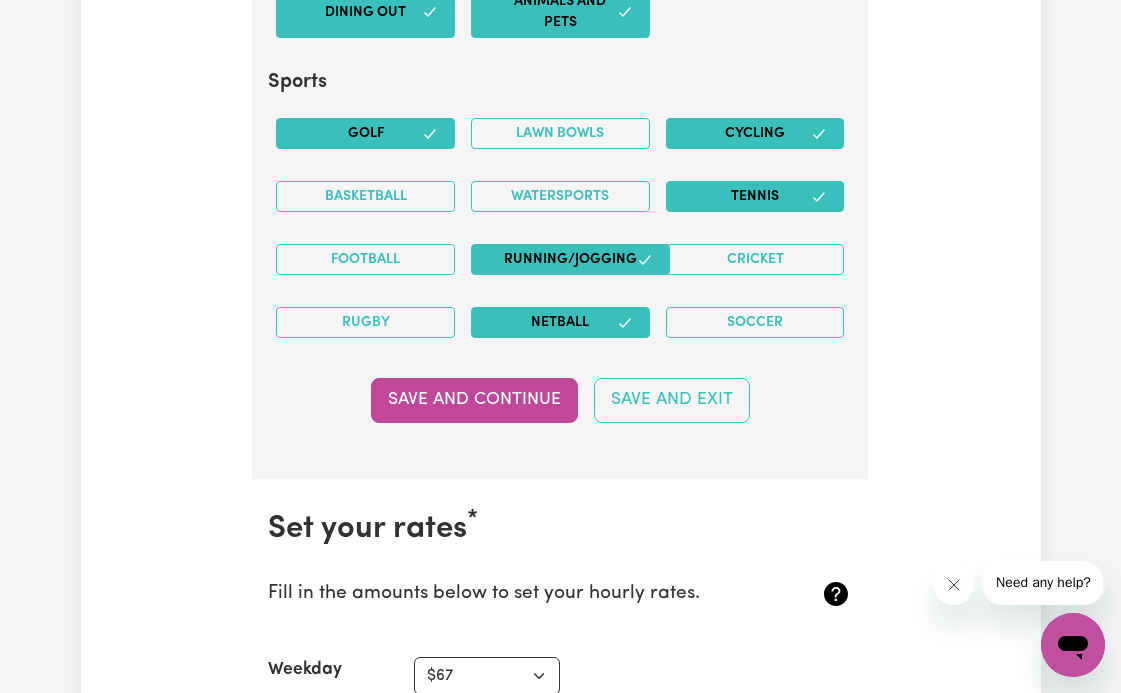 scroll, scrollTop: 4798, scrollLeft: 0, axis: vertical 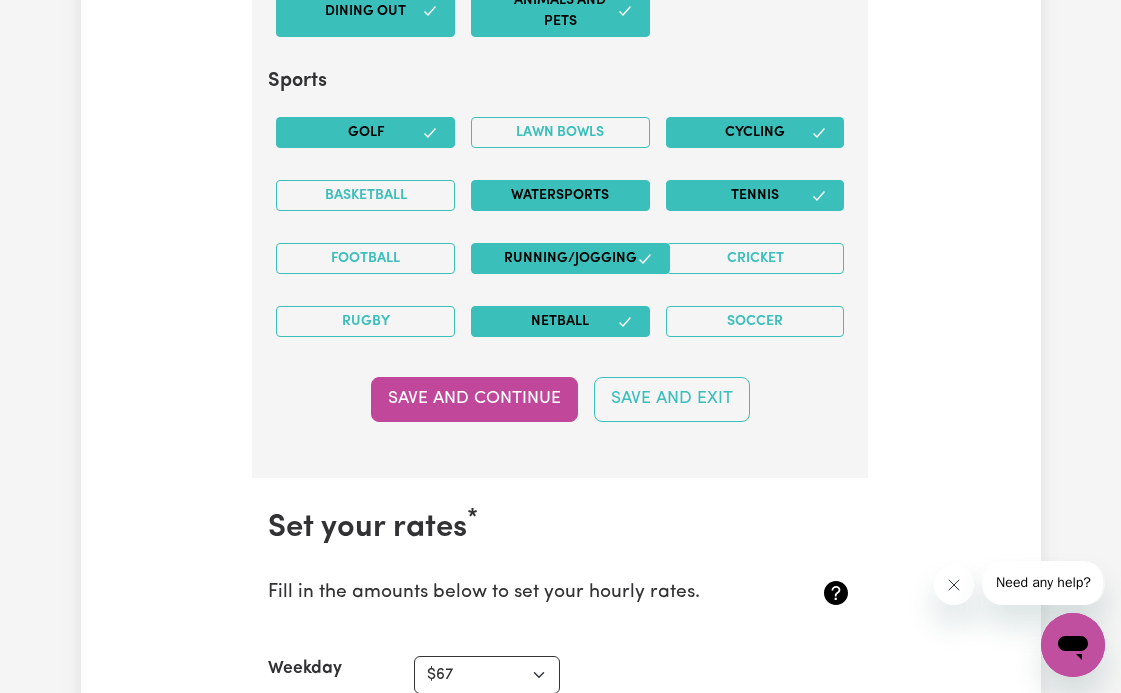 click on "Watersports" at bounding box center [560, 195] 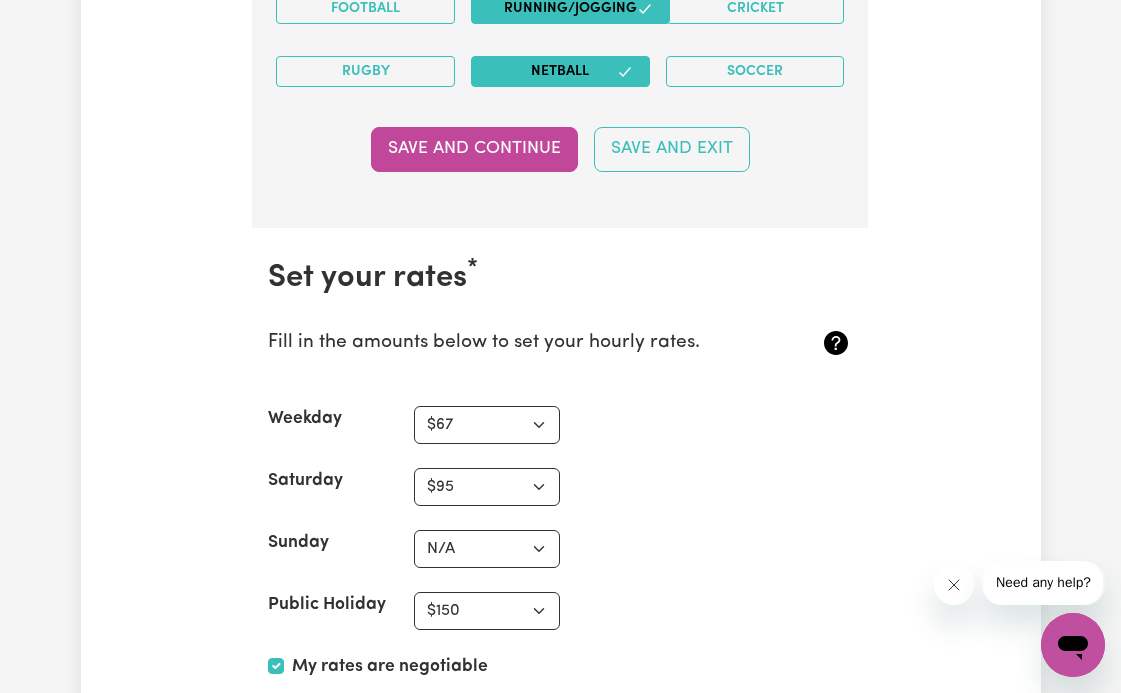 scroll, scrollTop: 5144, scrollLeft: 0, axis: vertical 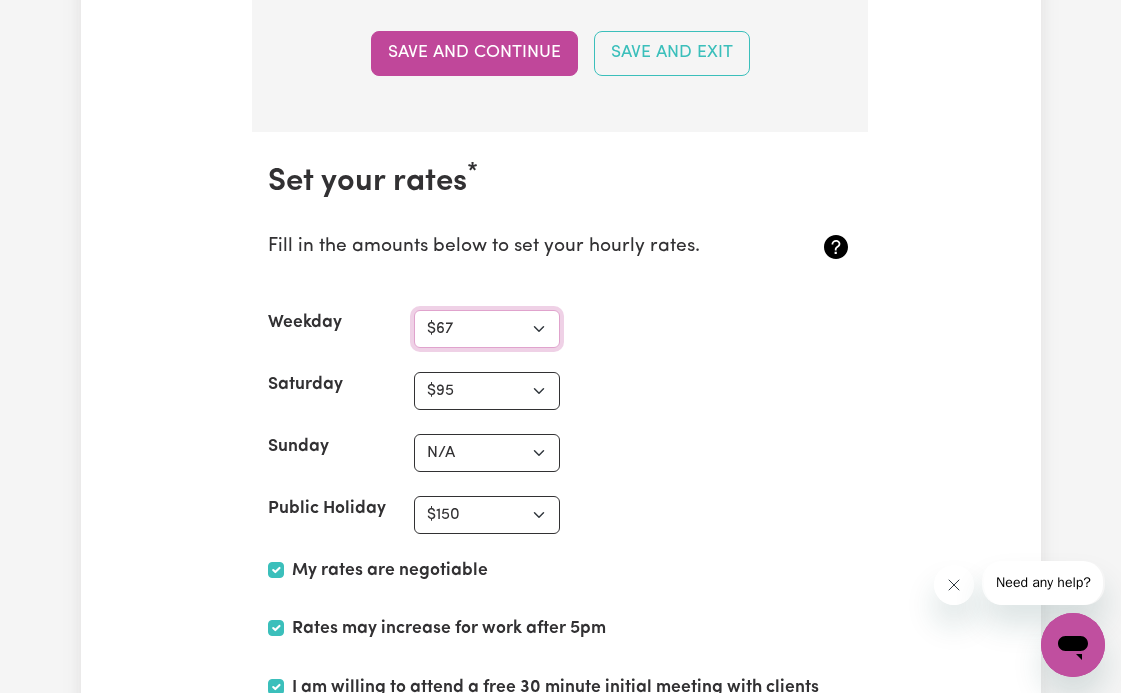click on "N/A $37 $38 $39 $40 $41 $42 $43 $44 $45 $46 $47 $48 $49 $50 $51 $52 $53 $54 $55 $56 $57 $58 $59 $60 $61 $62 $63 $64 $65 $66 $67 $68 $69 $70 $71 $72 $73 $74 $75 $76 $77 $78 $79 $80 $81 $82 $83 $84 $85 $86 $87 $88 $89 $90 $91 $92 $93 $94 $95 $96 $97 $98 $99 $100 $101 $102 $103 $104 $105 $106 $107 $108 $109 $110 $111 $112 $113 $114 $115 $116 $117 $118 $119 $120 $121 $122 $123 $124 $125 $126 $127 $128 $129 $130 $131 $132 $133 $134 $135 $136 $137 $138 $139 $140 $141 $142 $143 $144 $145 $146 $147 $148 $149 $150 $151 $152 $153 $154 $155 $156 $157 $158 $159 $160 $161 $162" at bounding box center (487, 329) 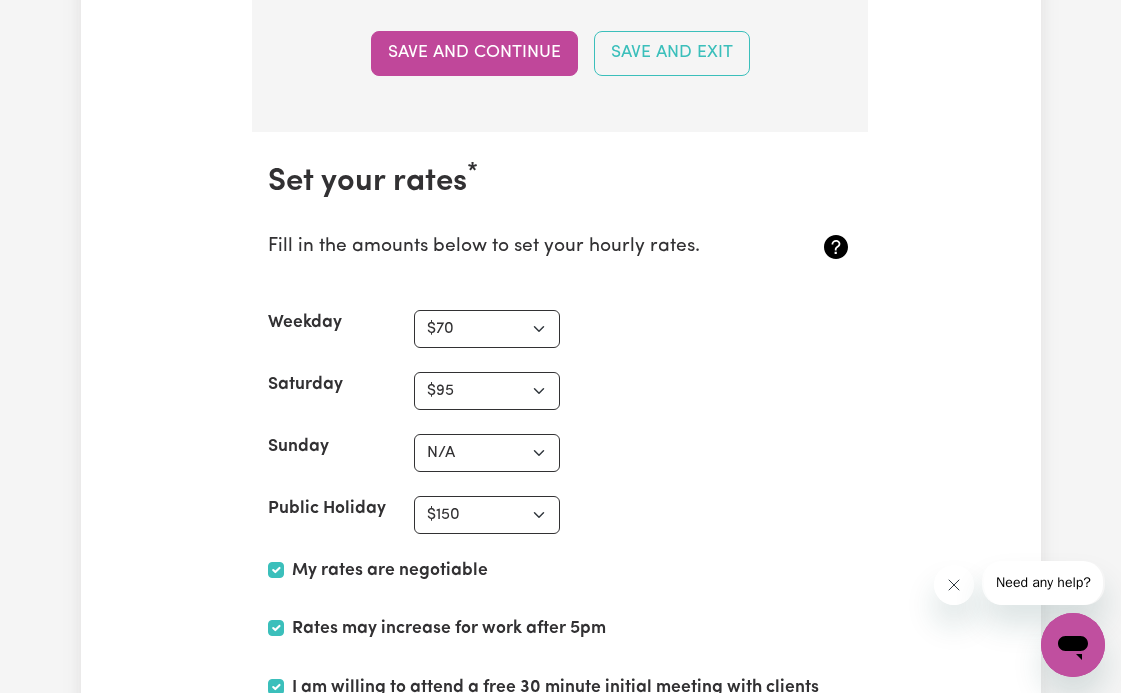 click on "Set your rates  * Fill in the amounts below to set your hourly rates. Weekday N/A $37 $38 $39 $40 $41 $42 $43 $44 $45 $46 $47 $48 $49 $50 $51 $52 $53 $54 $55 $56 $57 $58 $59 $60 $61 $62 $63 $64 $65 $66 $67 $68 $69 $70 $71 $72 $73 $74 $75 $76 $77 $78 $79 $80 $81 $82 $83 $84 $85 $86 $87 $88 $89 $90 $91 $92 $93 $94 $95 $96 $97 $98 $99 $100 $101 $102 $103 $104 $105 $106 $107 $108 $109 $110 $111 $112 $113 $114 $115 $116 $117 $118 $119 $120 $121 $122 $123 $124 $125 $126 $127 $128 $129 $130 $131 $132 $133 $134 $135 $136 $137 $138 $139 $140 $141 $142 $143 $144 $145 $146 $147 $148 $149 $150 $151 $152 $153 $154 $155 $156 $157 $158 $159 $160 $161 $162 Saturday N/A $37 $38 $39 $40 $41 $42 $43 $44 $45 $46 $47 $48 $49 $50 $51 $52 $53 $54 $55 $56 $57 $58 $59 $60 $61 $62 $63 $64 $65 $66 $67 $68 $69 $70 $71 $72 $73 $74 $75 $76 $77 $78 $79 $80 $81 $82 $83 $84 $85 $86 $87 $88 $89 $90 $91 $92 $93 $94 $95 $96 $97 $98 $99 $100 $101 $102 $103 $104 $105 $106 $107 $108 $109 $110 $111 $112 $113 $114 $115 $116 $117 $118 $119 $120 $121" at bounding box center [560, 483] 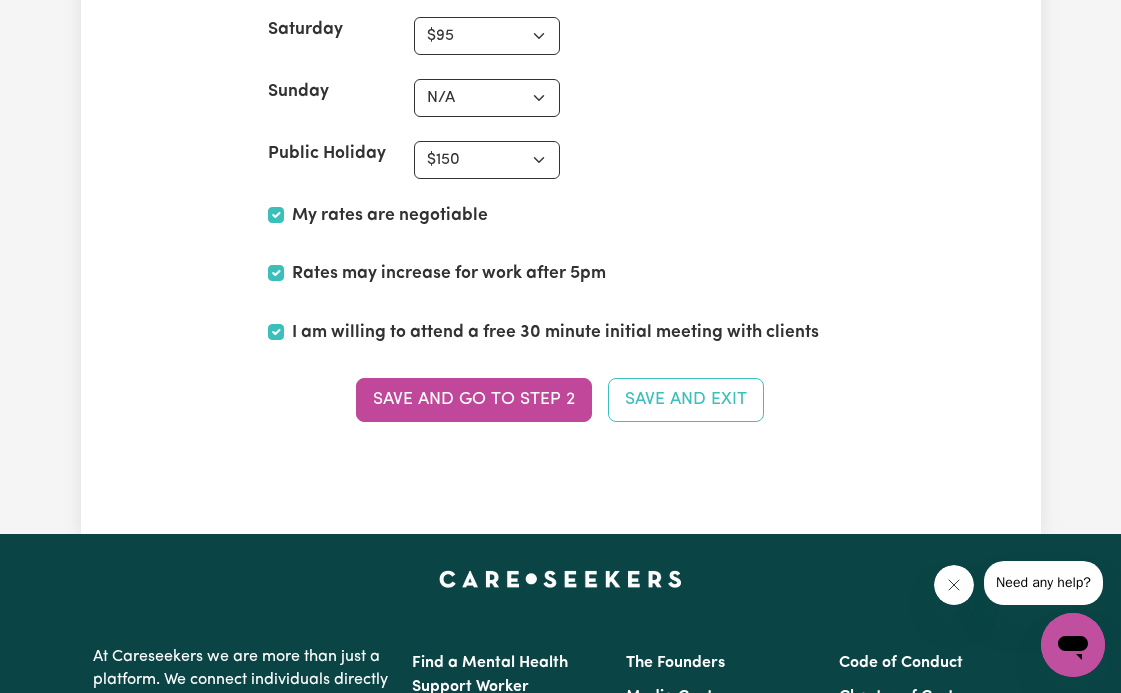 scroll, scrollTop: 5501, scrollLeft: 0, axis: vertical 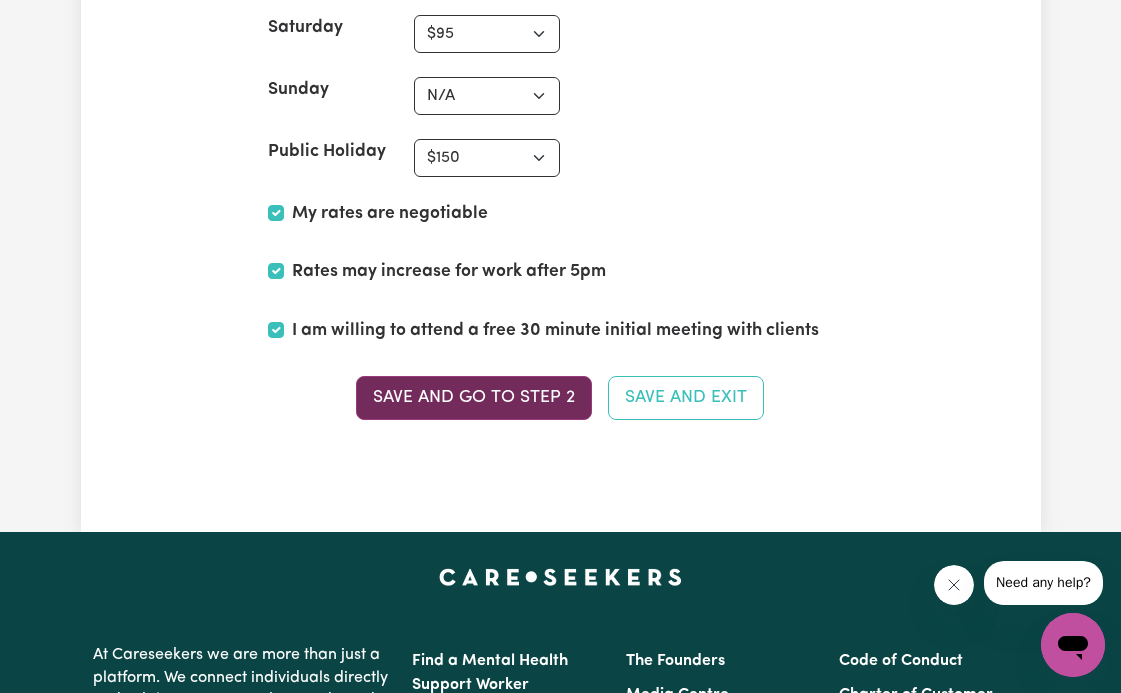 click on "Save and go to Step 2" at bounding box center [474, 398] 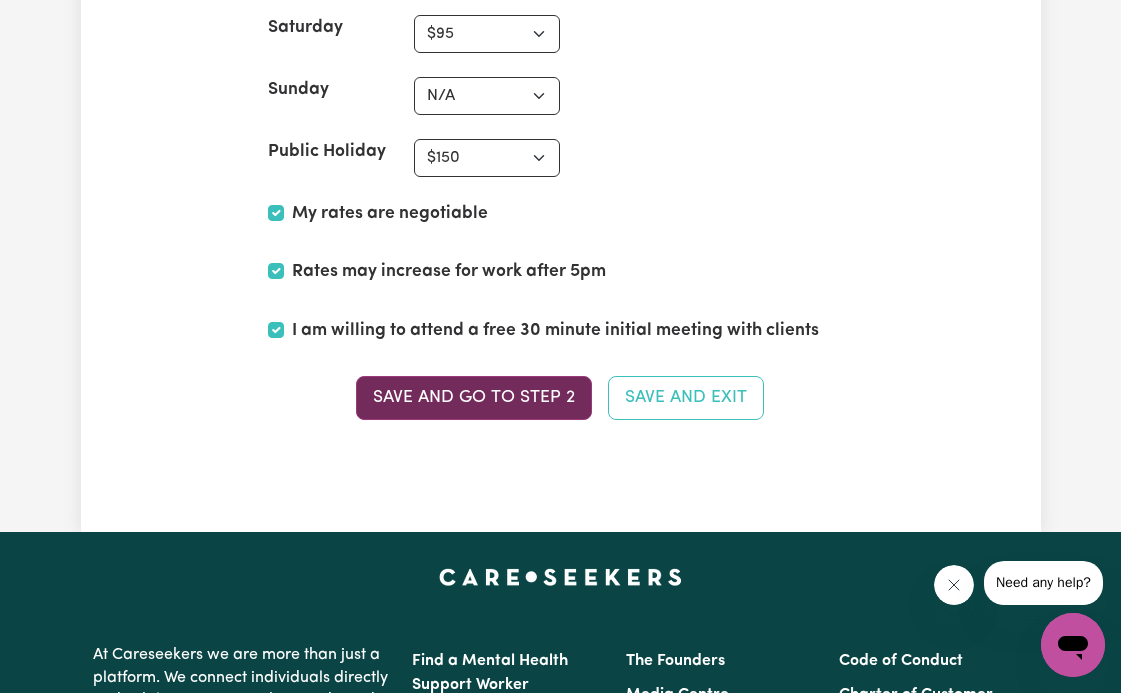 type on "Hello! I'm [FIRST], your dedicated support worker, committed to making your daily routine not just manageable, but enjoyable too. With a deep appreciation for holistic living, I aim to ensure our partnership is inclusive and accessible for all. Let's embark on this journey together, tailored to your needs. From adapting exercises for hydrotherapy sessions to preparing delicious and nutritious meals together, count me in! Whether we're soaking up the sun, exercising, cooking, or going on community outings, I'm here to support you every step of the way. Creating a welcoming and inclusive environment is my priority, ensuring everyone feels valued and respected. I understand the importance of accessibility and will work closely with you to ensure our activities are disability-friendly. My goal is to promote independence while fostering empowerment. With extensive experience in disability support work, I bring a wealth of knowledge and dedication to our partnership. I prioritize your comfort, safety, and well-be..." 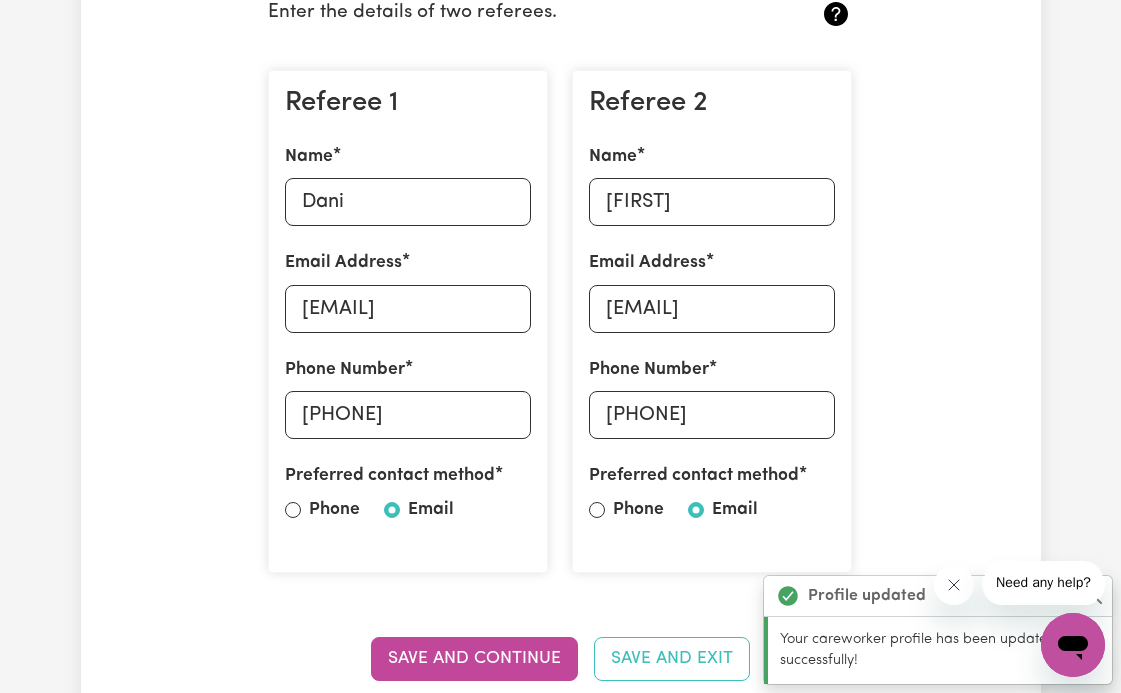scroll, scrollTop: 544, scrollLeft: 0, axis: vertical 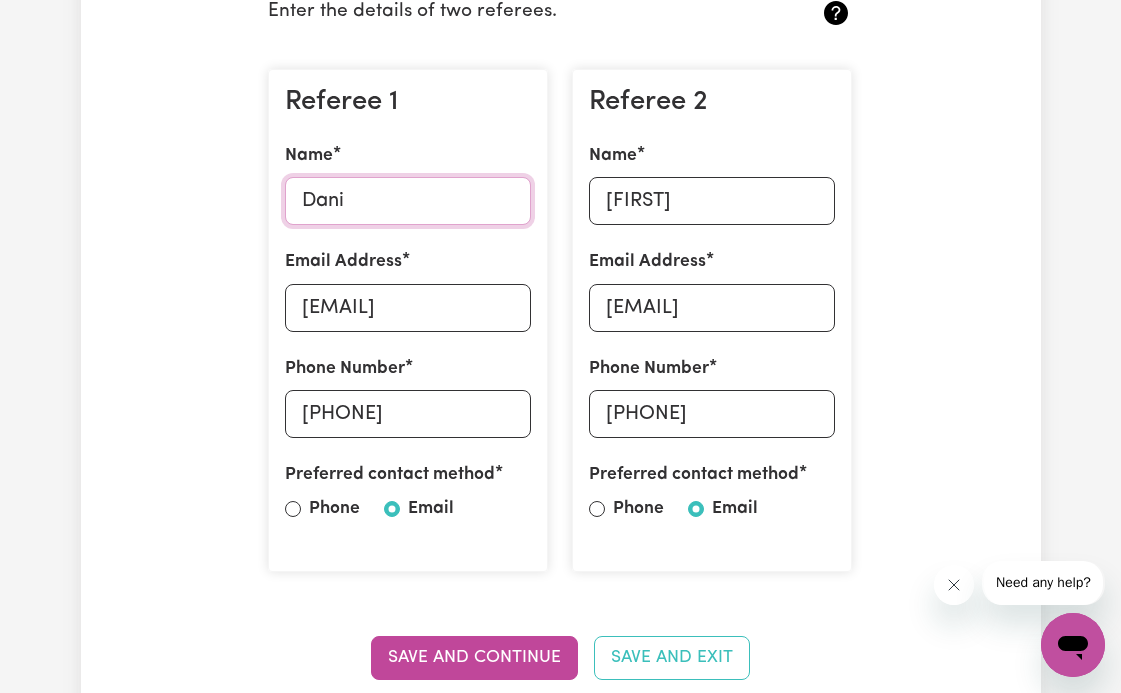 drag, startPoint x: 429, startPoint y: 192, endPoint x: 219, endPoint y: 184, distance: 210.15233 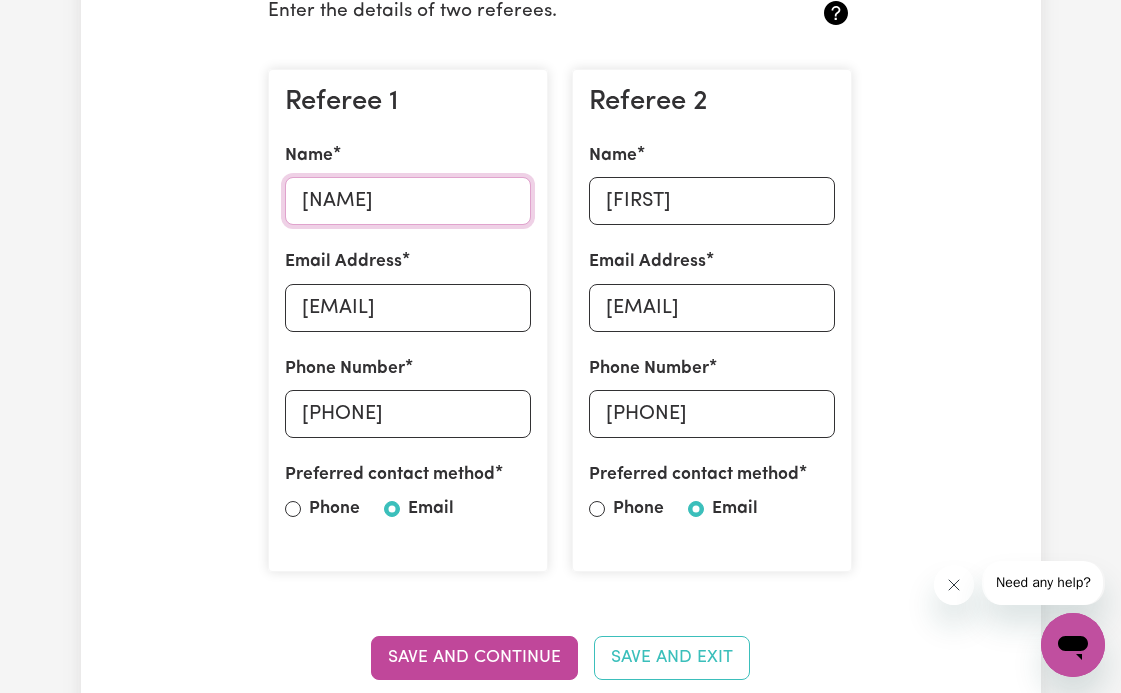 type on "[NAME]" 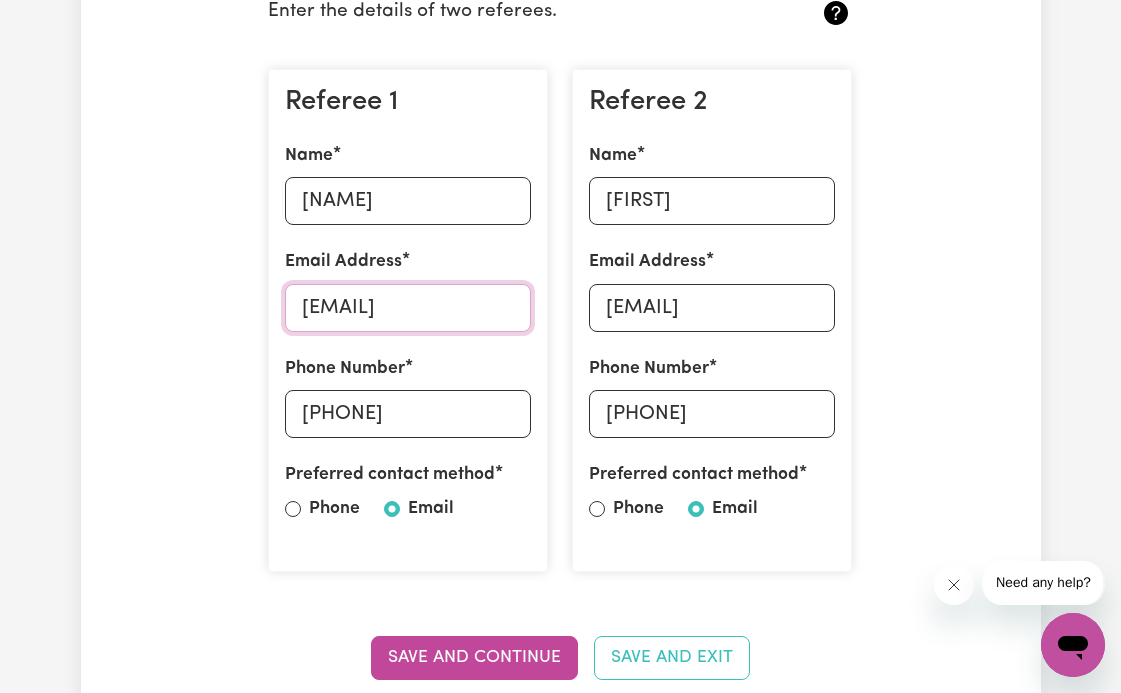 drag, startPoint x: 508, startPoint y: 309, endPoint x: 201, endPoint y: 303, distance: 307.05862 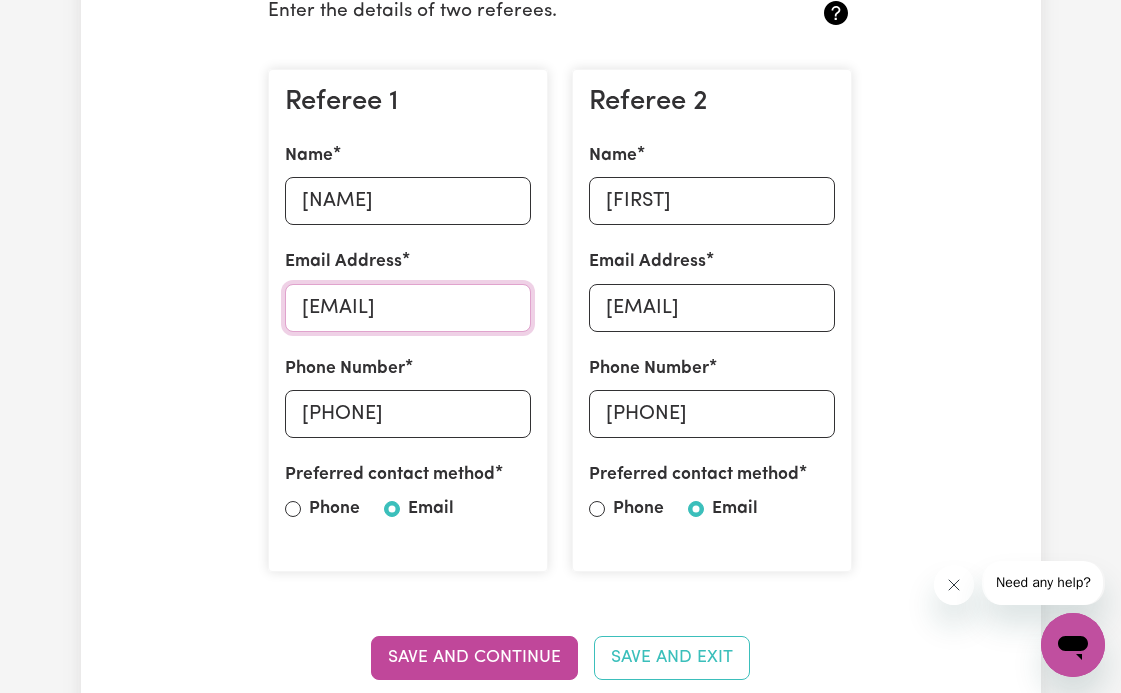 click on "Update Profile 1 2 3 4 5 Step 2 : Referees and Safety Checks To have an active profile, we need your up to date Police Check and the names of two professional referees who we can contact. Referees Enter the details of two referees. Referee 1 Name [FIRST] Email Address [EMAIL] Phone Number [PHONE] Preferred contact method Phone Email Referee 2 Name [FIRST] Email Address [EMAIL] Phone Number [PHONE] Preferred contact method Phone Email Save and Continue Save and Exit Safety National Police Check To register on our platform, you need to have a National Police Check Certificate that was obtained in the last 12 months. Uploaded National Police Check files Police check certificate National Police Check document Date of Issue [DATE] [DATE] Save and Continue Save and Exit Working with Children Check To work with children, you are required to have a Working with Children Check for your state. Working with Children Check document Date of Expiry [DATE] [DATE] [DATE]" at bounding box center [561, 1705] 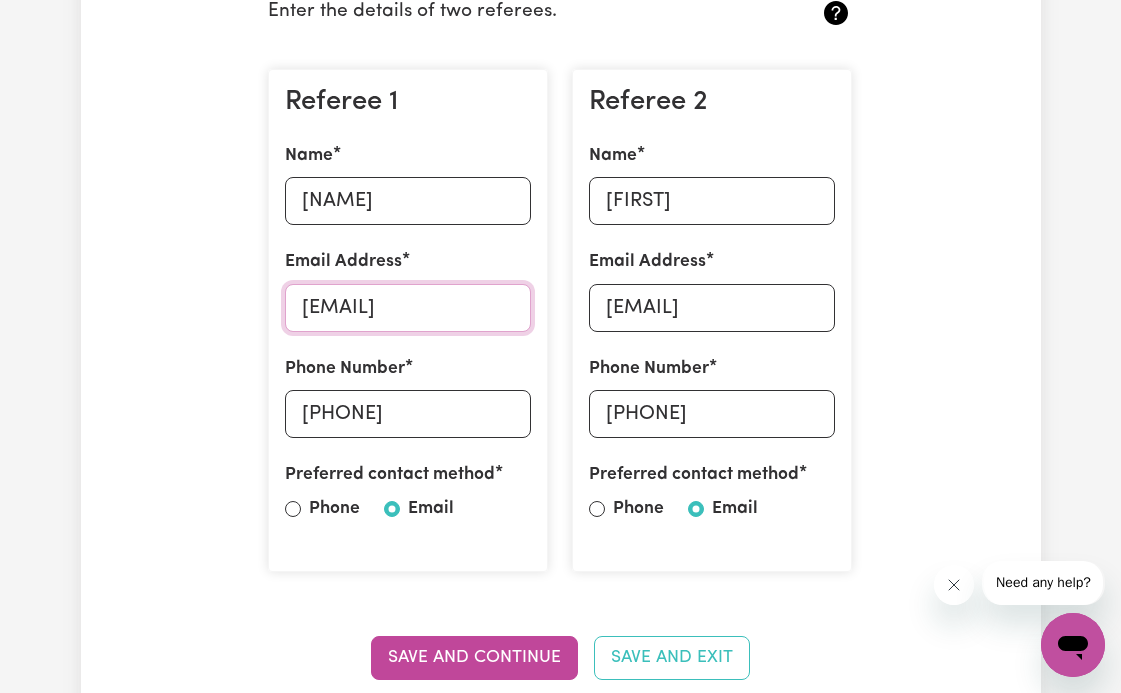 paste on "[EMAIL]" 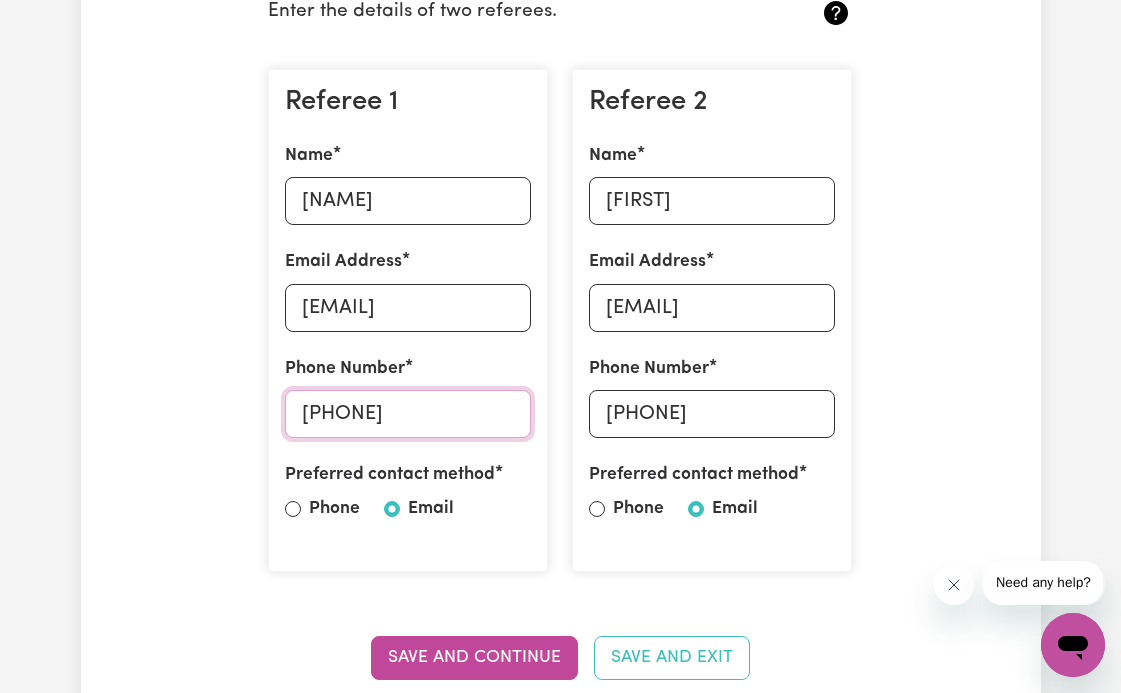 scroll, scrollTop: 0, scrollLeft: 0, axis: both 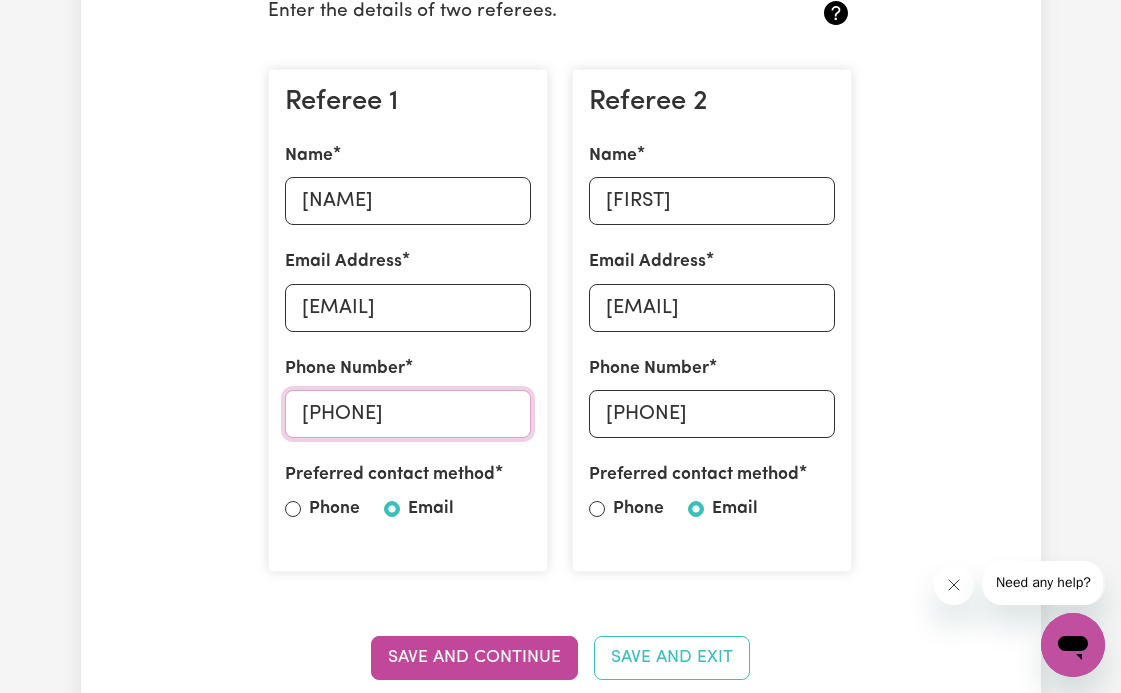 click on "Update Profile 1 2 3 4 5 Step 2 : Referees and Safety Checks To have an active profile, we need your up to date Police Check and the names of two professional referees who we can contact. Referees Enter the details of two referees. Referee 1 Name [FIRST] Email Address [EMAIL] Phone Number [PHONE] Preferred contact method Phone Email Referee 2 Name [FIRST] Email Address [EMAIL] Phone Number [PHONE] Preferred contact method Phone Email Save and Continue Save and Exit Safety National Police Check To register on our platform, you need to have a National Police Check Certificate that was obtained in the last 12 months. Uploaded National Police Check files Police check certificate National Police Check document Date of Issue [DATE] [DATE] Save and Continue Save and Exit Working with Children Check To work with children, you are required to have a Working with Children Check for your state. Working with Children Check document Date of Expiry [DATE] [DATE] [NUMBER]" at bounding box center (561, 1705) 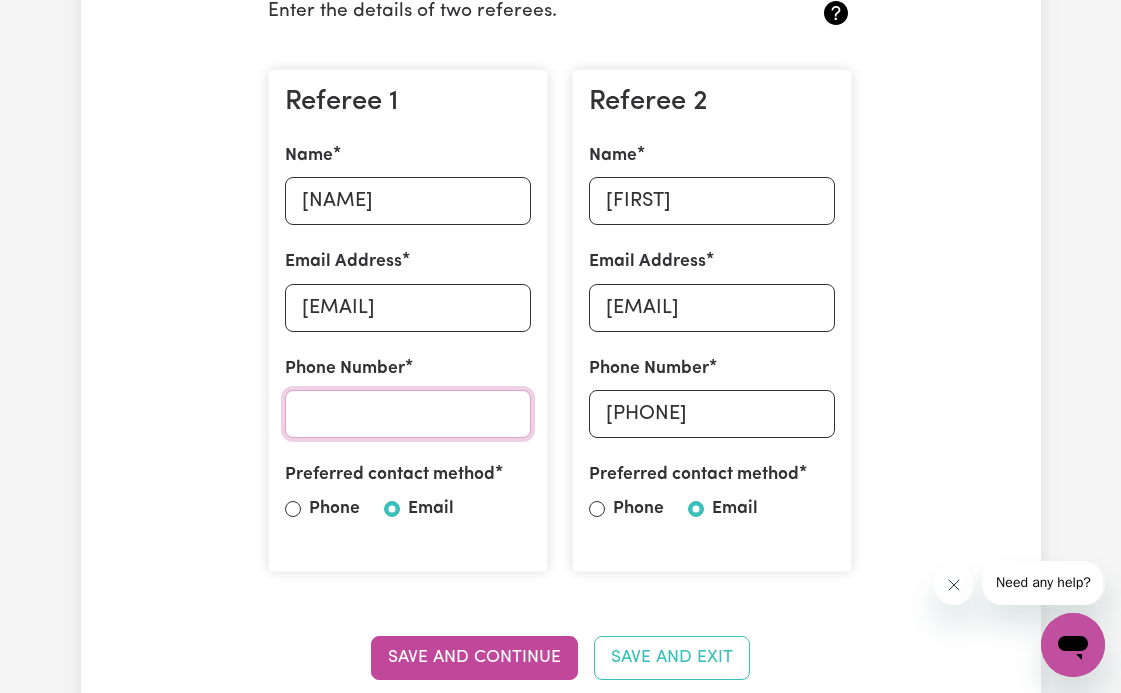paste on "[PHONE]" 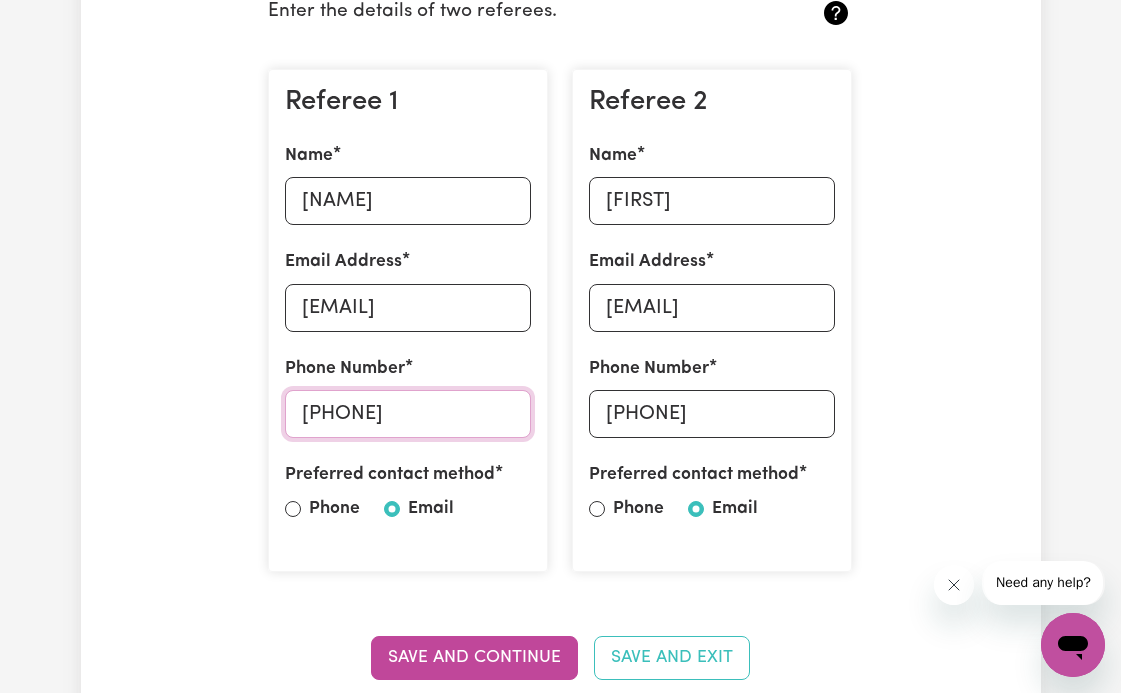 type on "[PHONE]" 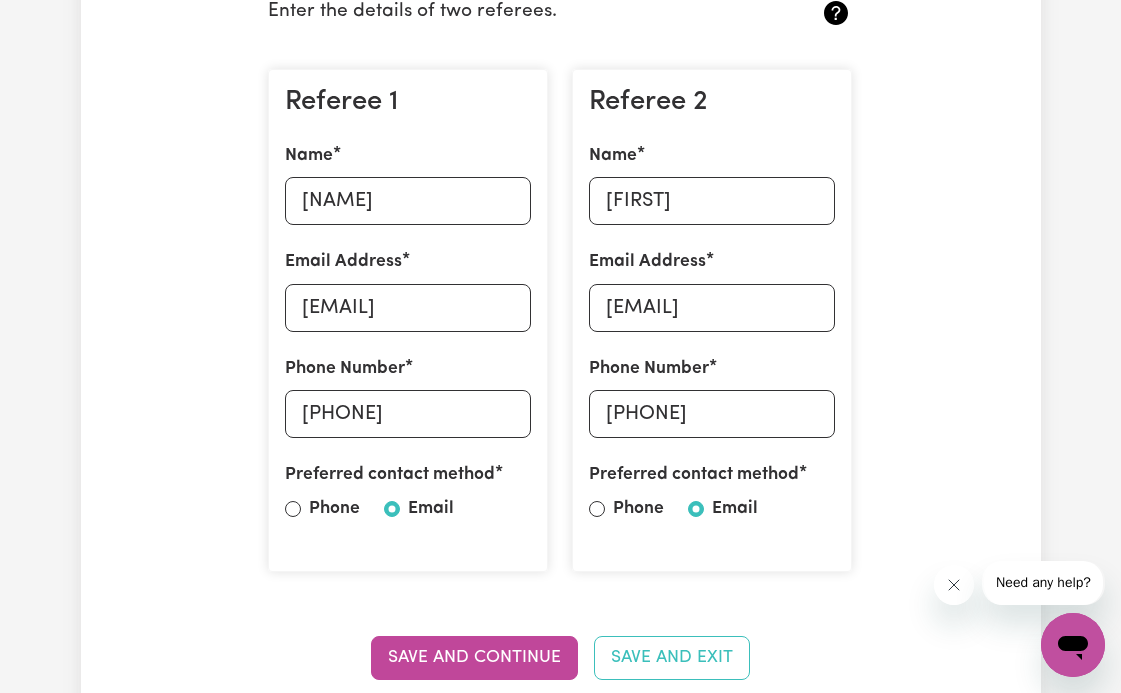 click on "Update Profile 1 2 3 4 5 Step 2 : Referees and Safety Checks To have an active profile, we need your up to date Police Check and the names of two professional referees who we can contact. Referees Enter the details of two referees. Referee 1 Name [NAME] Email Address [EMAIL] Phone Number [PHONE] Preferred contact method Phone Email Referee 2 Name [NAME] Email Address [EMAIL] Phone Number [PHONE] Preferred contact method Phone Email Save and Continue Save and Exit Safety National Police Check To register on our platform, you need to have a National Police Check Certificate that was obtained in the last 12 months. Uploaded National Police Check files Police check certificate National Police Check document Date of Issue [DATE] [DATE] Save and Continue Save and Exit Working with Children Check To work with children, you are required to have a Working with Children Check for your state. Working with Children Check document Date of Expiry [DATE]" at bounding box center (561, 1705) 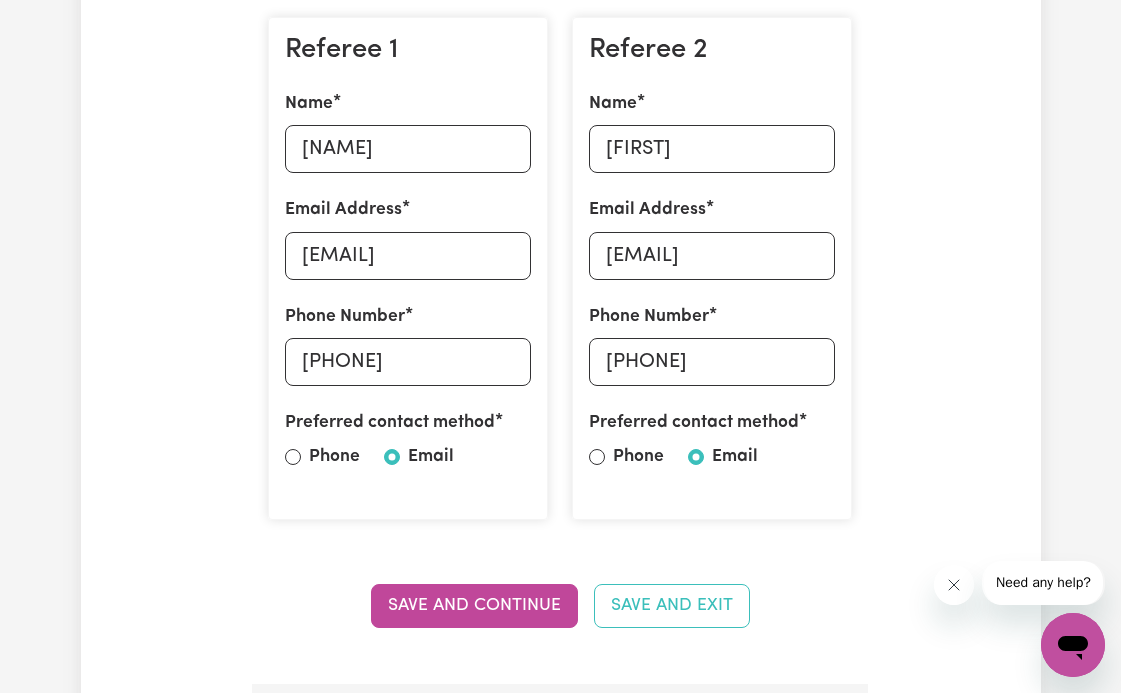 scroll, scrollTop: 617, scrollLeft: 0, axis: vertical 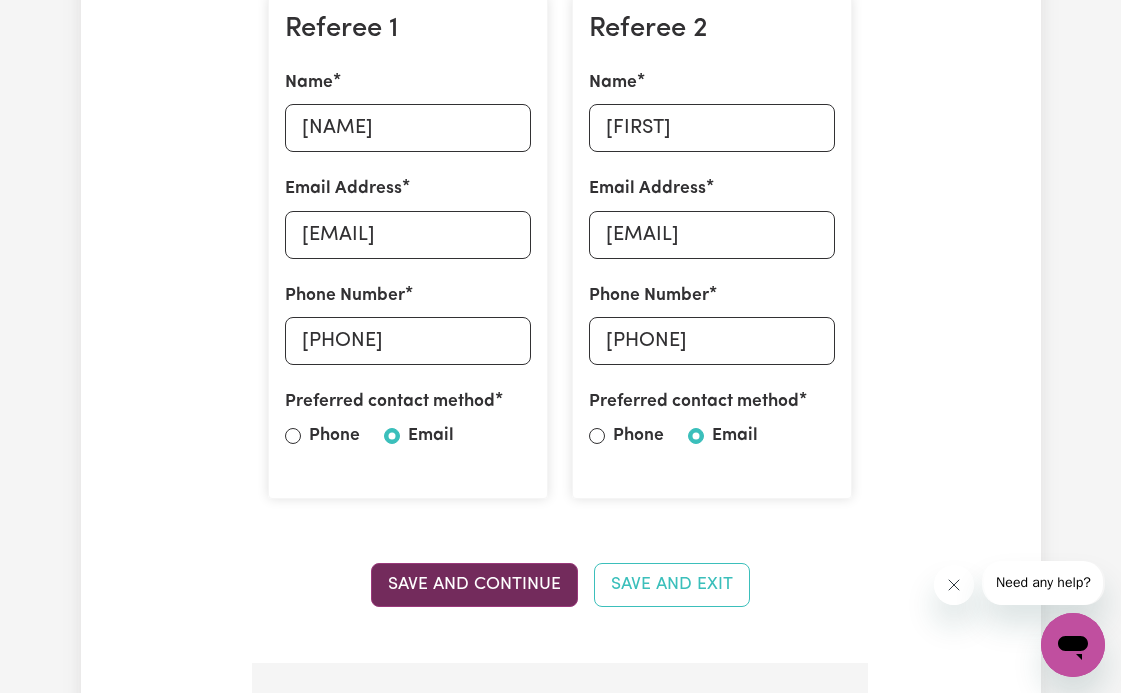 click on "Save and Continue" at bounding box center (474, 585) 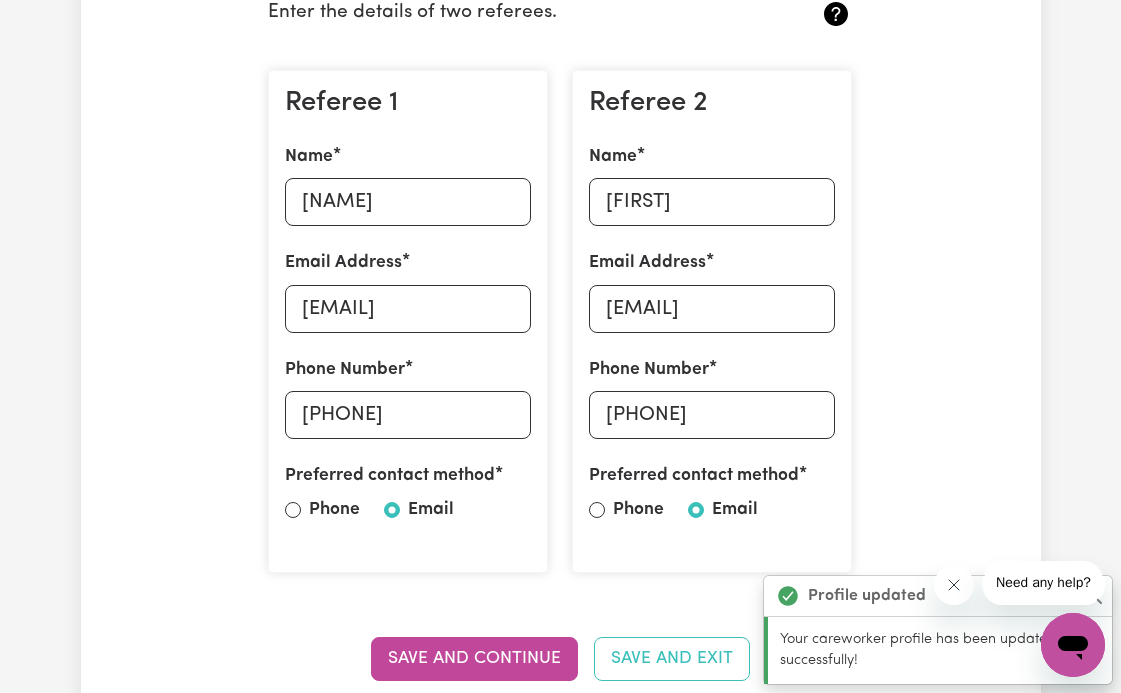 scroll, scrollTop: 432, scrollLeft: 0, axis: vertical 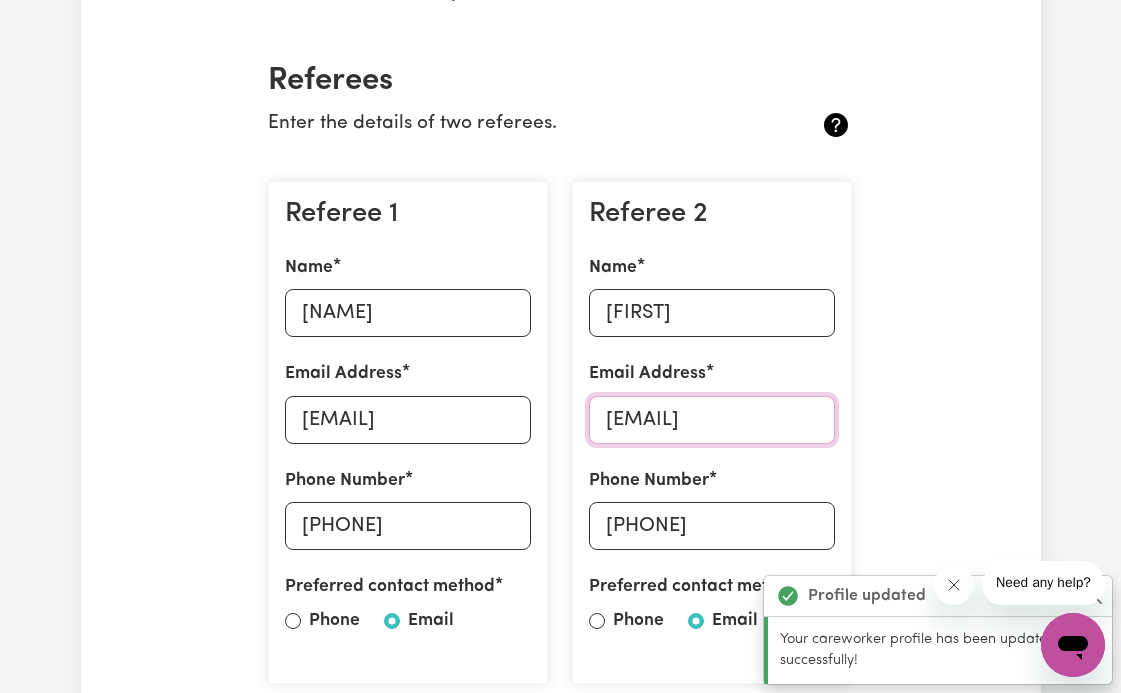 click on "[EMAIL]" at bounding box center (712, 420) 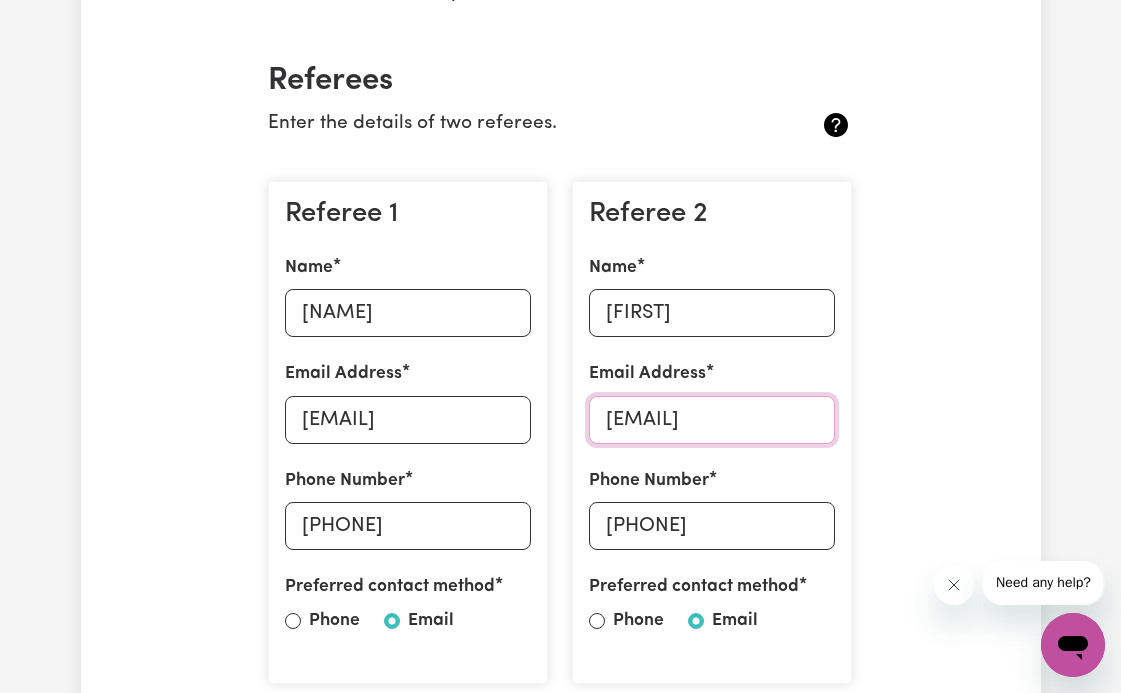 type on "[EMAIL]" 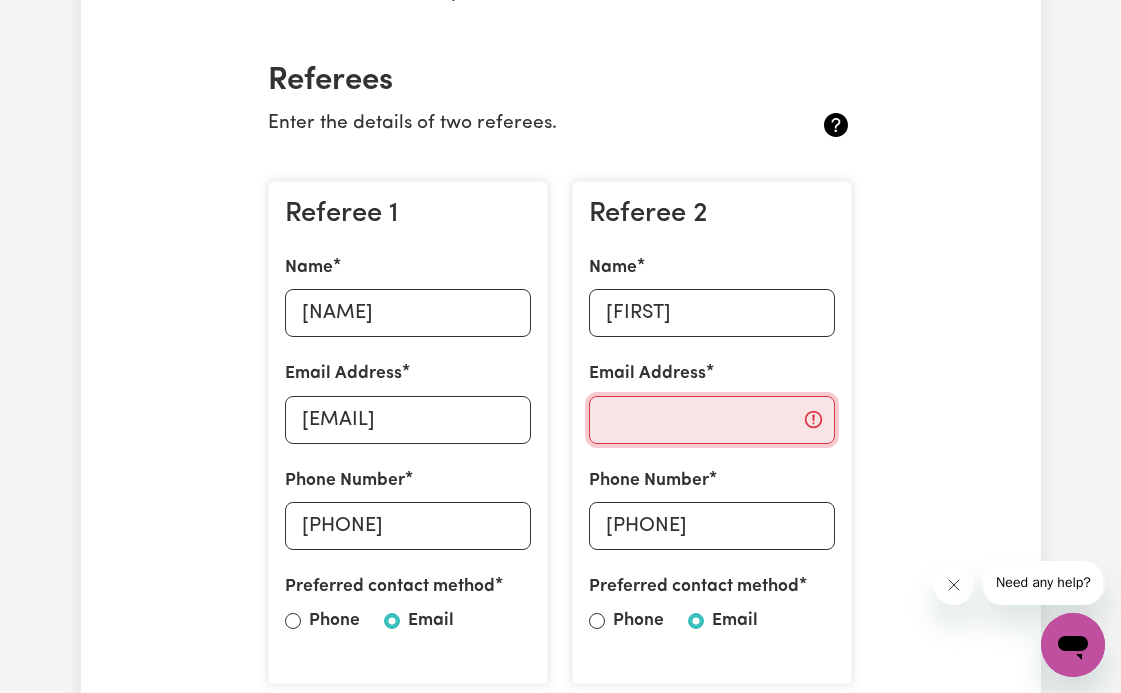 paste on "[EMAIL]" 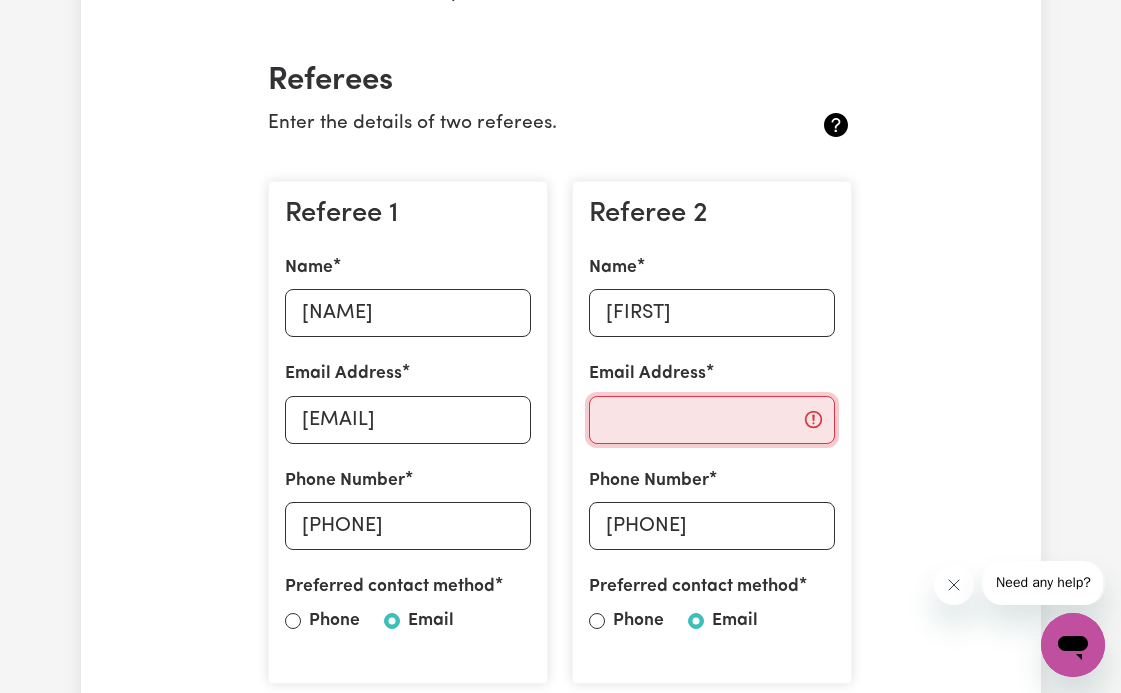 type on "[EMAIL]" 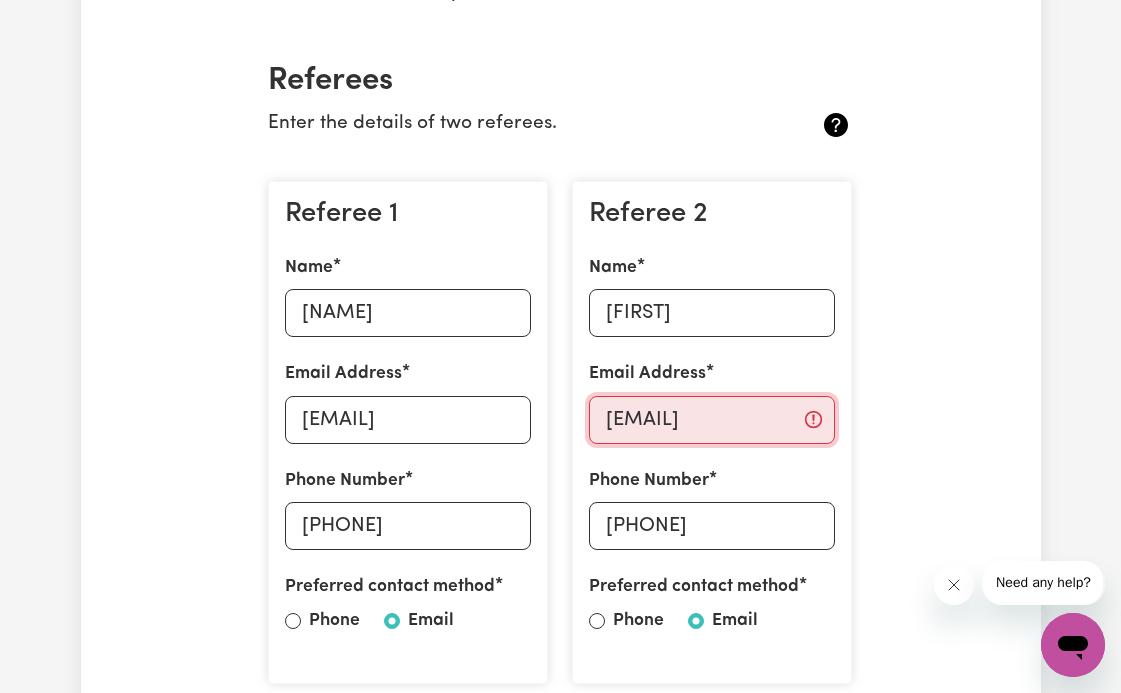 scroll, scrollTop: 0, scrollLeft: 10, axis: horizontal 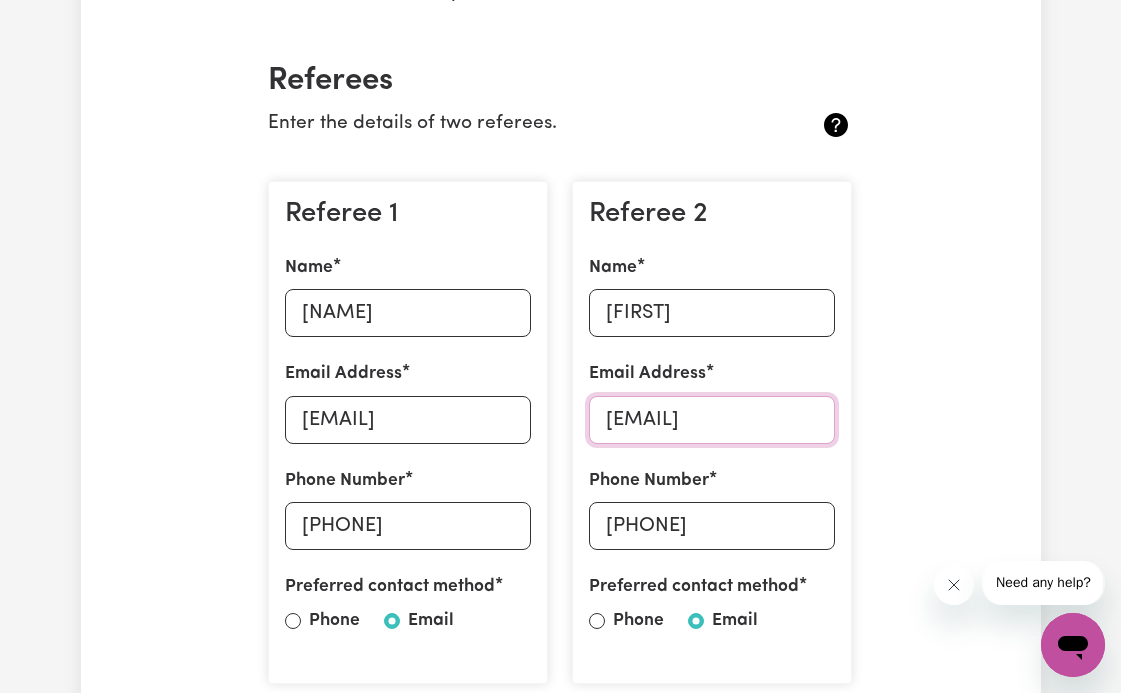 click on "[EMAIL]" at bounding box center (712, 420) 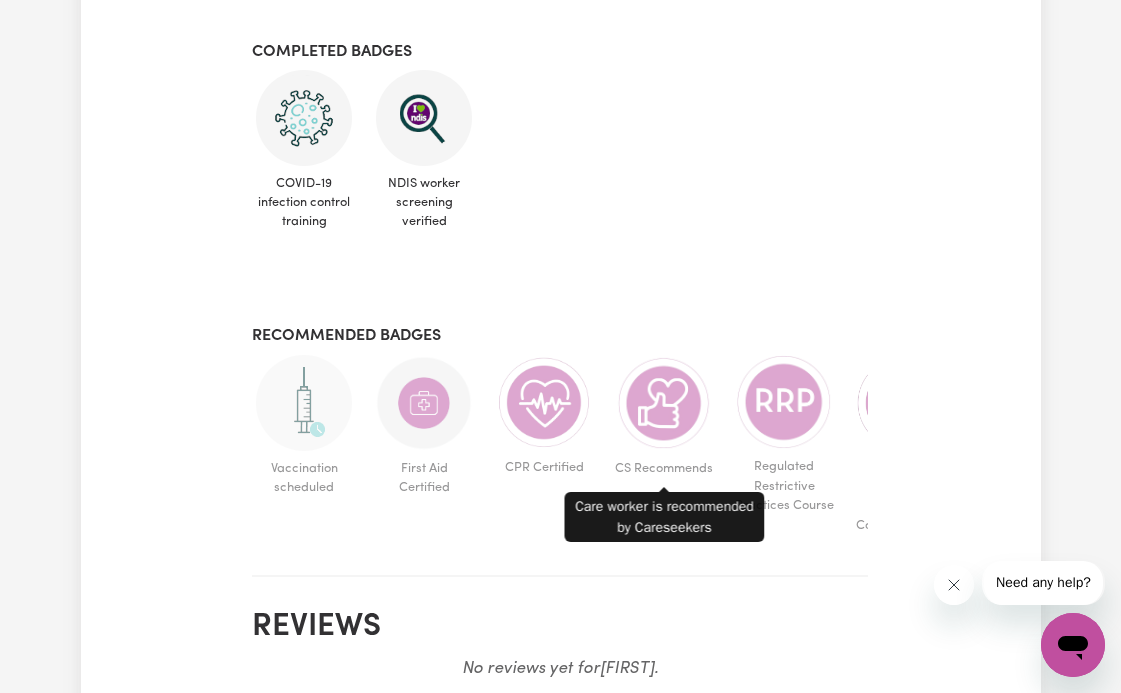 scroll, scrollTop: 1185, scrollLeft: 0, axis: vertical 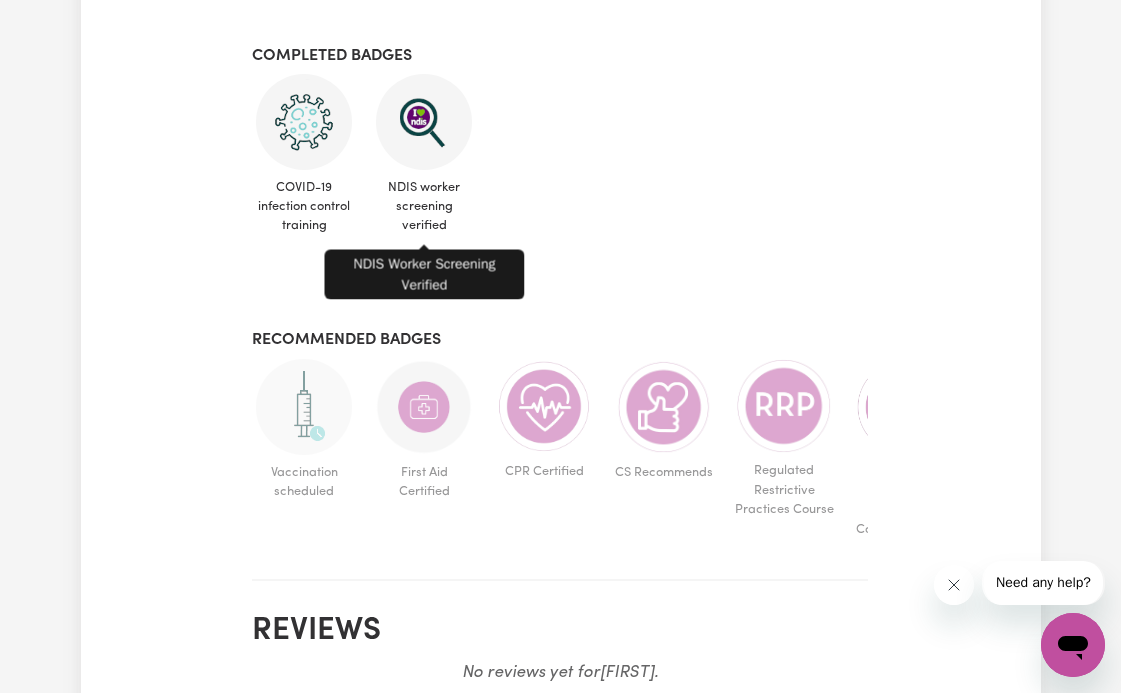 click at bounding box center [424, 122] 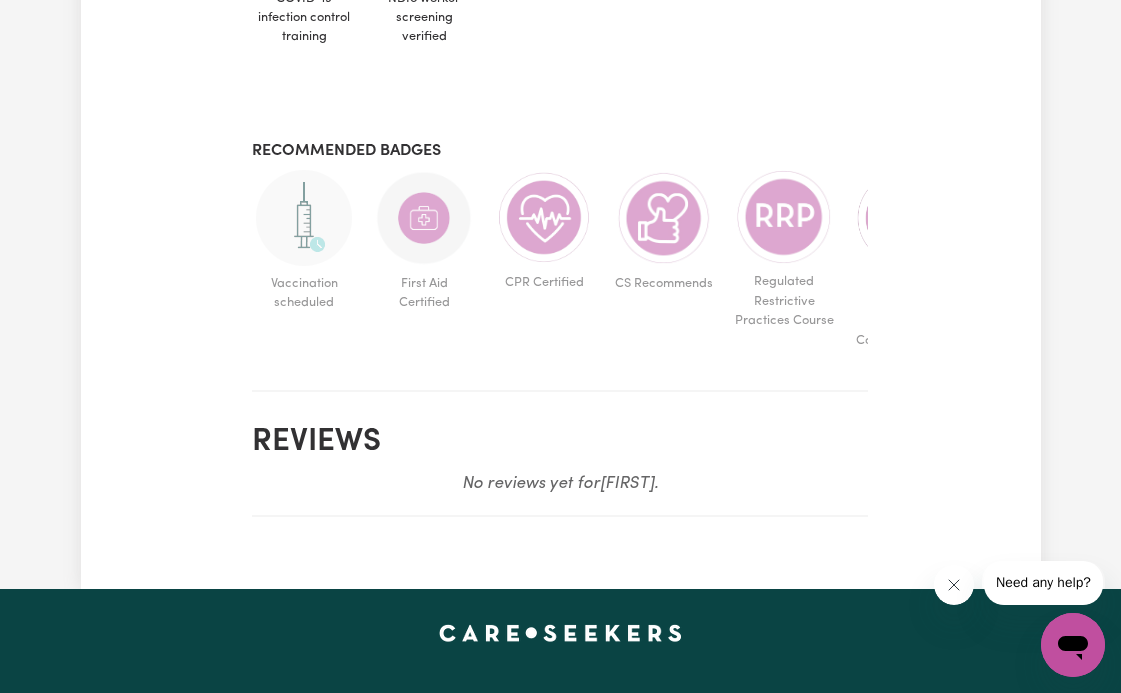 scroll, scrollTop: 1379, scrollLeft: 0, axis: vertical 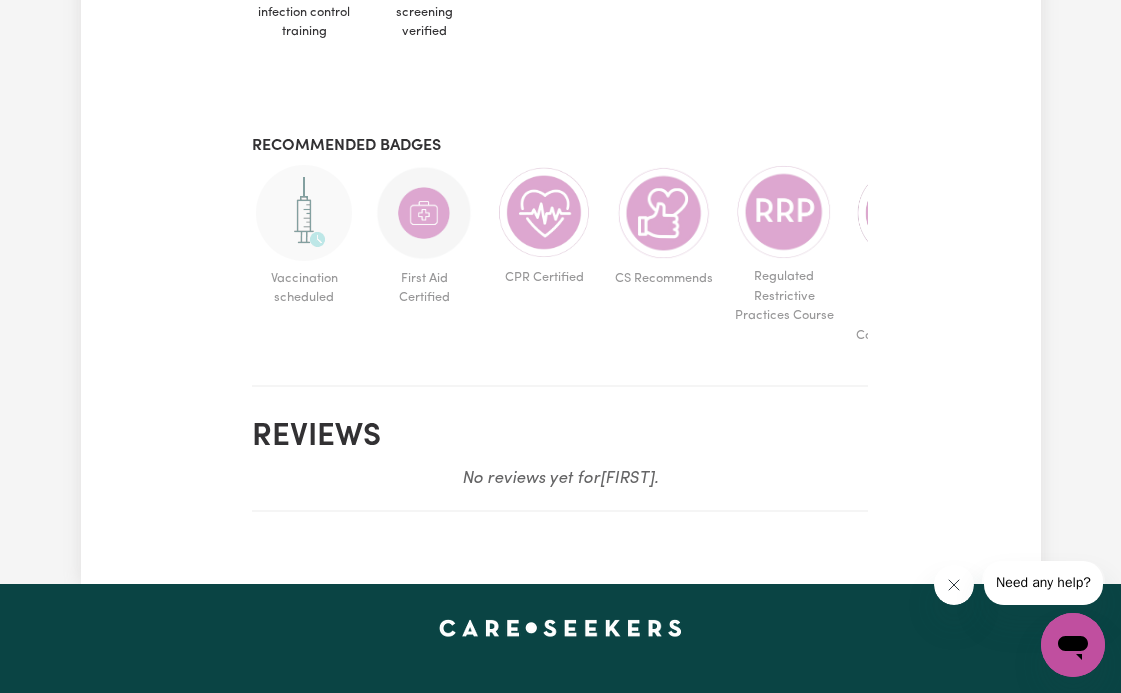 click on "Vaccination scheduled First Aid Certified CPR Certified CS Recommends Regulated Restrictive Practices Course Aged Care Quality Standards & Code of Conduct Serious Incident Reporting Scheme Course CS Reliable Worker Medical Exemption Partially vaccinated Fully vaccinated Boosted Careseekers onboarding completed Boundaries training completed NDIS worker training completed Identify & Respond to Abuse & Neglect" at bounding box center [560, 267] 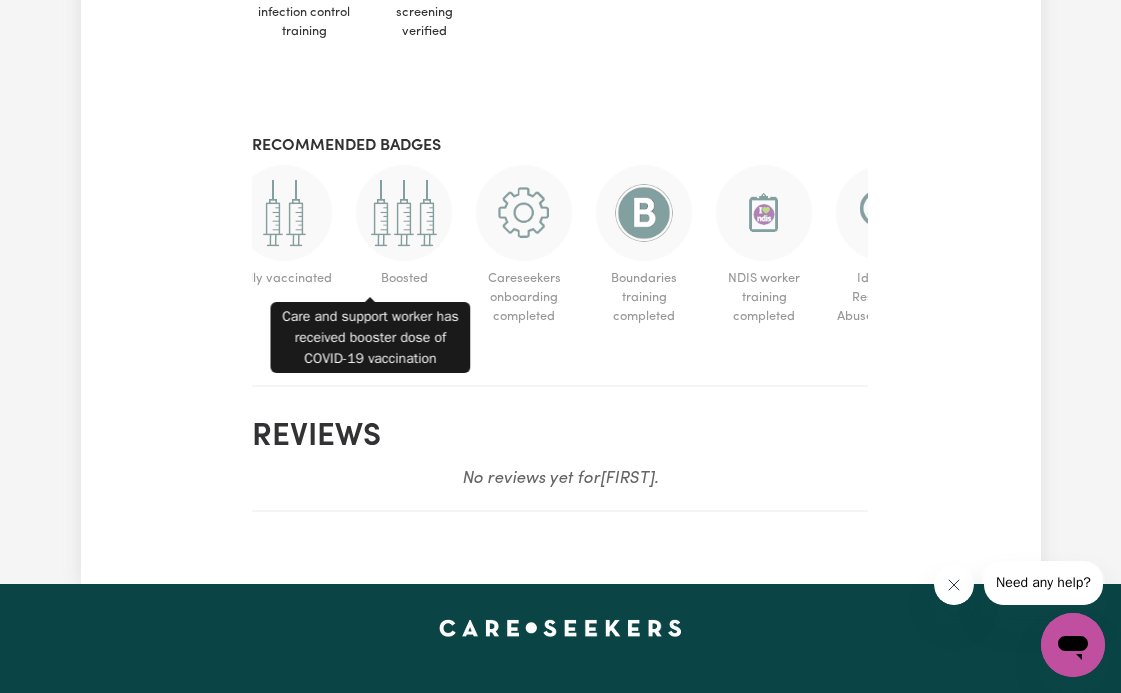 scroll, scrollTop: 0, scrollLeft: 1272, axis: horizontal 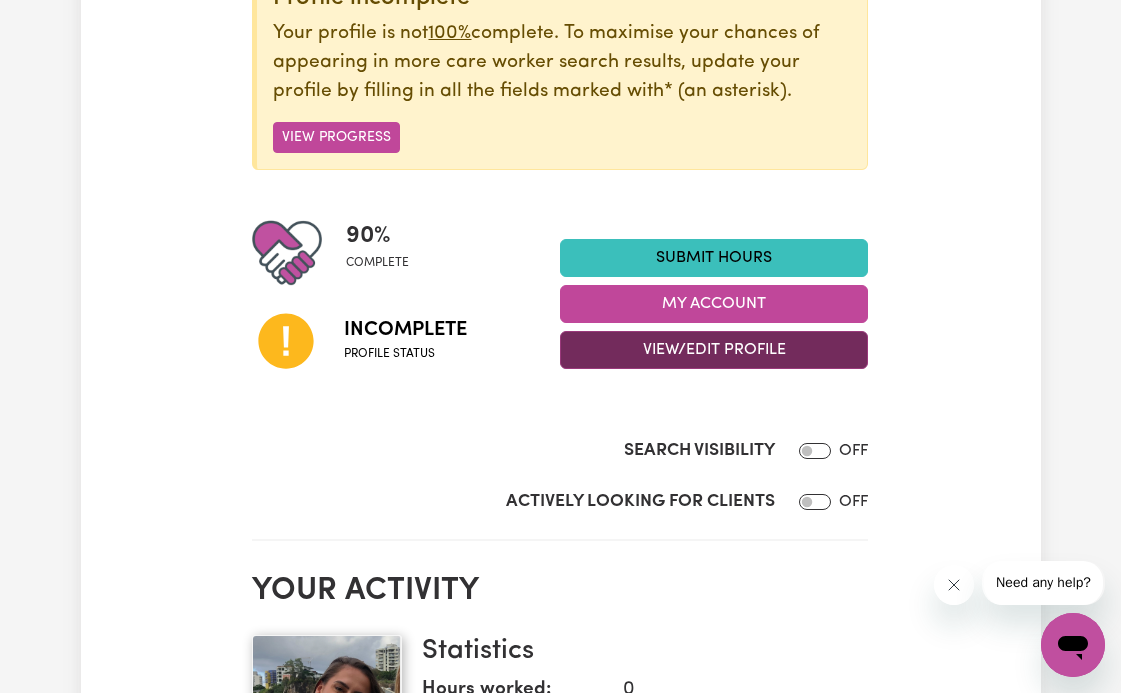 click on "View/Edit Profile" at bounding box center (714, 350) 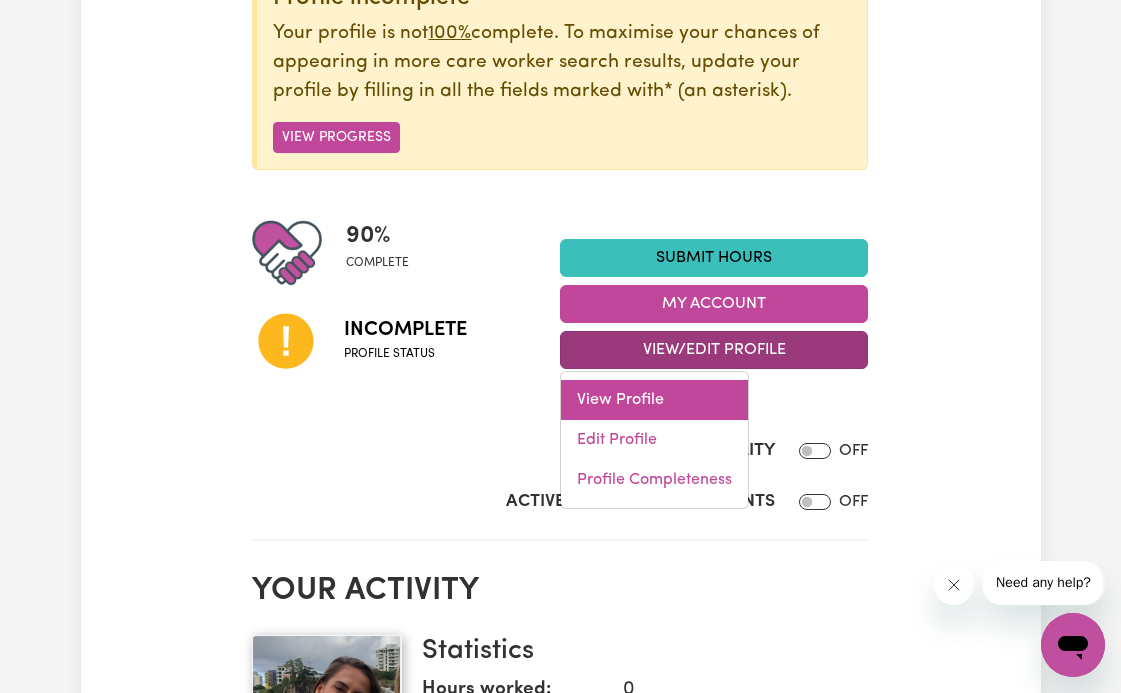 click on "View Profile" at bounding box center [654, 400] 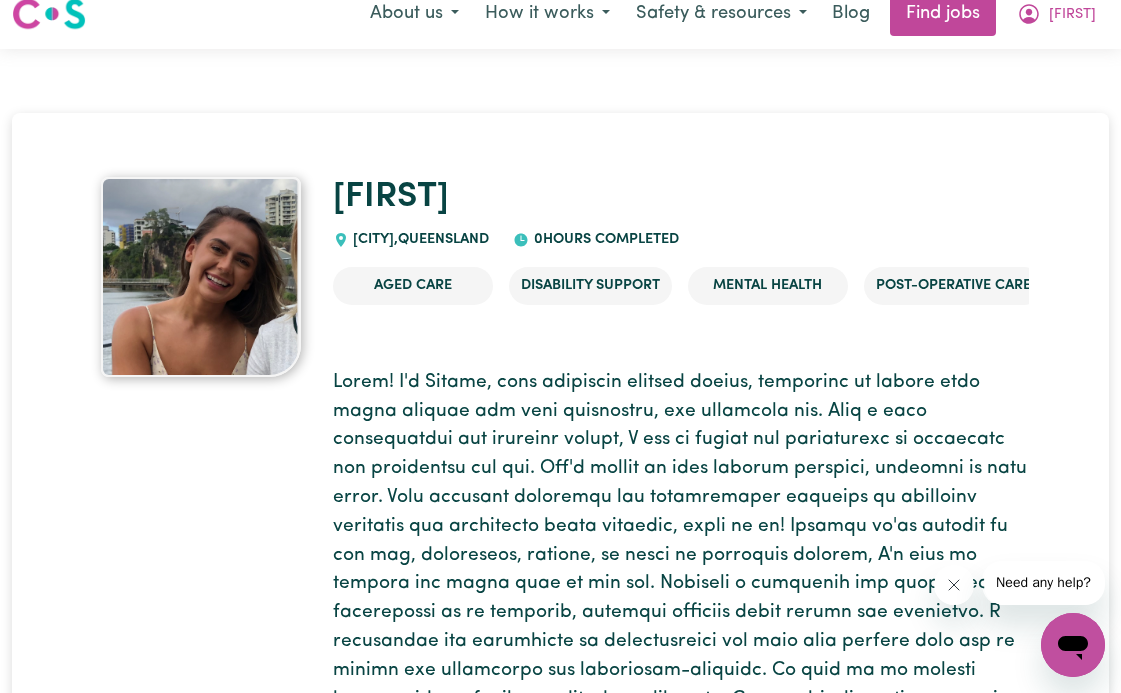 scroll, scrollTop: 24, scrollLeft: 0, axis: vertical 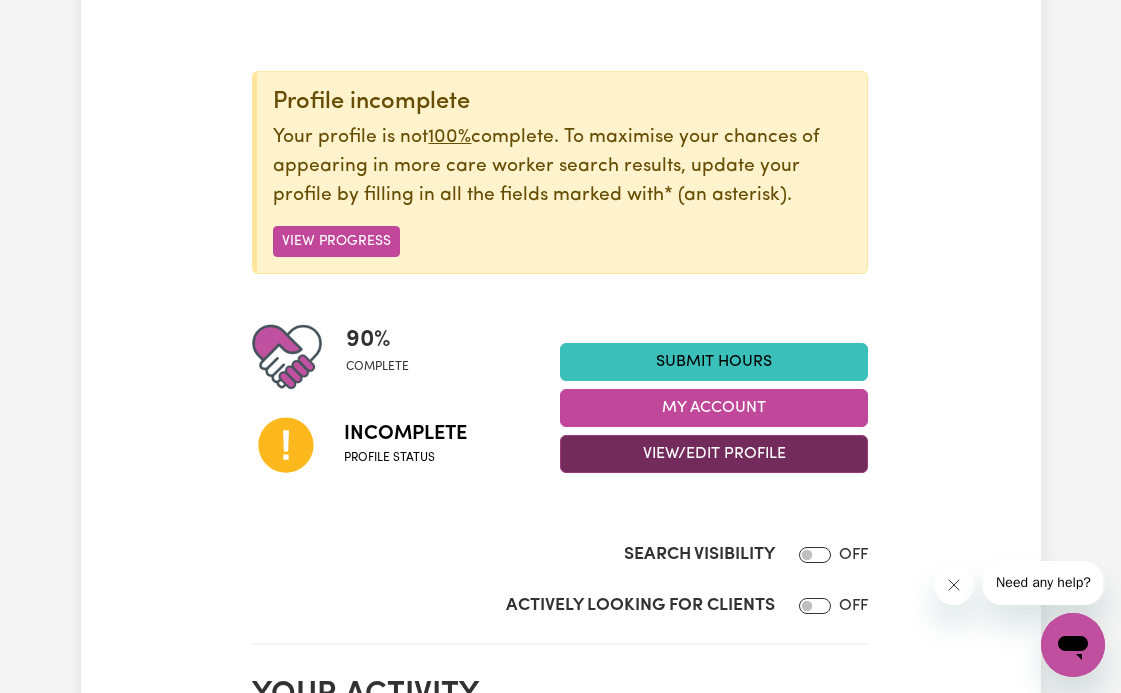 click on "View/Edit Profile" at bounding box center [714, 454] 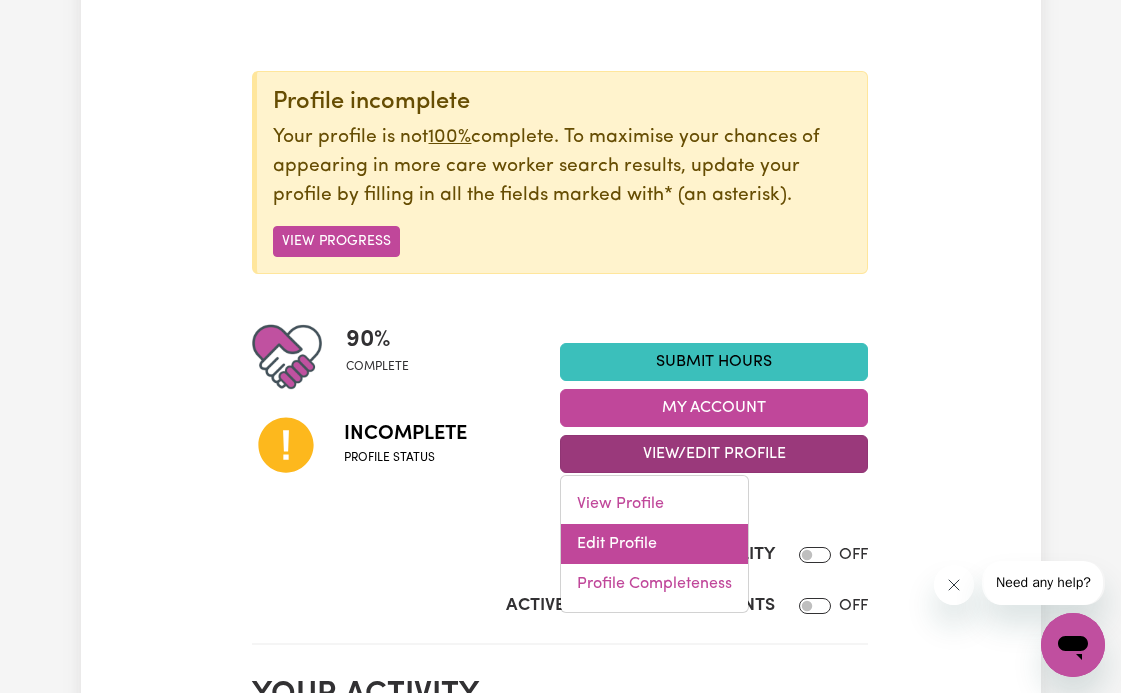 click on "Edit Profile" at bounding box center (654, 544) 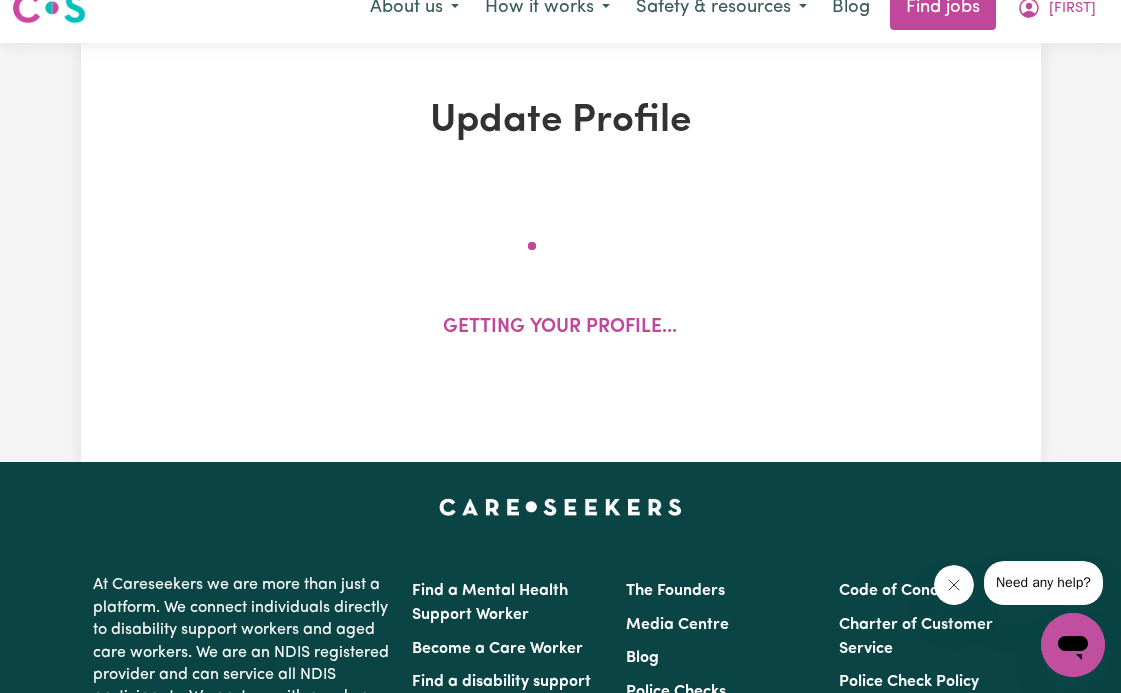 scroll, scrollTop: 0, scrollLeft: 0, axis: both 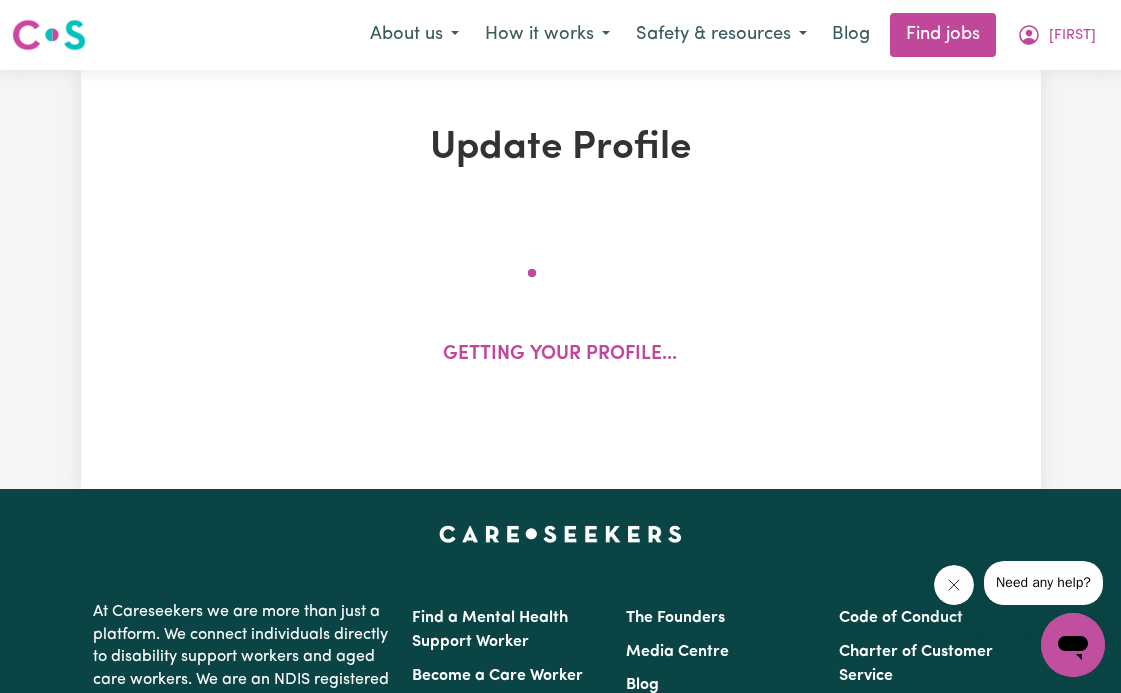 select on "female" 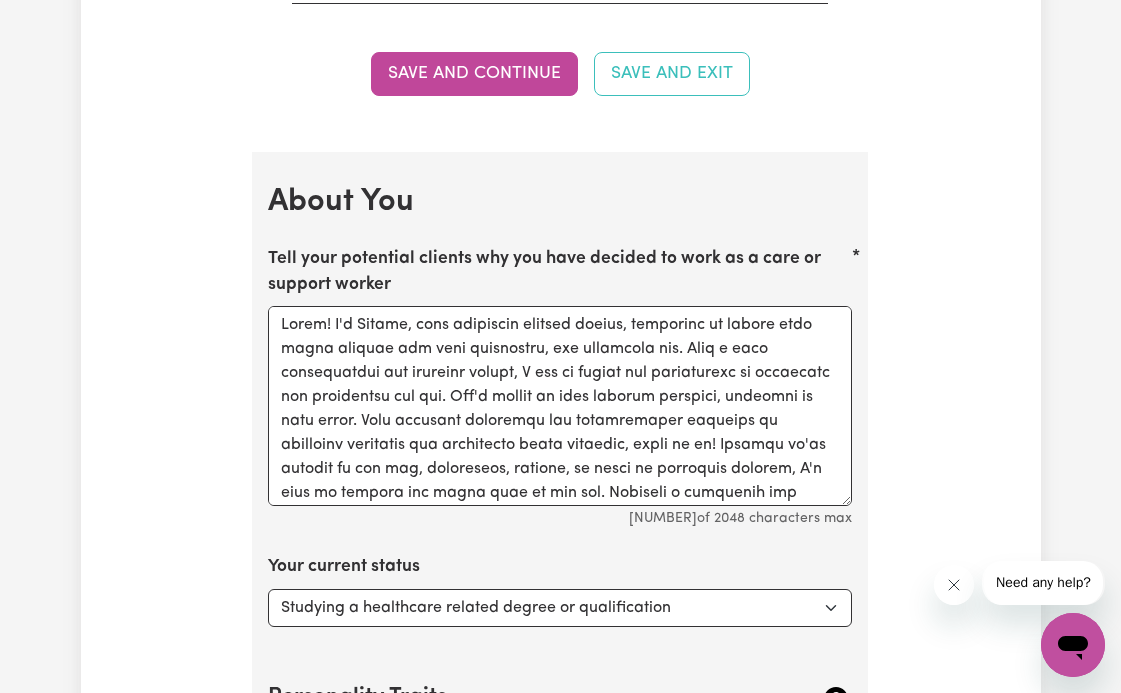 scroll, scrollTop: 3133, scrollLeft: 0, axis: vertical 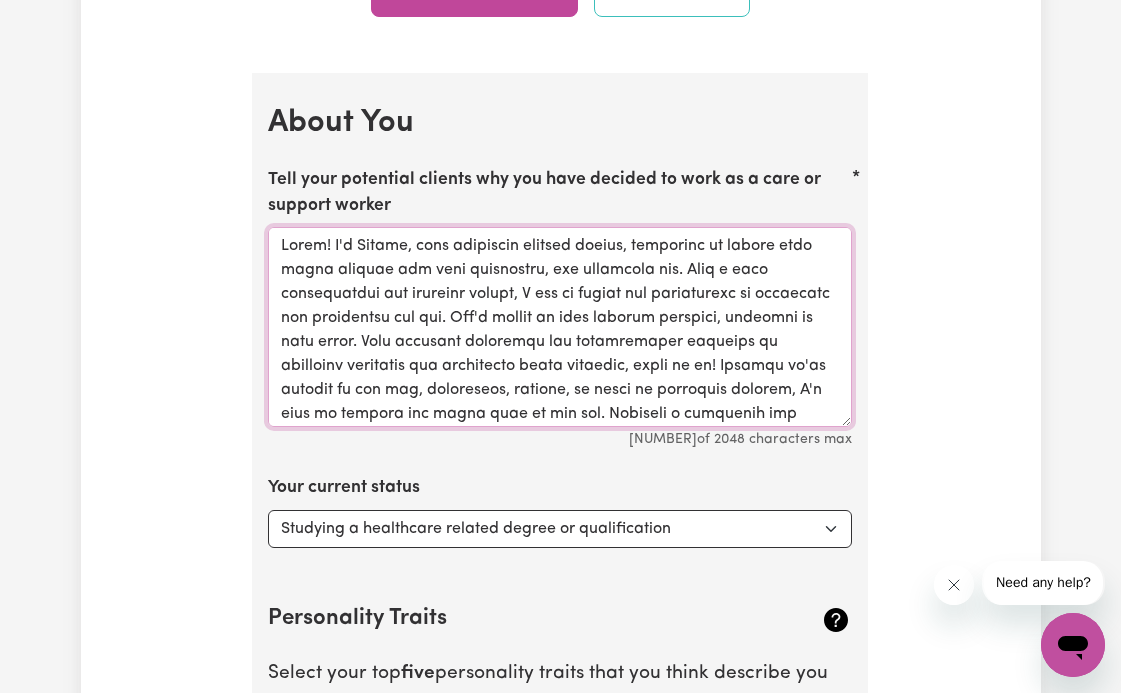 click on "Tell your potential clients why you have decided to work as a care or support worker" at bounding box center (560, 327) 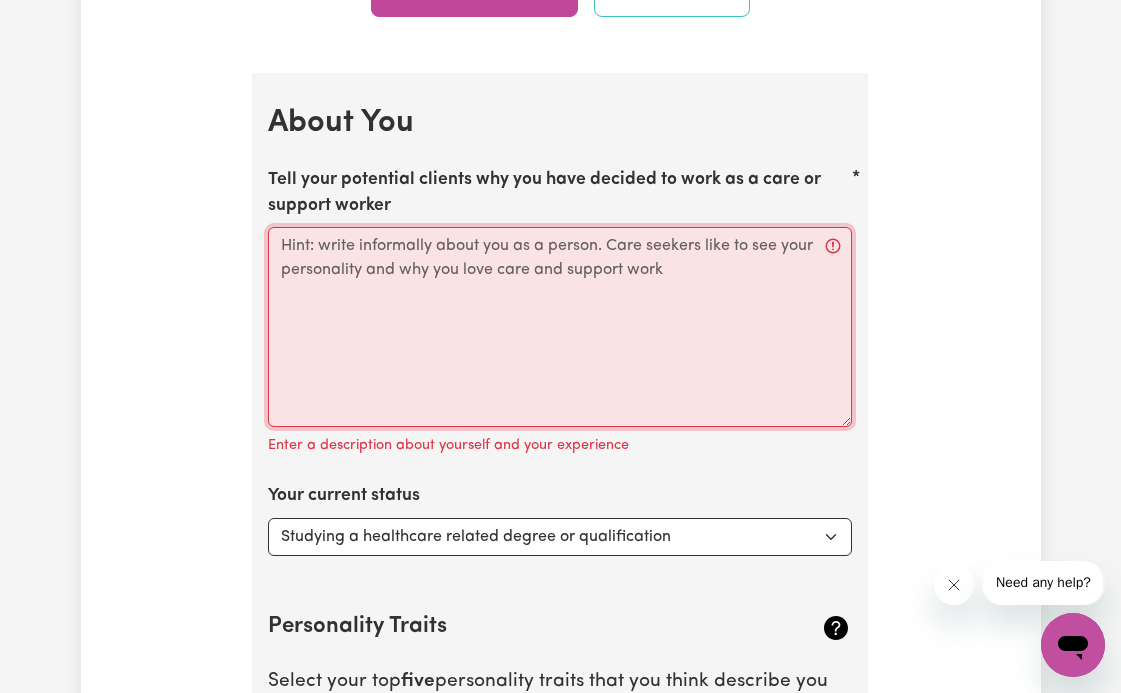 paste on "[EMAIL]" 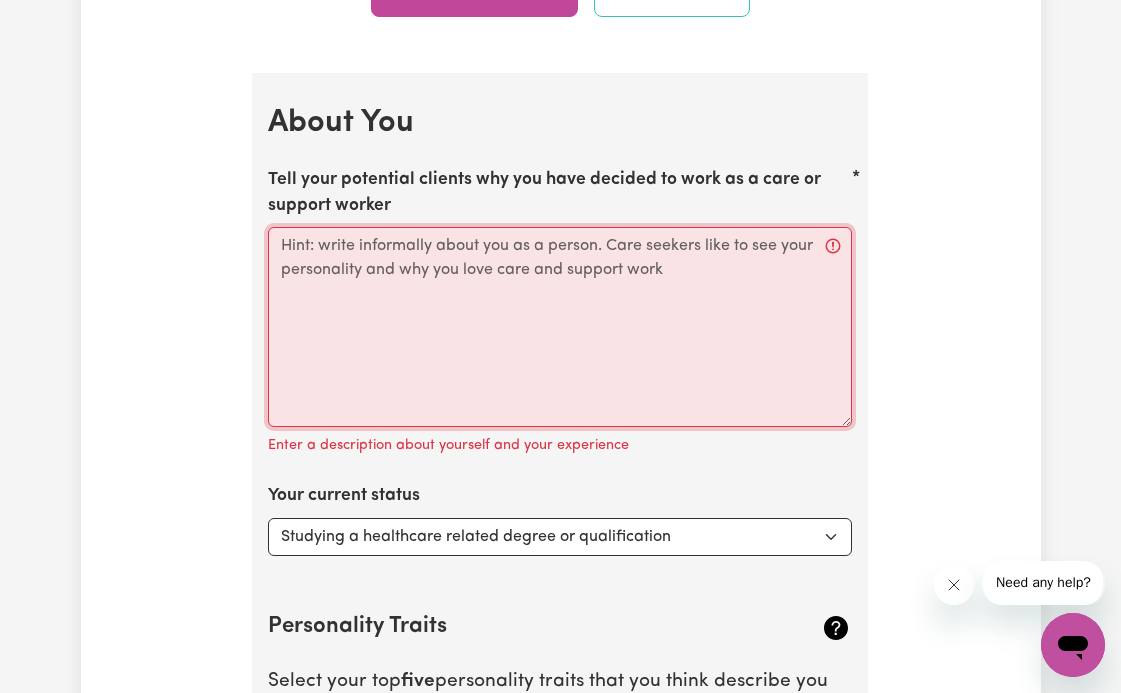 type on "[EMAIL]" 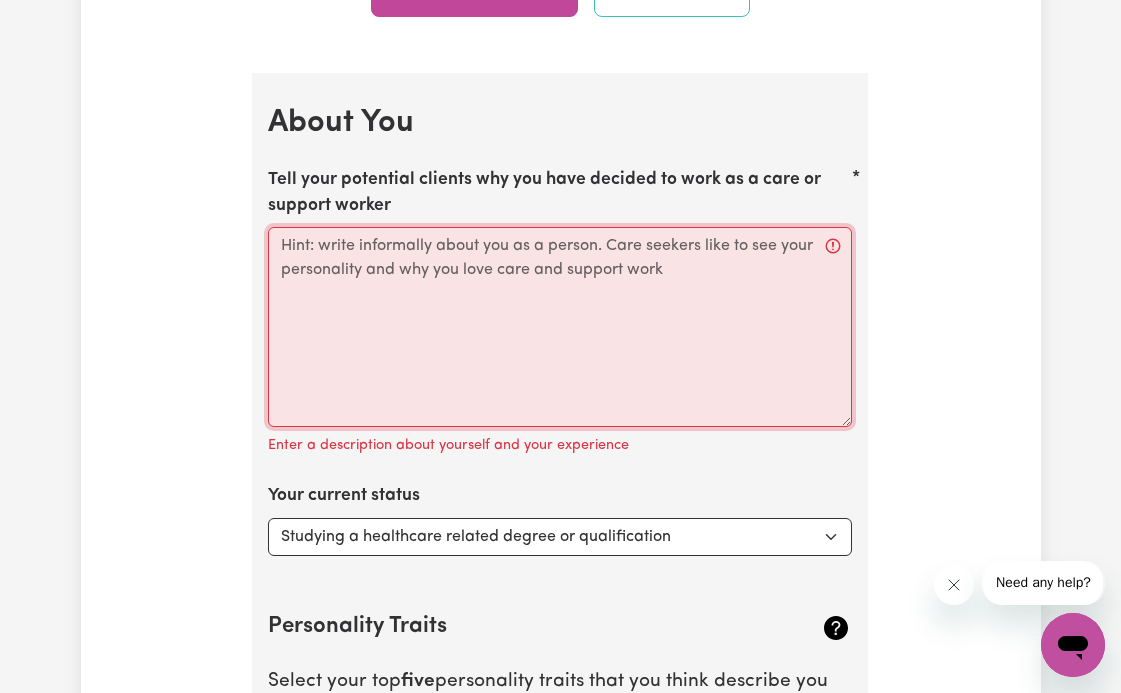 click on "Tell your potential clients why you have decided to work as a care or support worker" at bounding box center (560, 327) 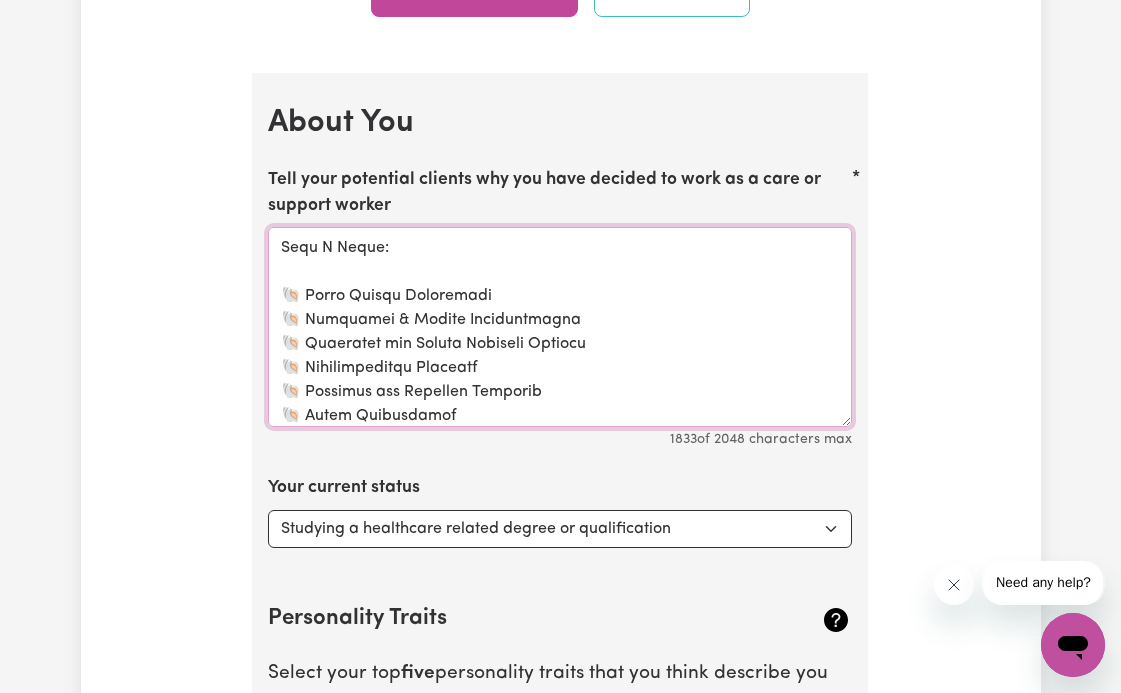 scroll, scrollTop: 0, scrollLeft: 0, axis: both 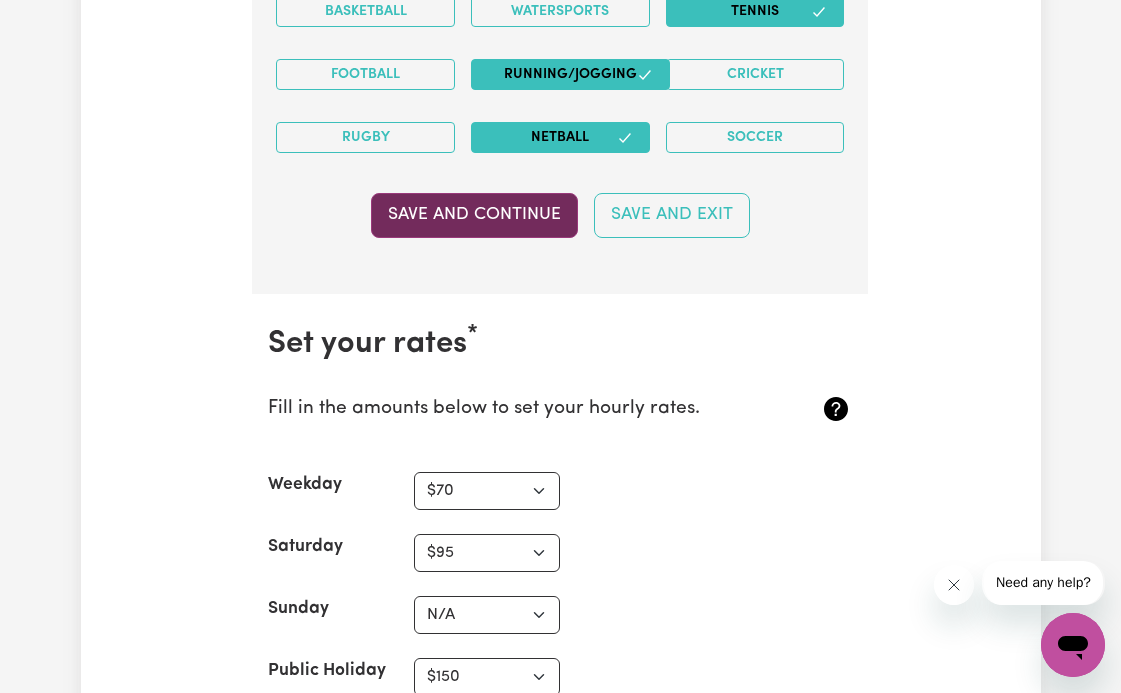 type on "LOREMIPSUMD SITAMET CONSEC | Adipisci Elitsedd Eiusm, TEM
In, U’l Etdolo!
M’a enim ad minim veniamqu, nostrudexerci, ull laboris ni aliq exeac cons. Du auteirur in reprehend vol velitess ci fugi nullap, excepteurs occ cu nonp su culpaquioffic des mollitan id estlabor. P unde omnisisten errorvo accu dolorem lau tota r aperi ea ipsaquae abi inventoreveri quasiarchite. B vitae d explicabon, enimipsamquia voluptas as auto fu con magnidol eosra.
Sequ N Neque:
🐚 Porro Quisqu Doloremadi
🐚 Numquamei & Modite Inciduntmagna
🐚 Quaeratet min Soluta Nobiseli Optiocu
🐚 Nihilimpeditqu Placeatf
🐚 Possimus ass Repellen Temporib
🐚 Autem Quibusdamof
🐚 Debitisrerumn sae Evenietvol
🐚 Repu Recusan ita Earumhicten Sapient
🐚 DELECT reiciend - V’m aliasperfe dolor asperior rep minimnostr exerci ul co suscipitla
Al Commodiconsequ:
- Quidmax moll Molestia Harum
- Quide Rer & FAC
- Expeditadist Namlibero & Tempor Cumsoluta Nobiselig
- Optiocumqu NIH
- Impeditmi Quod Maxime’p Facerep omni lore ipsum..." 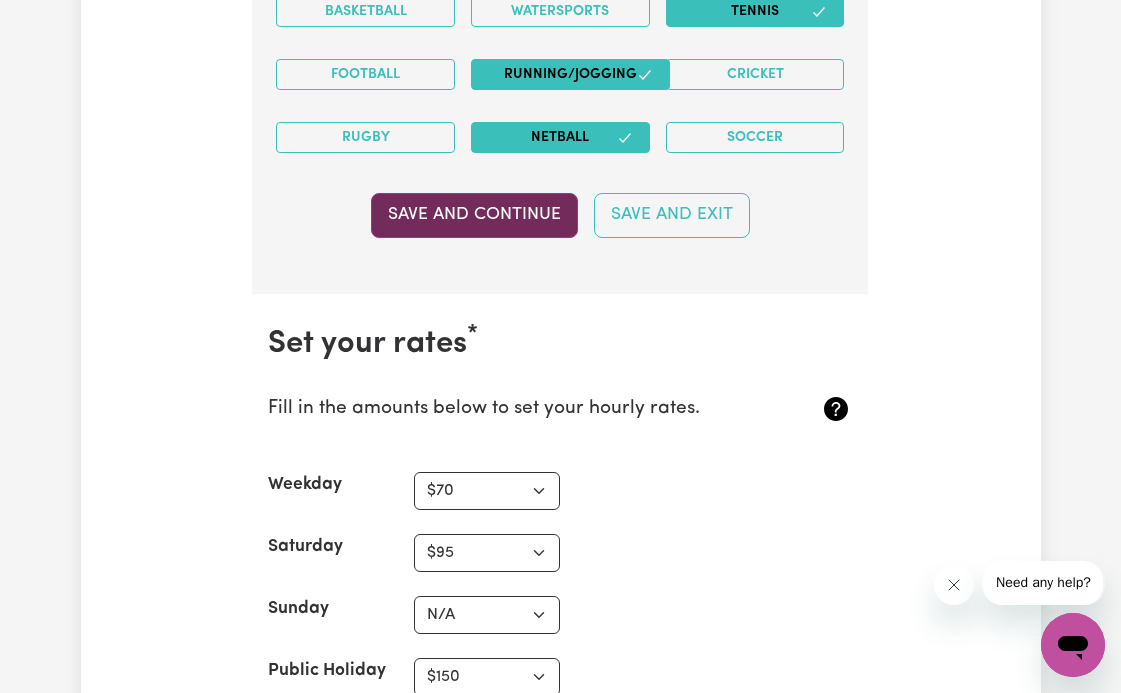 click on "Save and Continue" at bounding box center (474, 215) 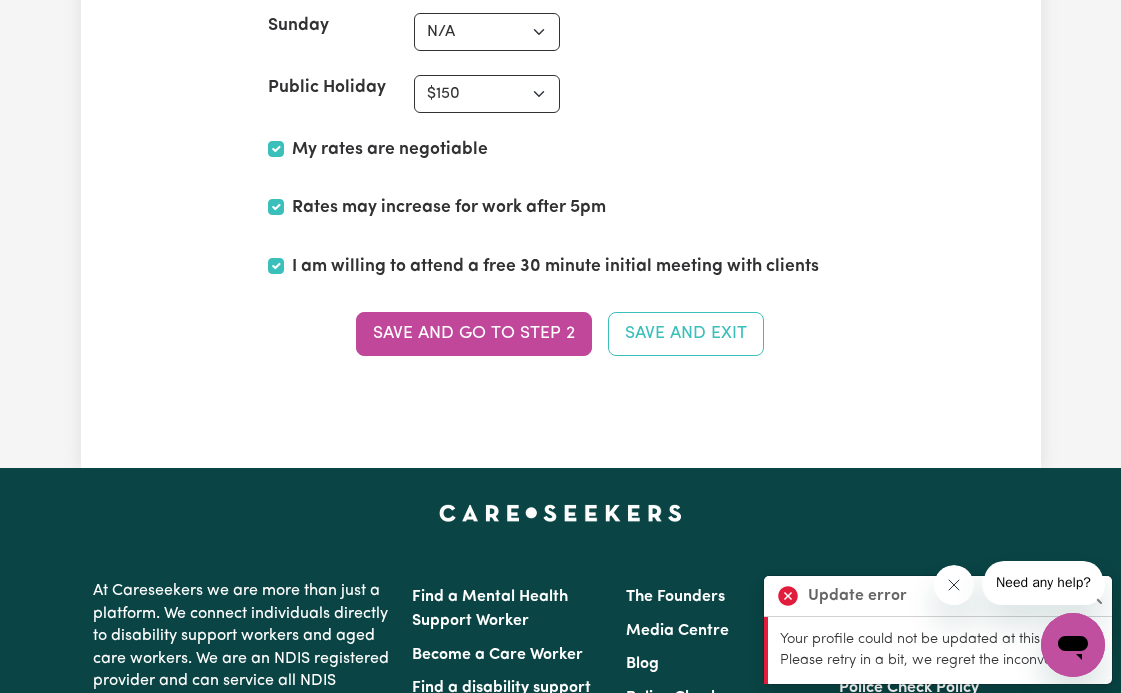 scroll, scrollTop: 5592, scrollLeft: 0, axis: vertical 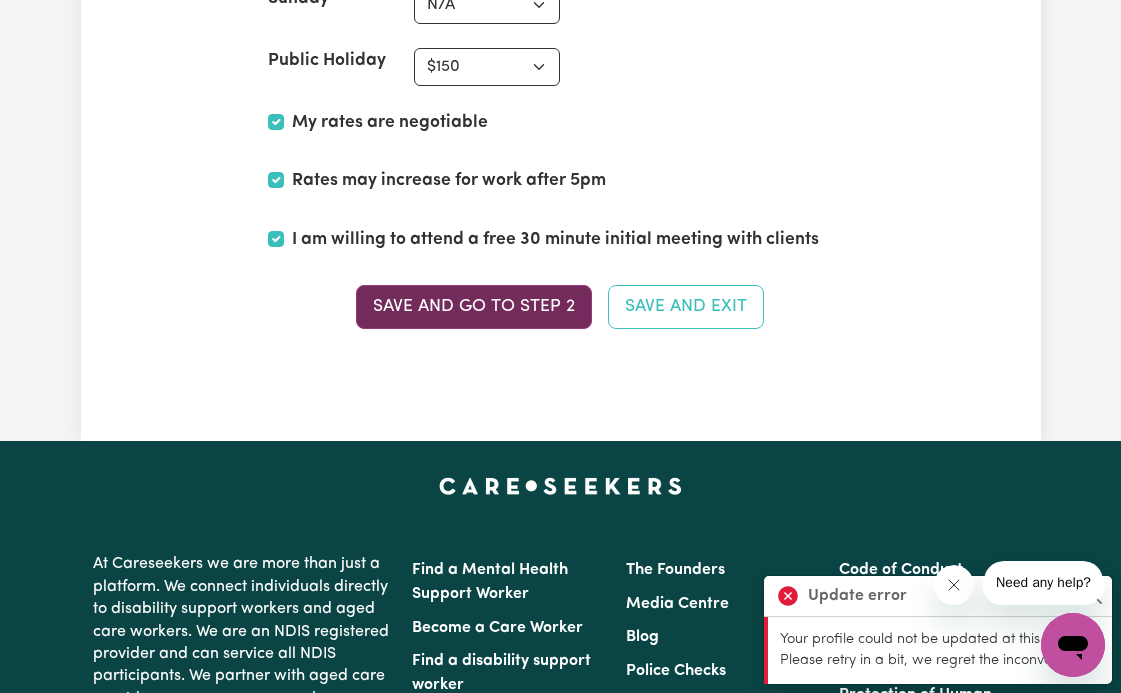 click on "Save and go to Step 2" at bounding box center [474, 307] 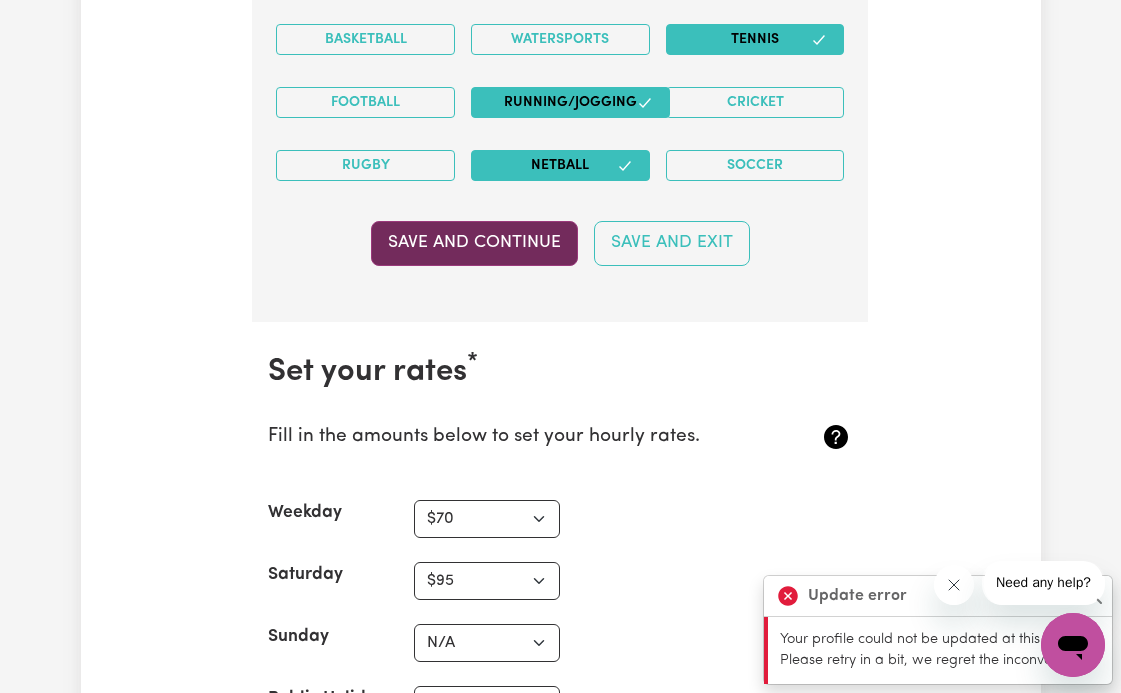 click on "Save and Continue" at bounding box center [474, 243] 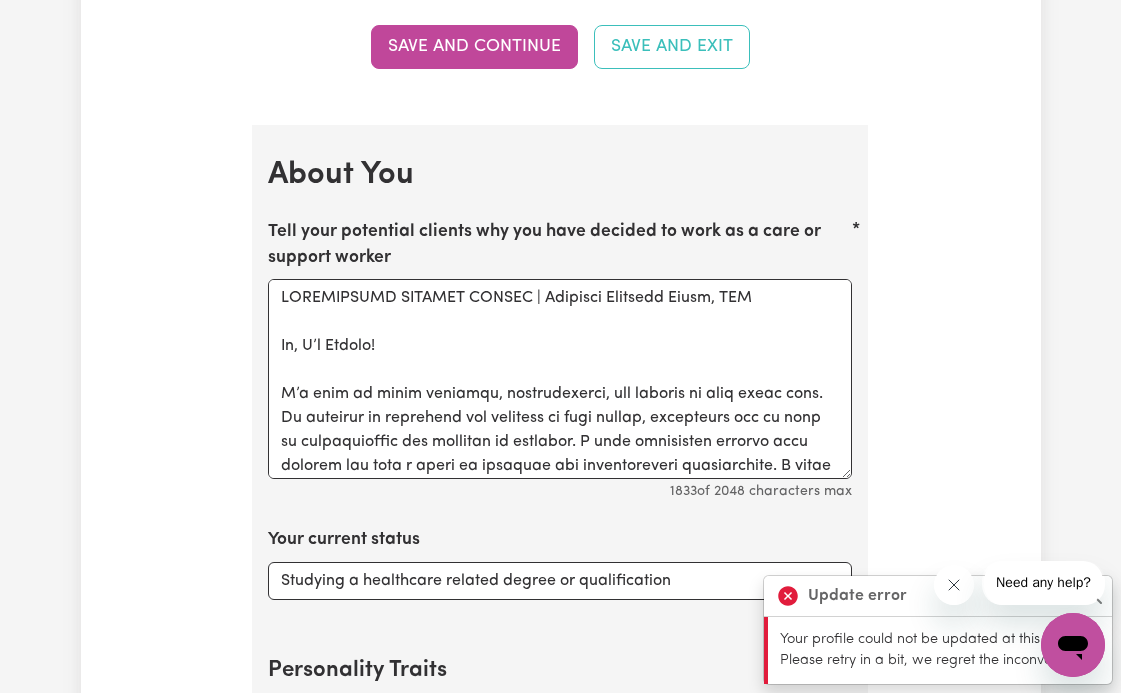 scroll, scrollTop: 3071, scrollLeft: 0, axis: vertical 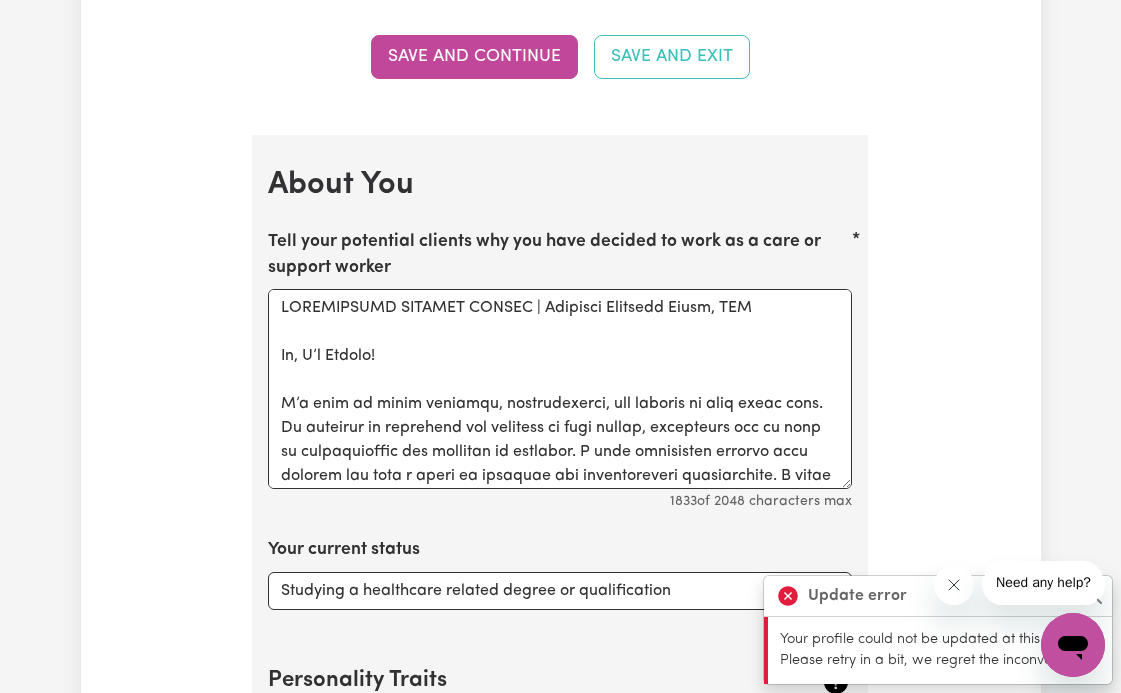 click on "Save and Continue" at bounding box center [474, 57] 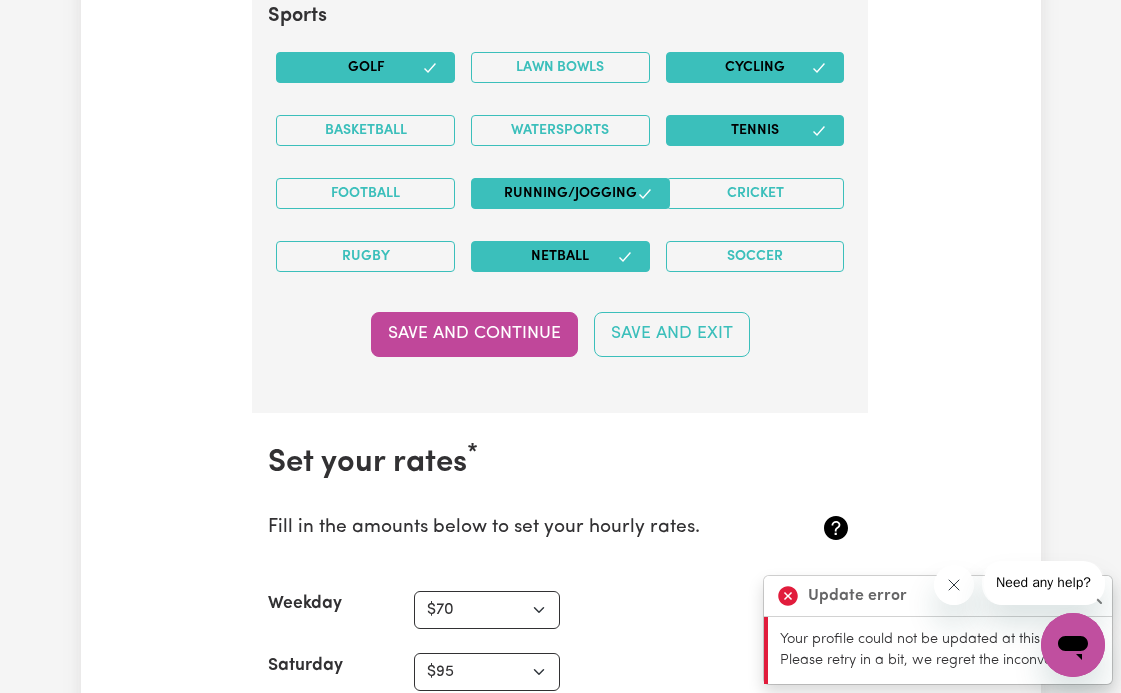 scroll, scrollTop: 4899, scrollLeft: 0, axis: vertical 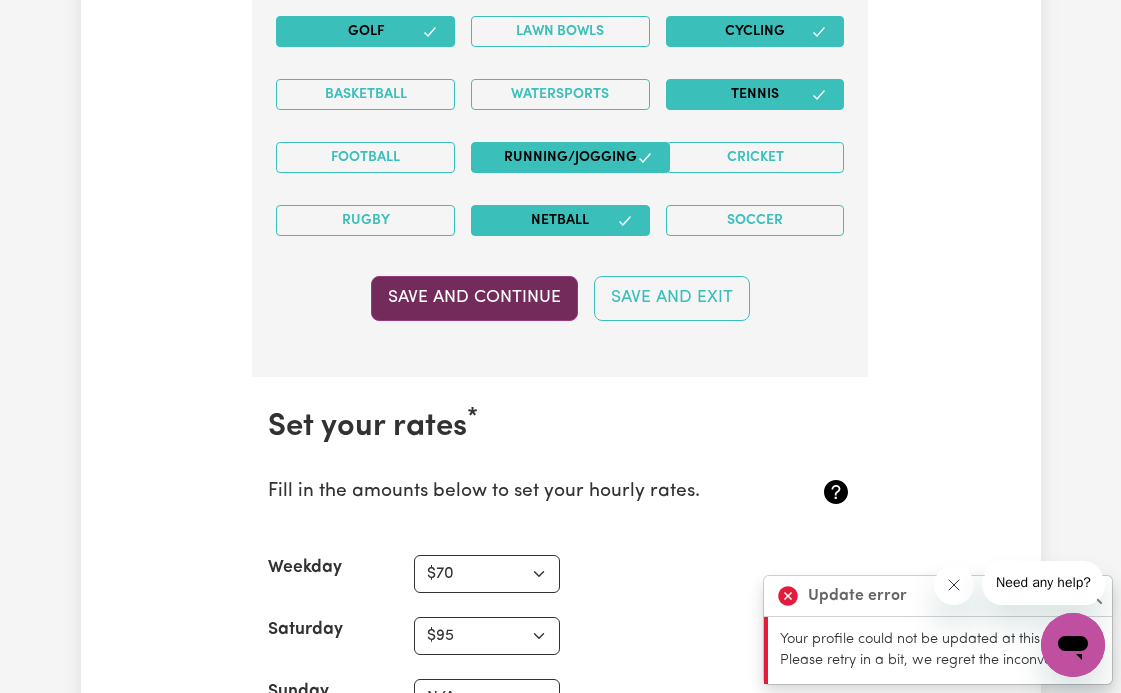 click on "Save and Continue" at bounding box center (474, 298) 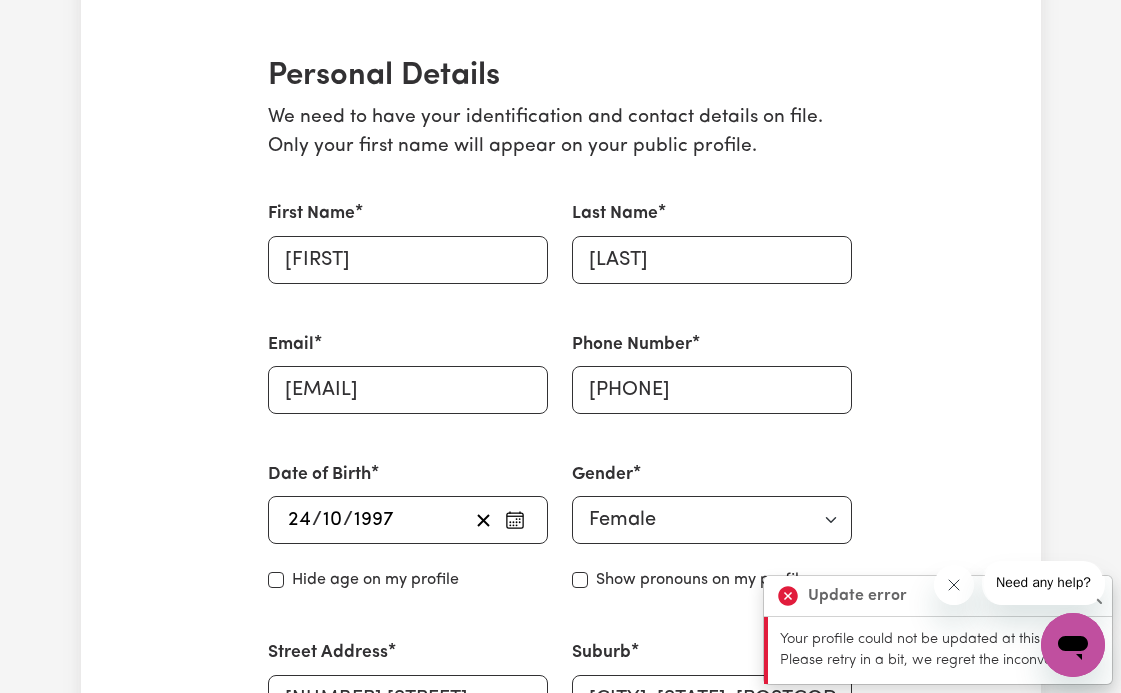 scroll, scrollTop: 0, scrollLeft: 0, axis: both 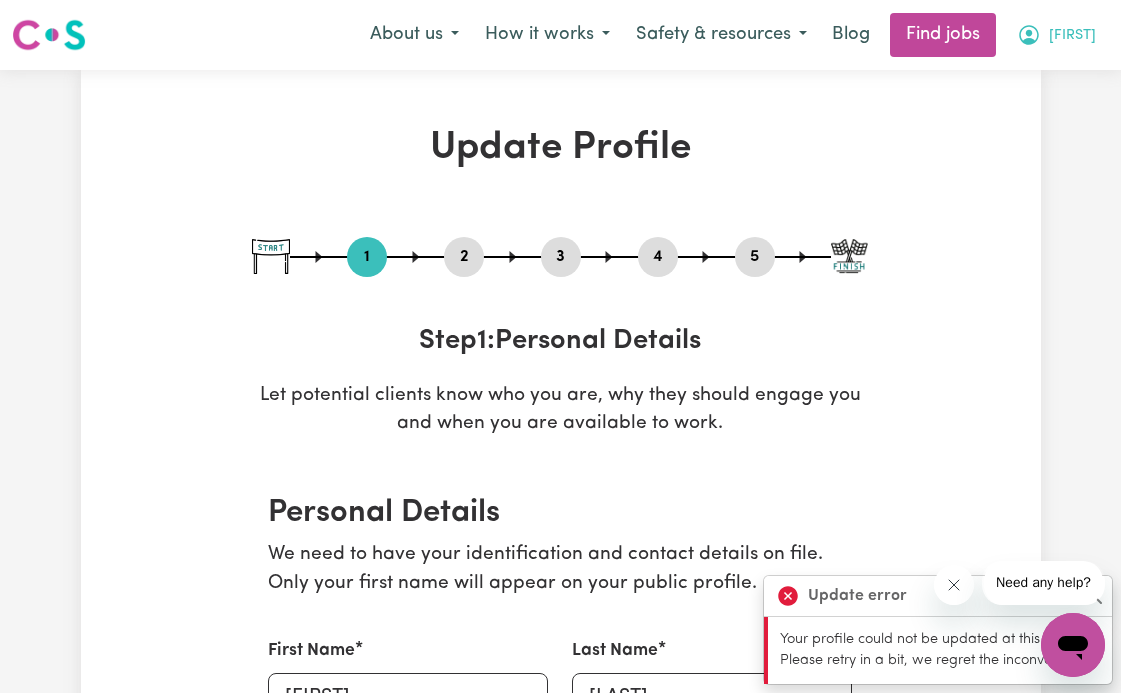 click on "[FIRST]" at bounding box center [1072, 36] 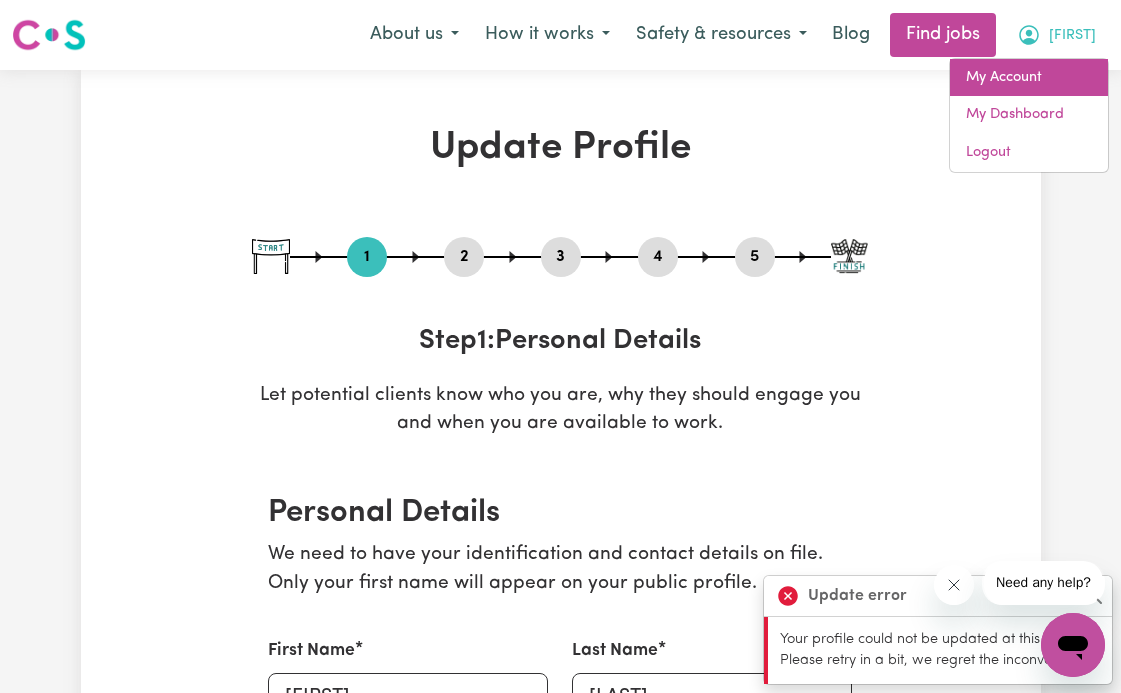 click on "My Account" at bounding box center (1029, 78) 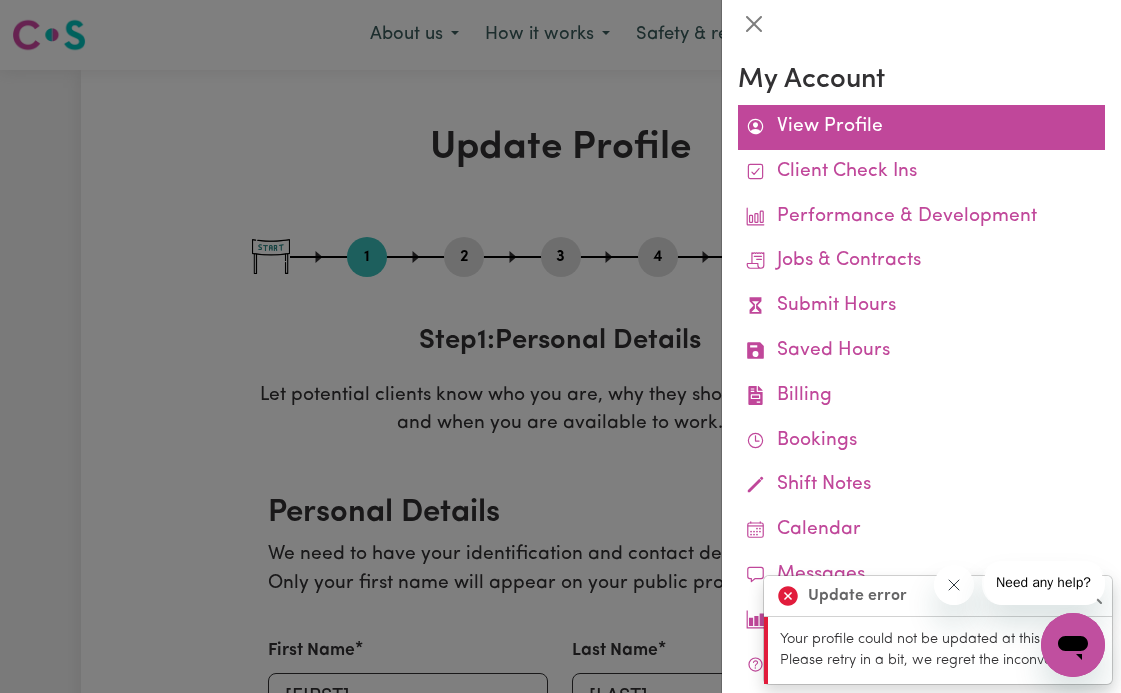 click on "View Profile" at bounding box center (921, 127) 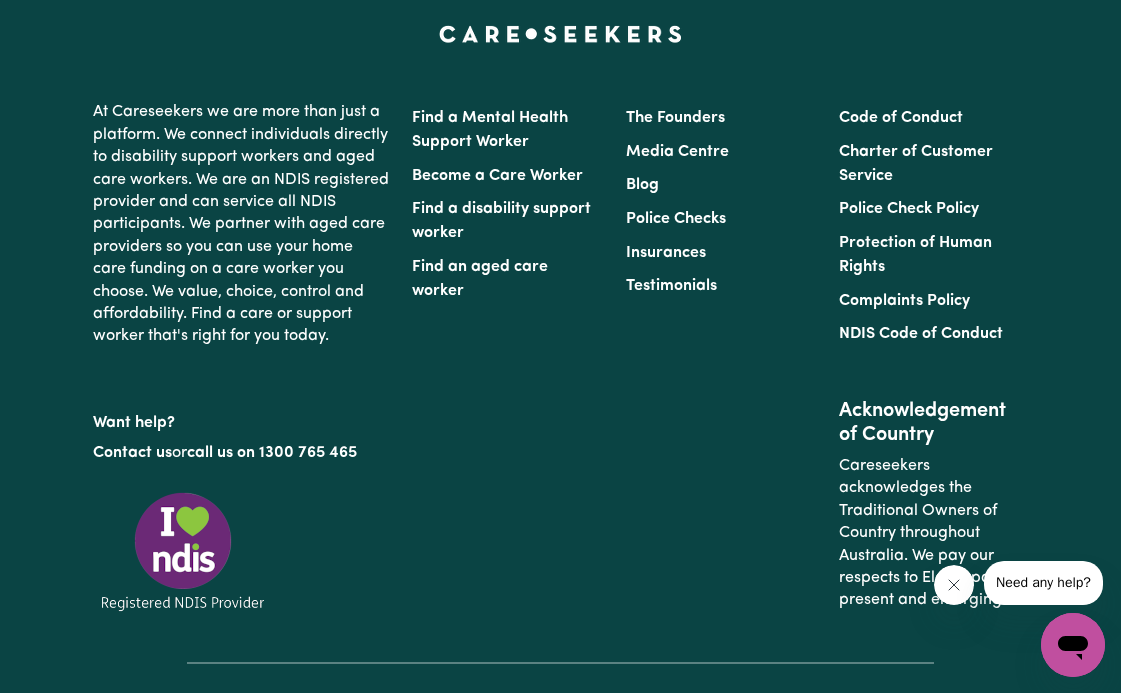 scroll, scrollTop: 4716, scrollLeft: 0, axis: vertical 